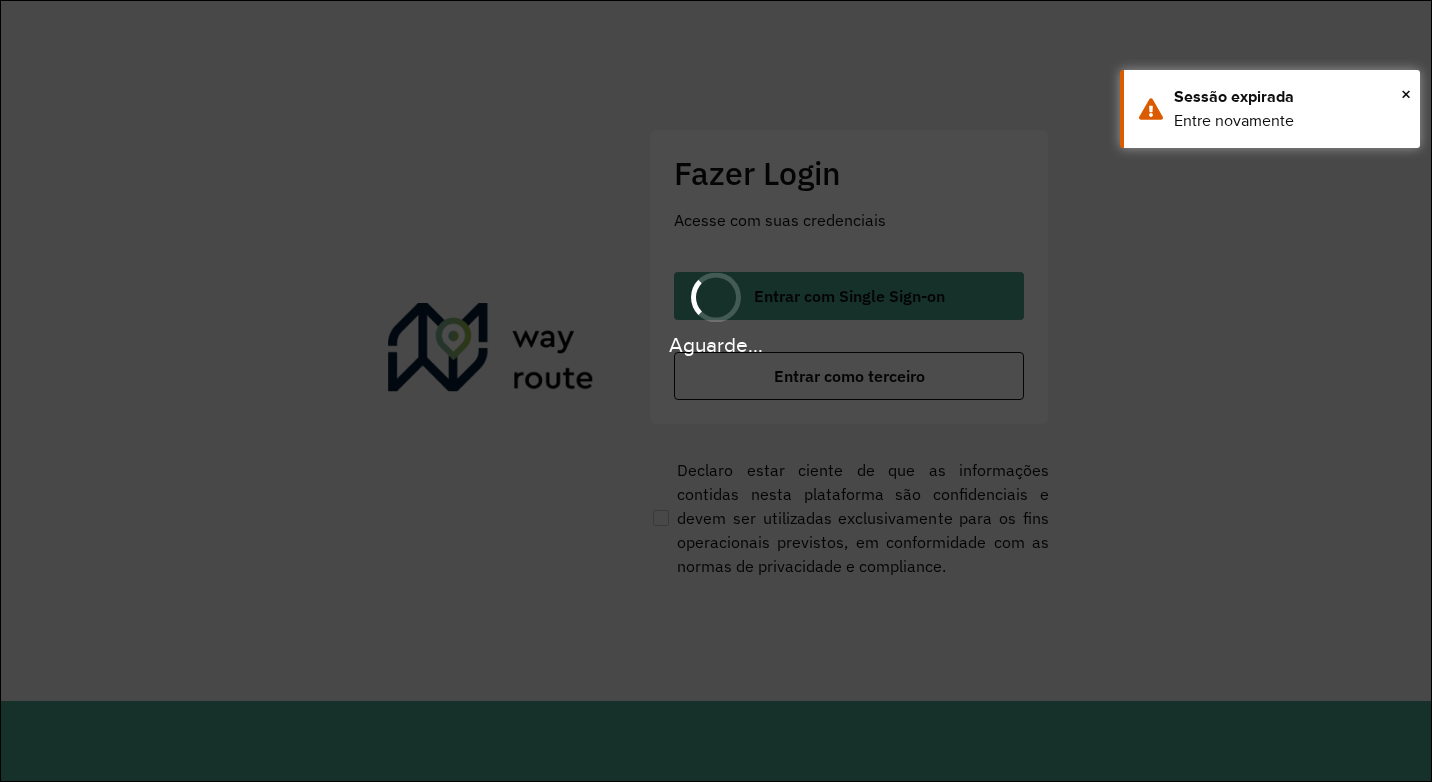 scroll, scrollTop: 0, scrollLeft: 0, axis: both 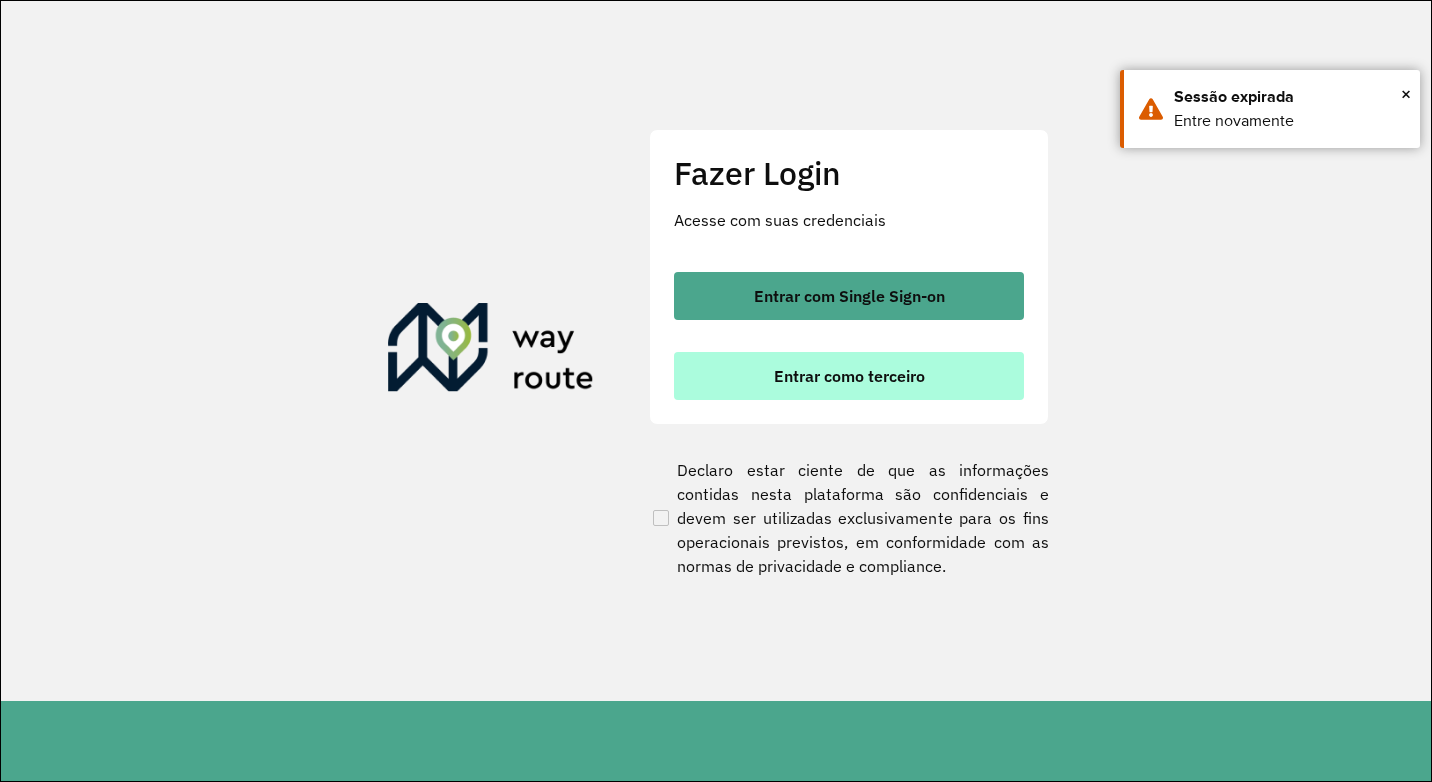 click on "Entrar como terceiro" at bounding box center [849, 376] 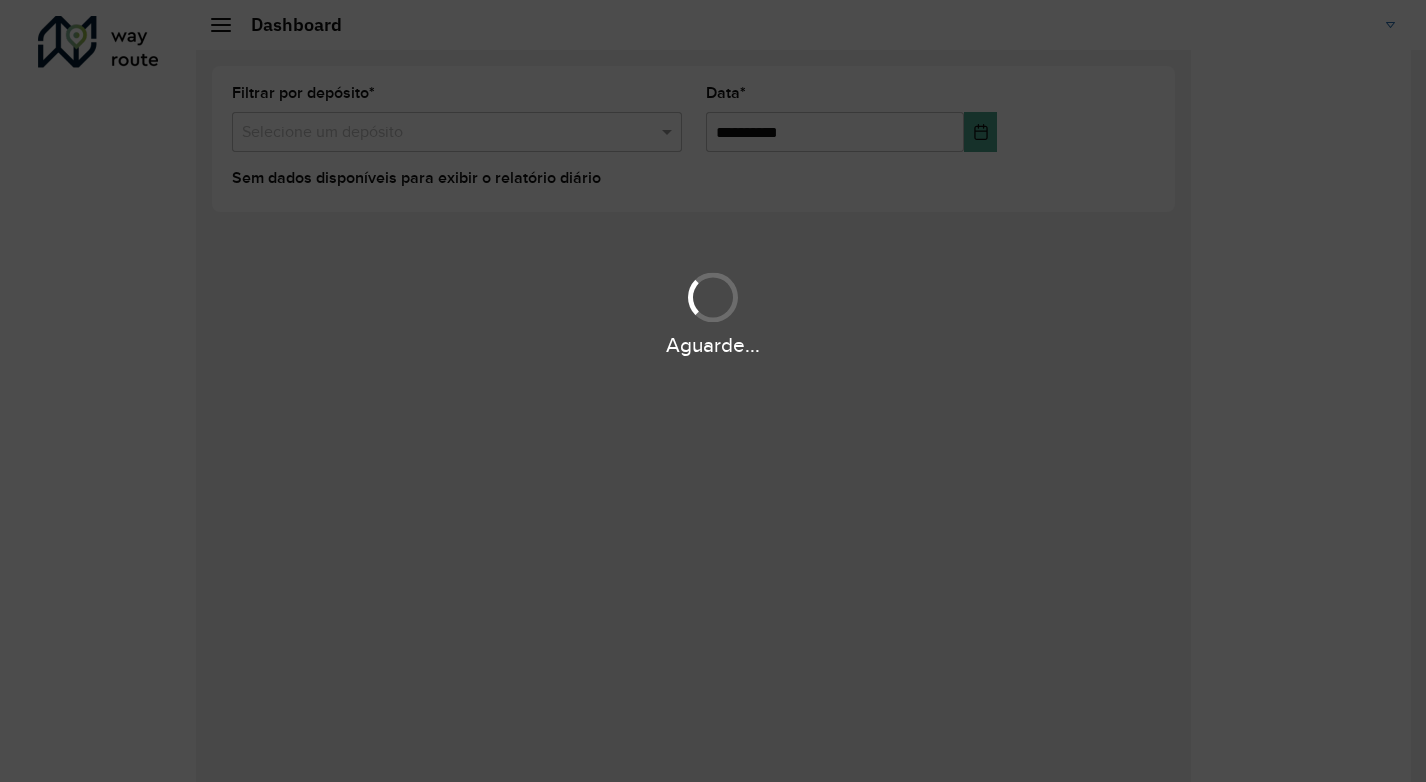 scroll, scrollTop: 0, scrollLeft: 0, axis: both 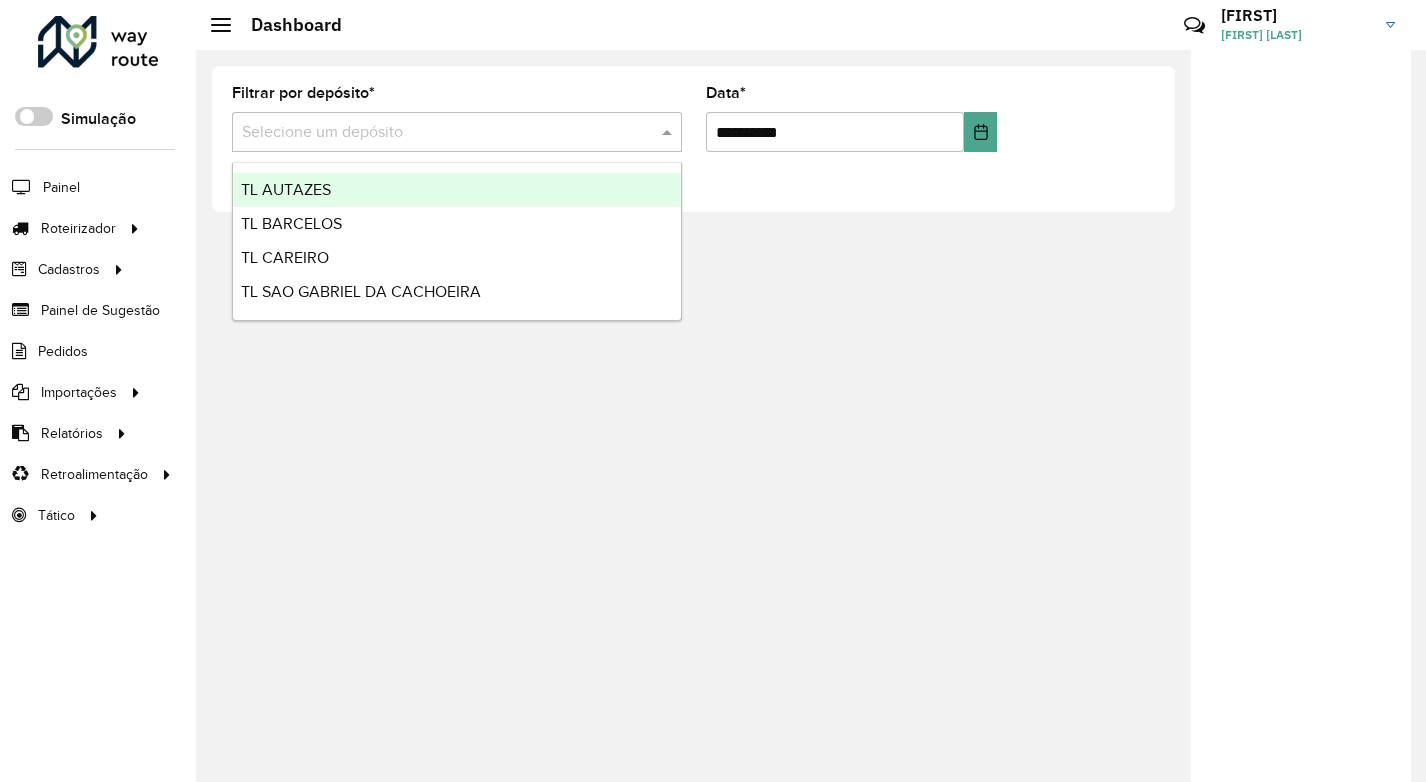 click at bounding box center [669, 132] 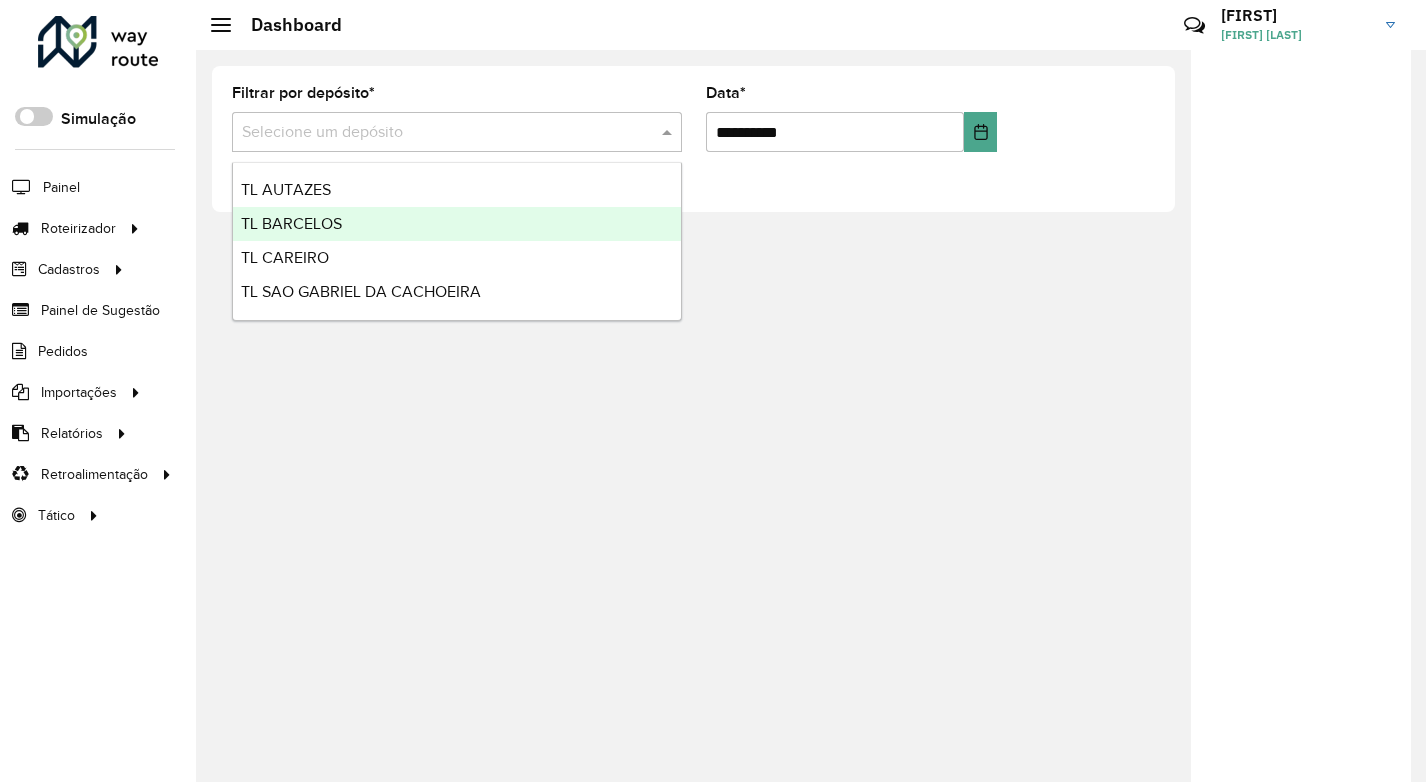 click on "TL BARCELOS" at bounding box center [457, 224] 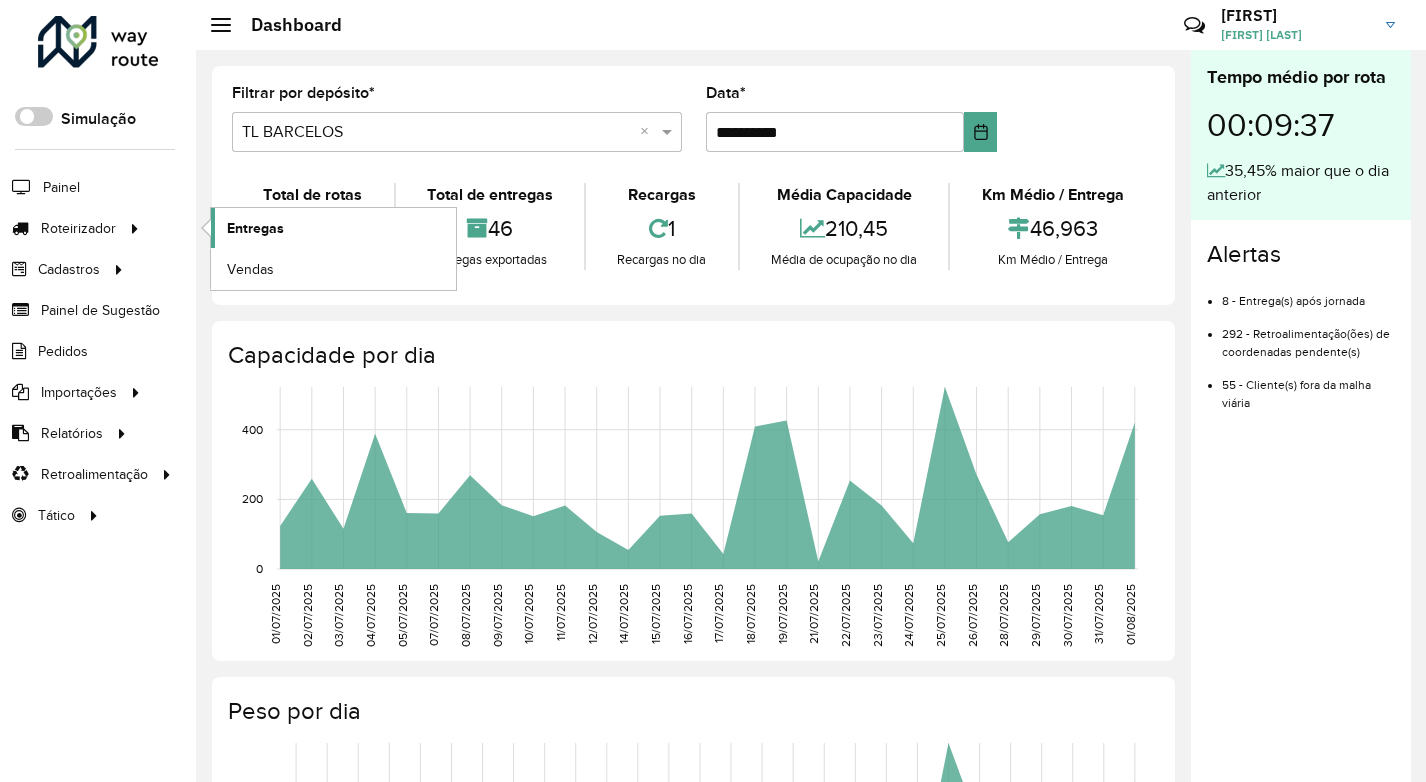 click on "Entregas" 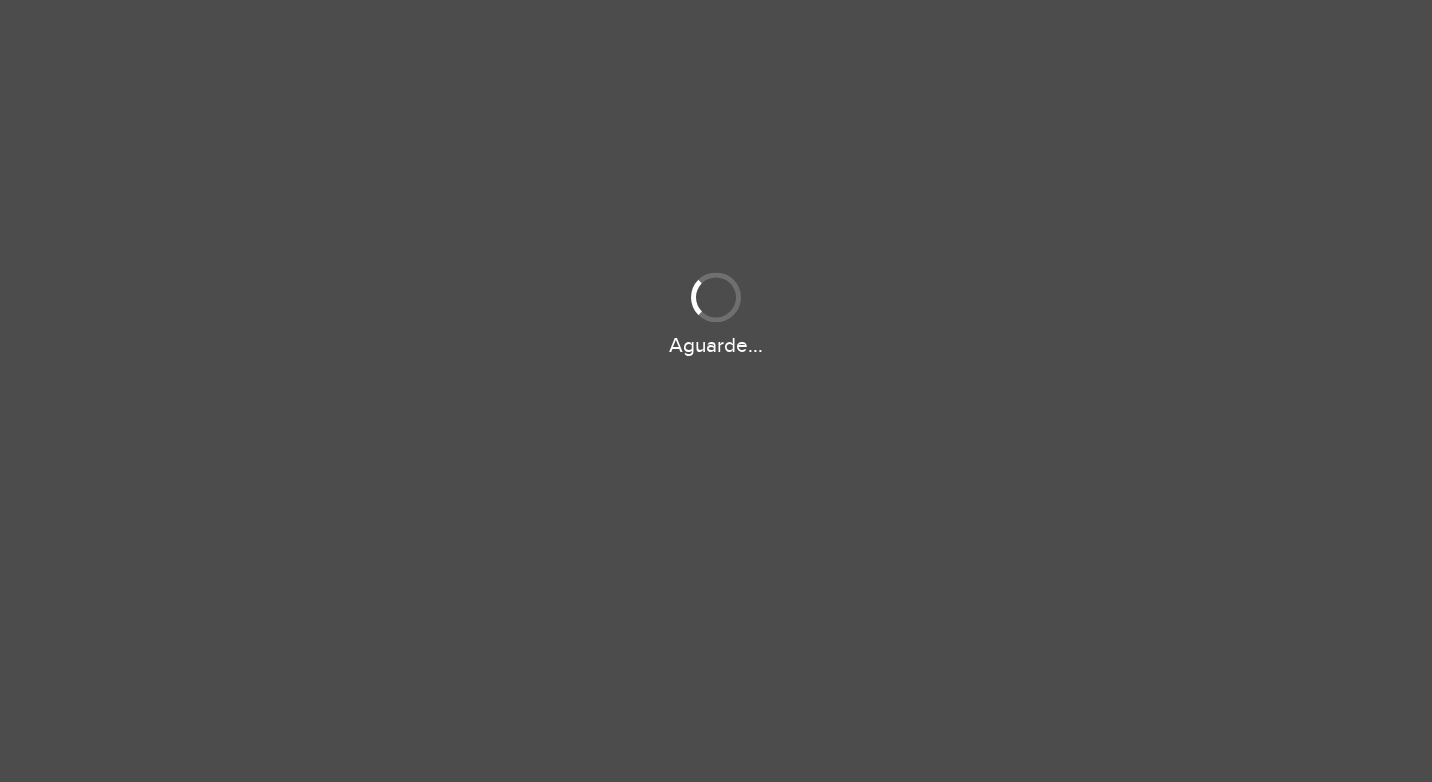 scroll, scrollTop: 0, scrollLeft: 0, axis: both 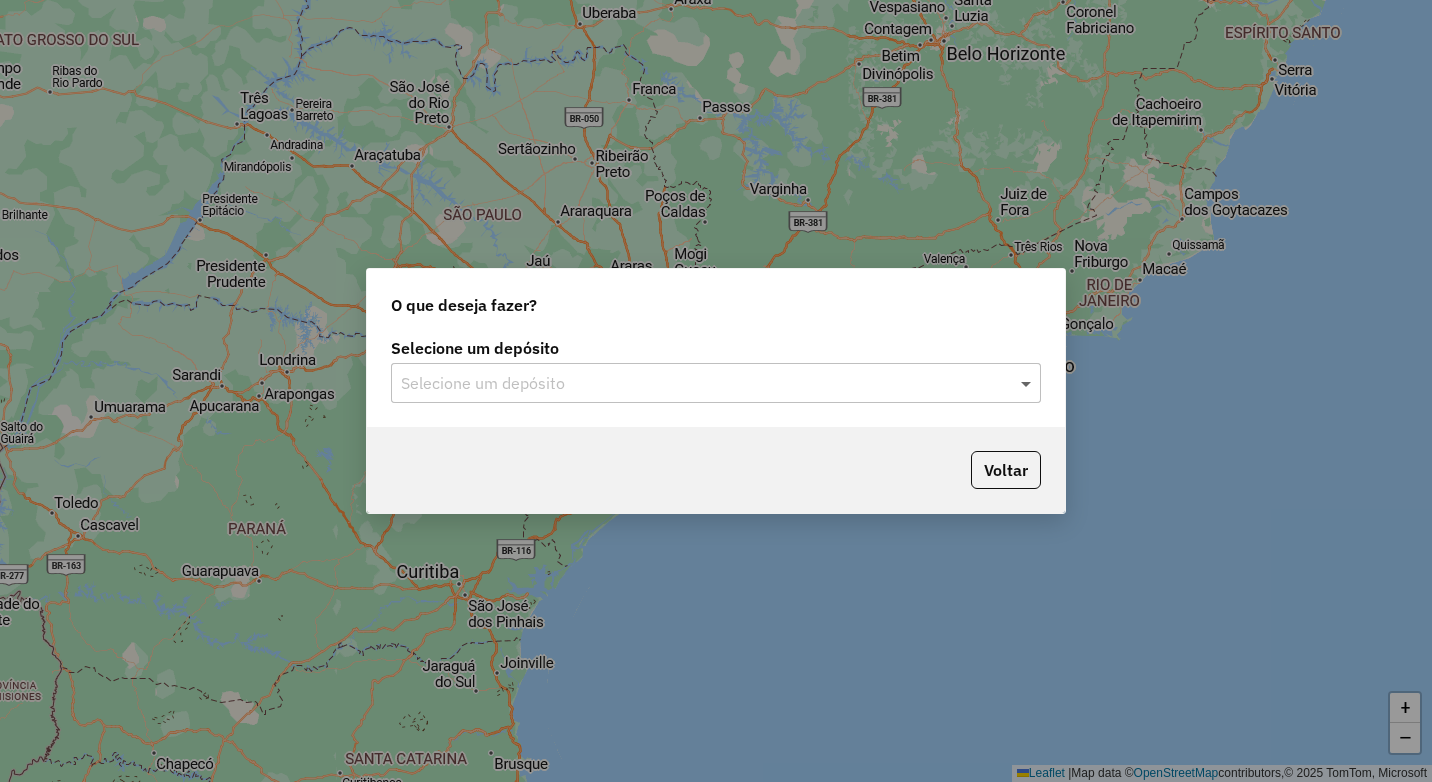 click 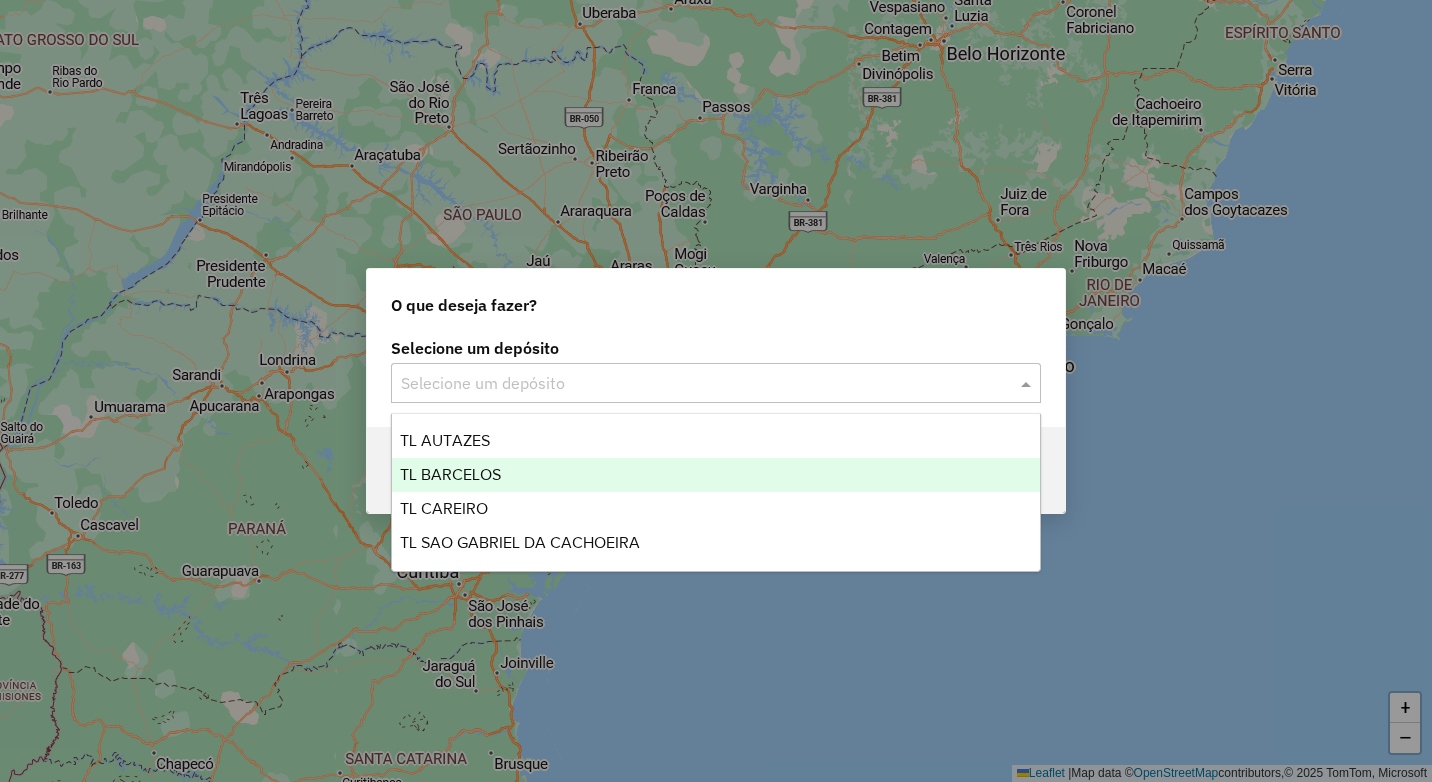 click on "TL BARCELOS" at bounding box center [716, 475] 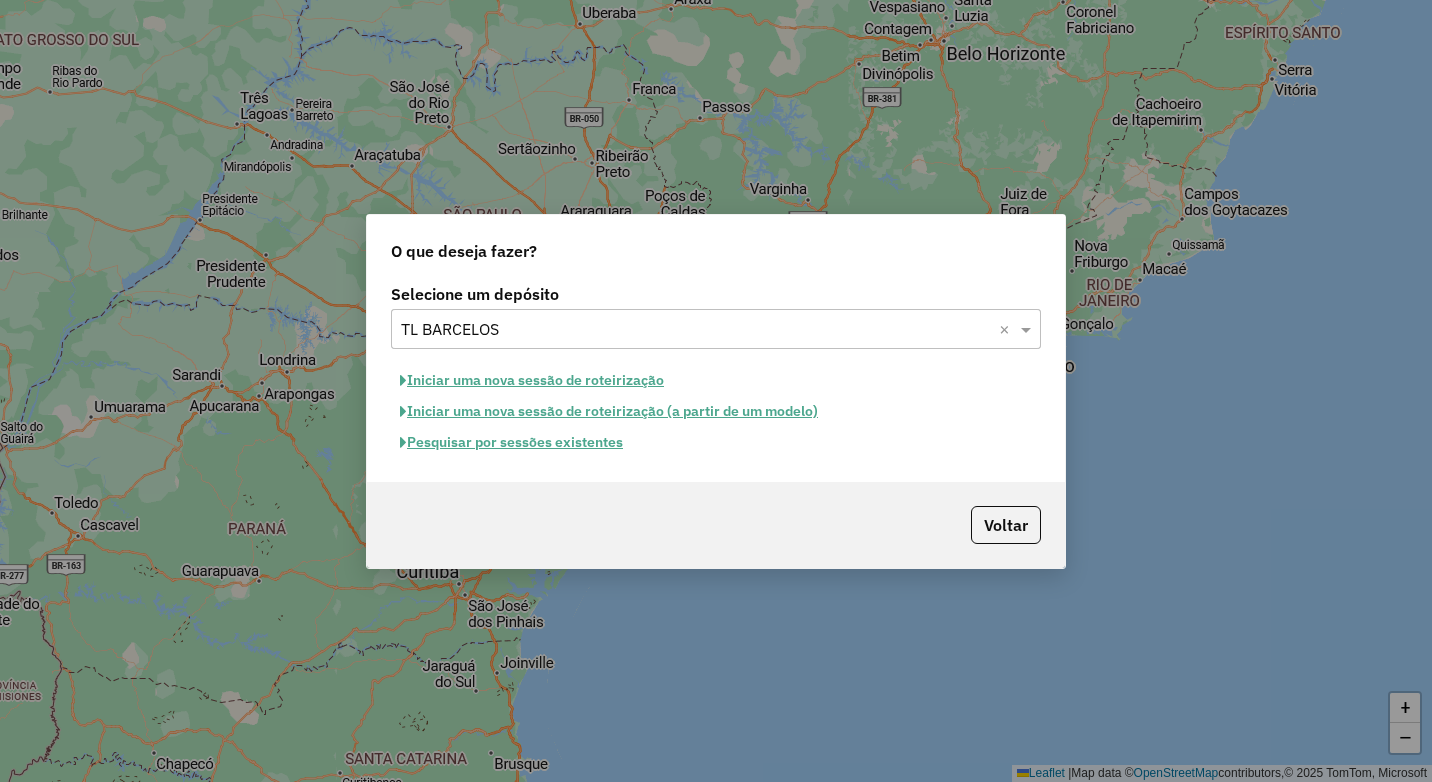 click on "Iniciar uma nova sessão de roteirização" 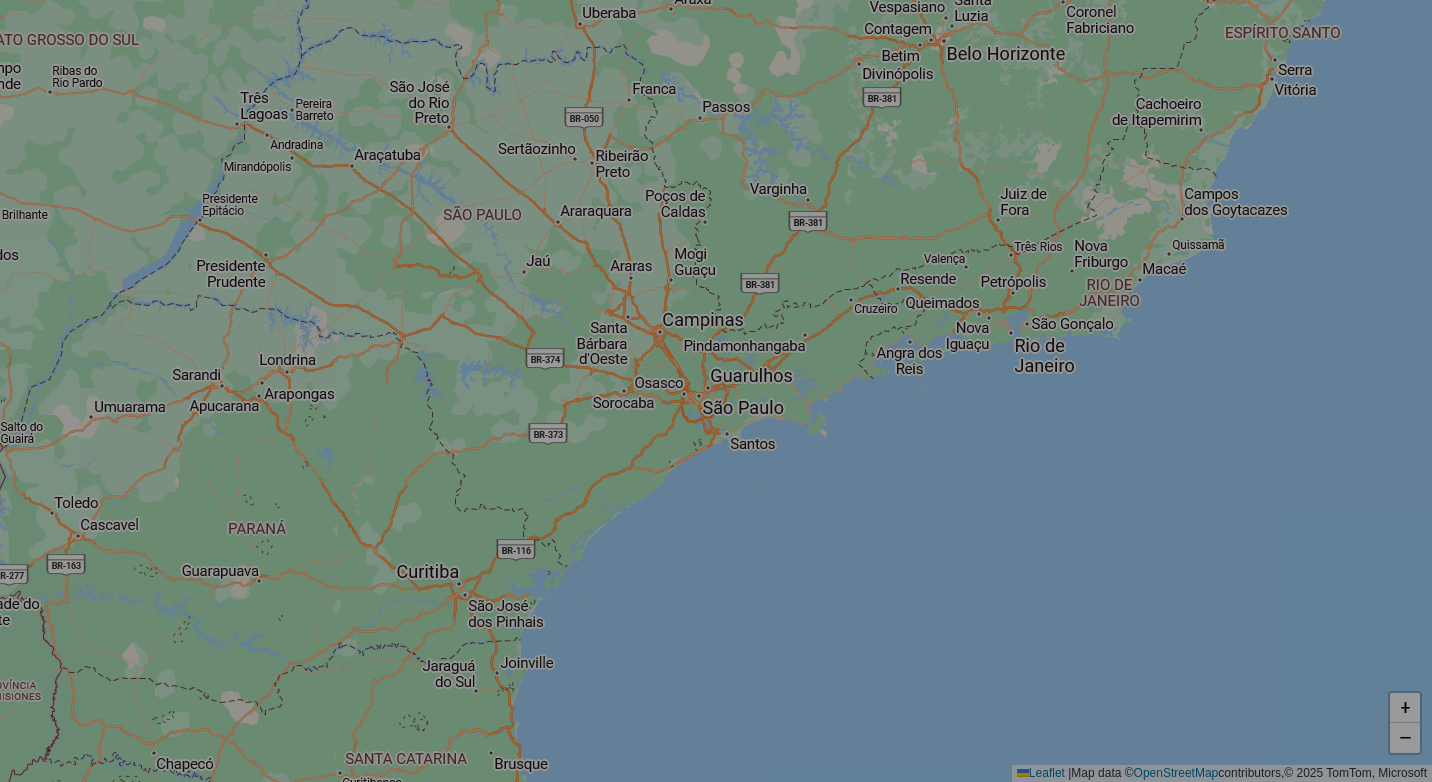 select on "*" 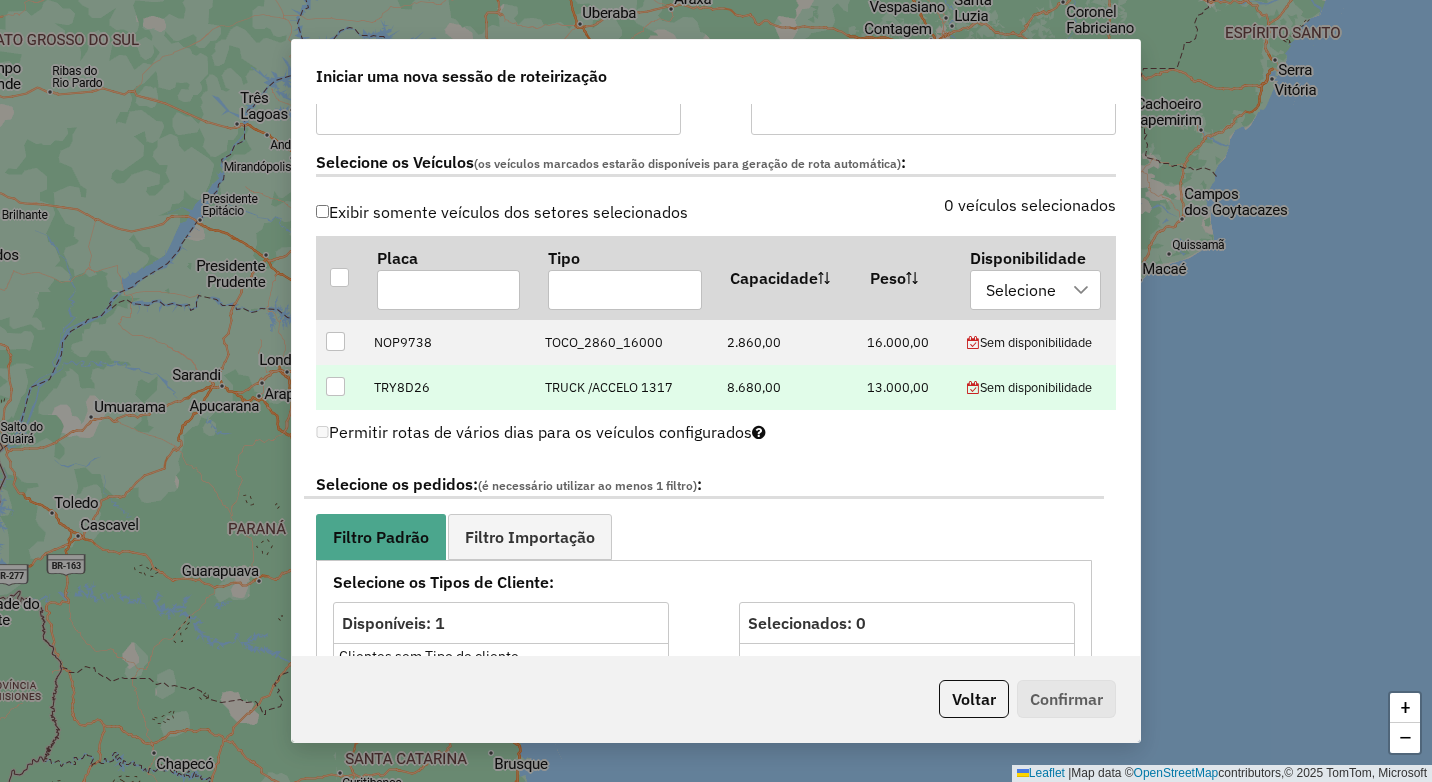 scroll, scrollTop: 600, scrollLeft: 0, axis: vertical 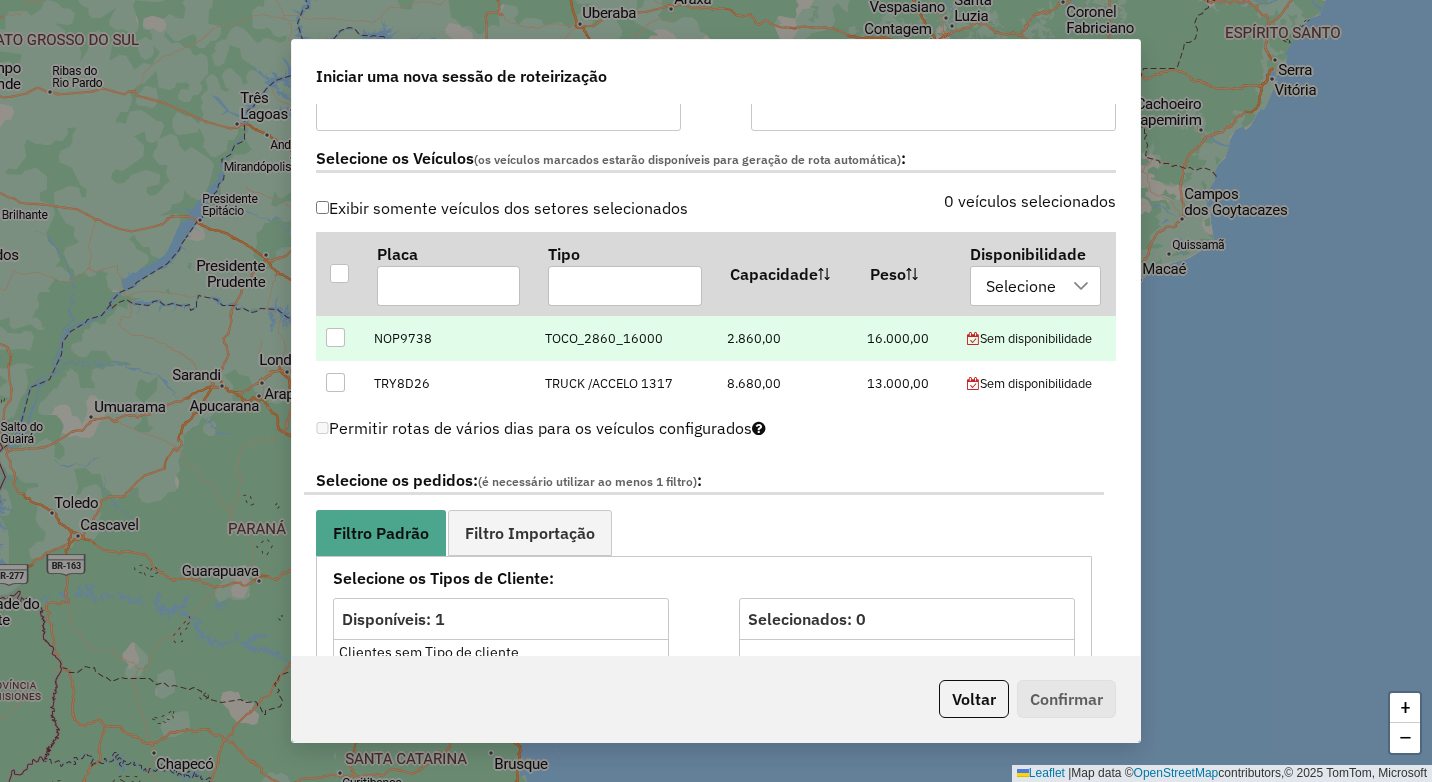 click at bounding box center (335, 337) 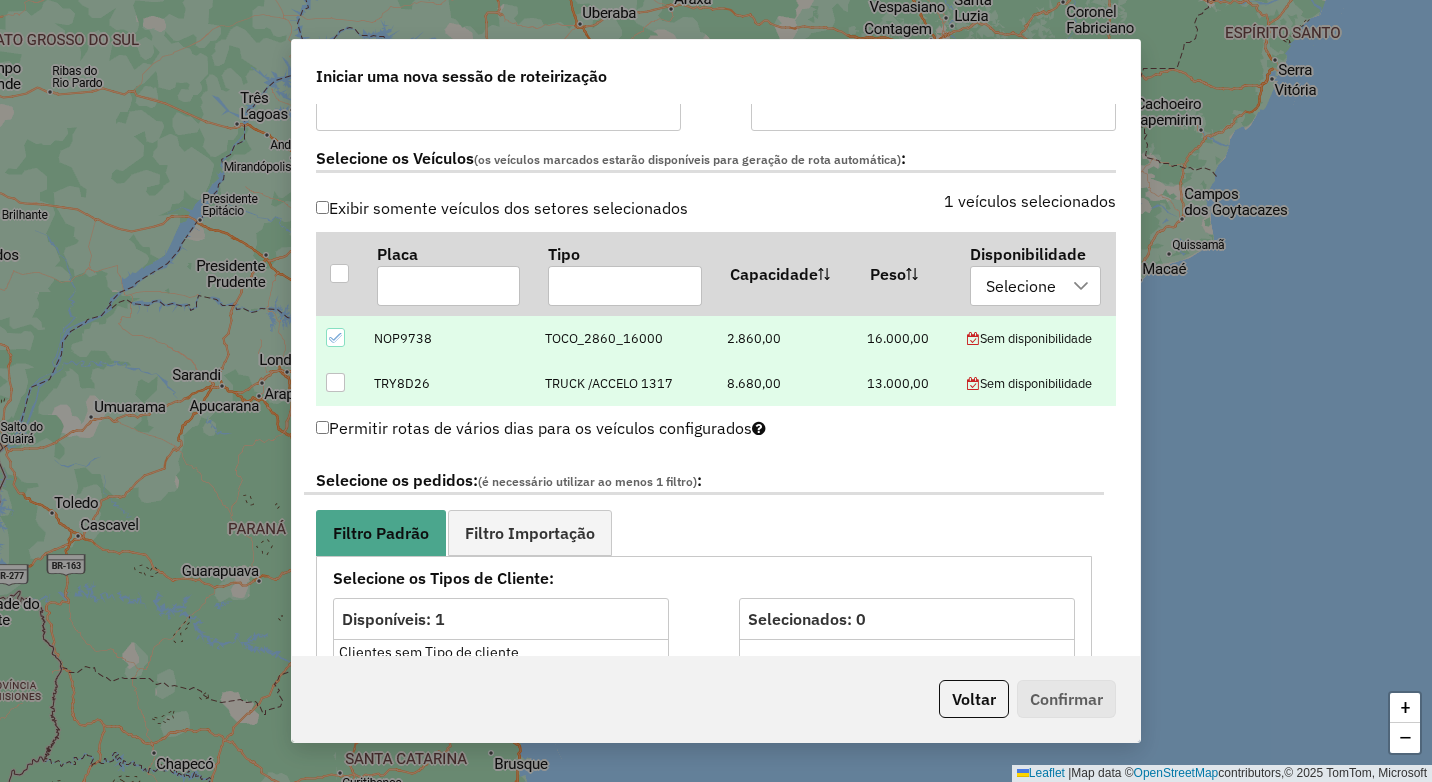 click at bounding box center [335, 382] 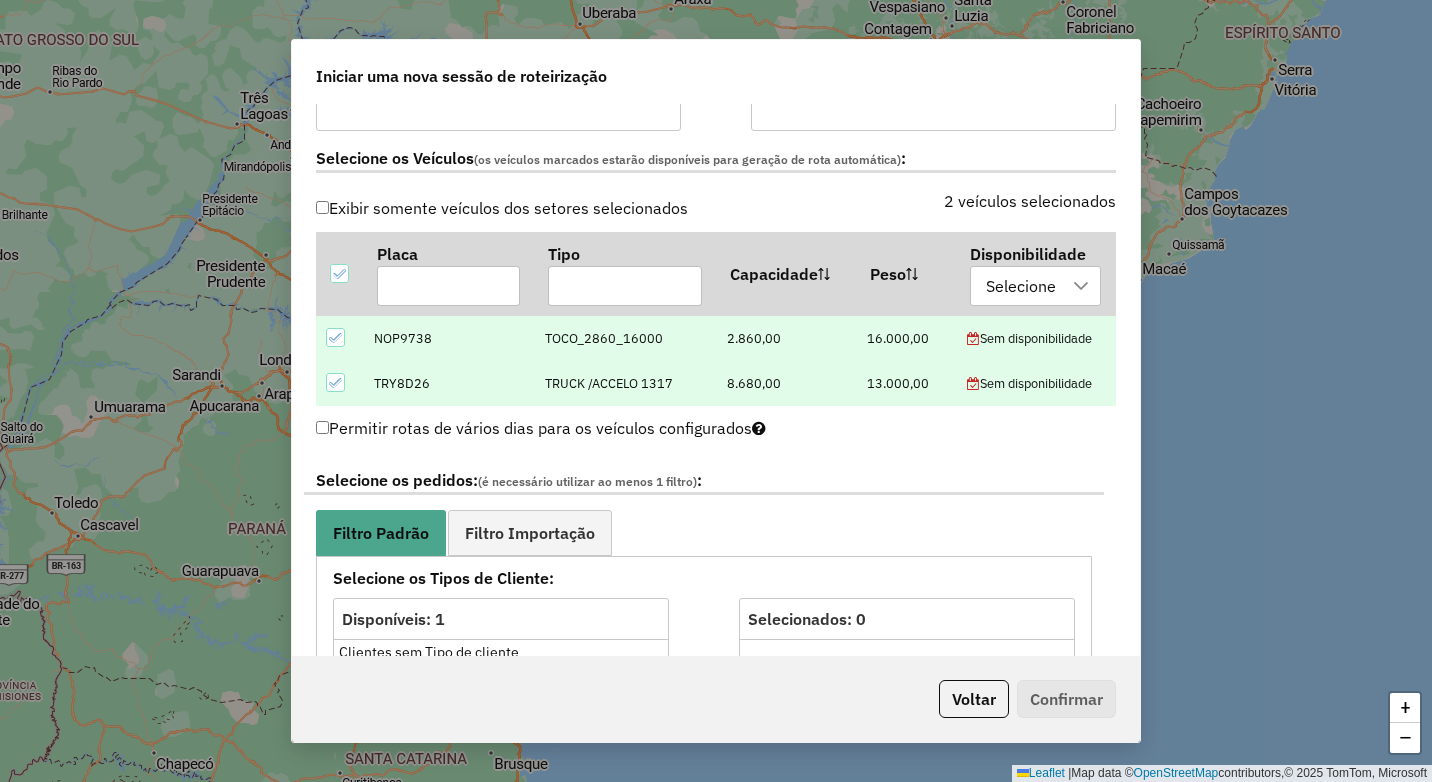 scroll, scrollTop: 700, scrollLeft: 0, axis: vertical 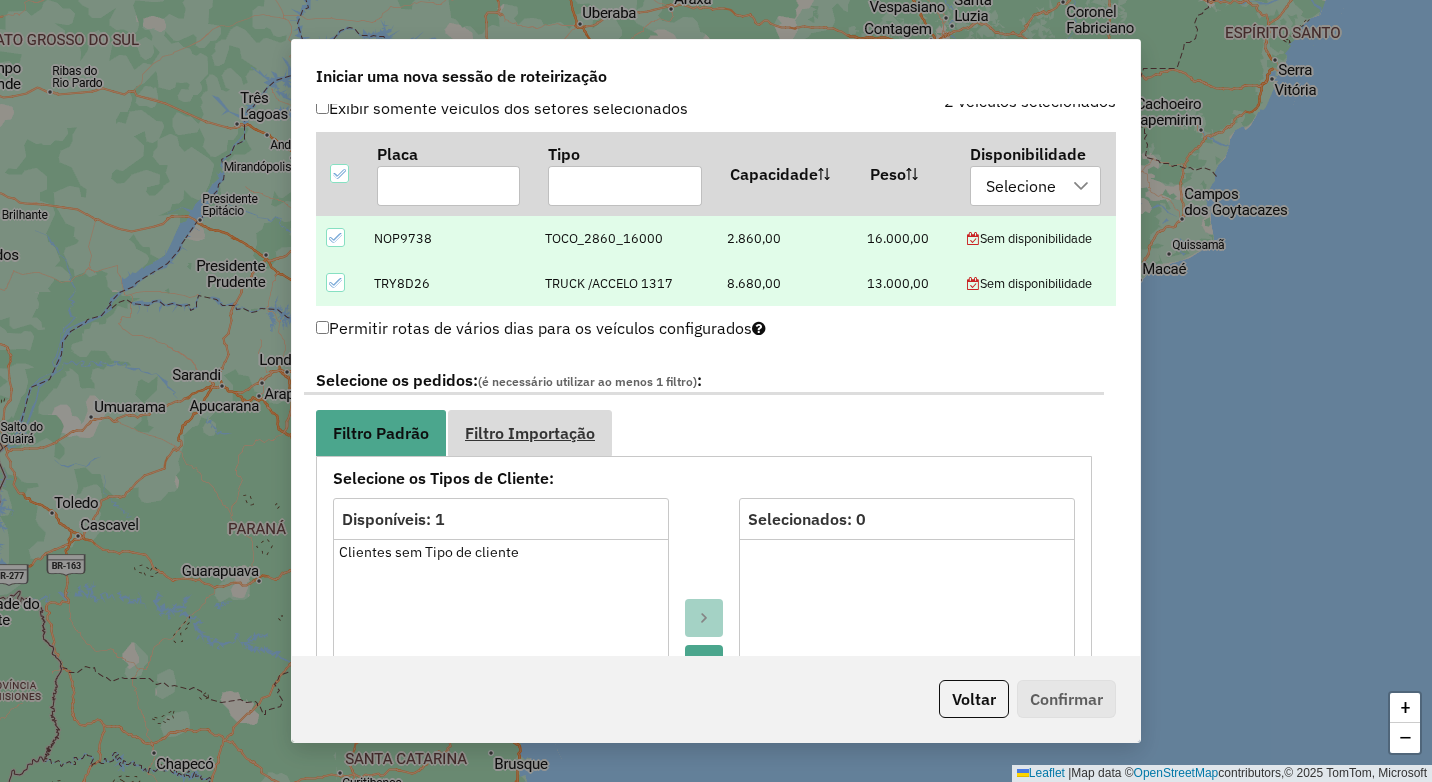 click on "Filtro Importação" at bounding box center (530, 433) 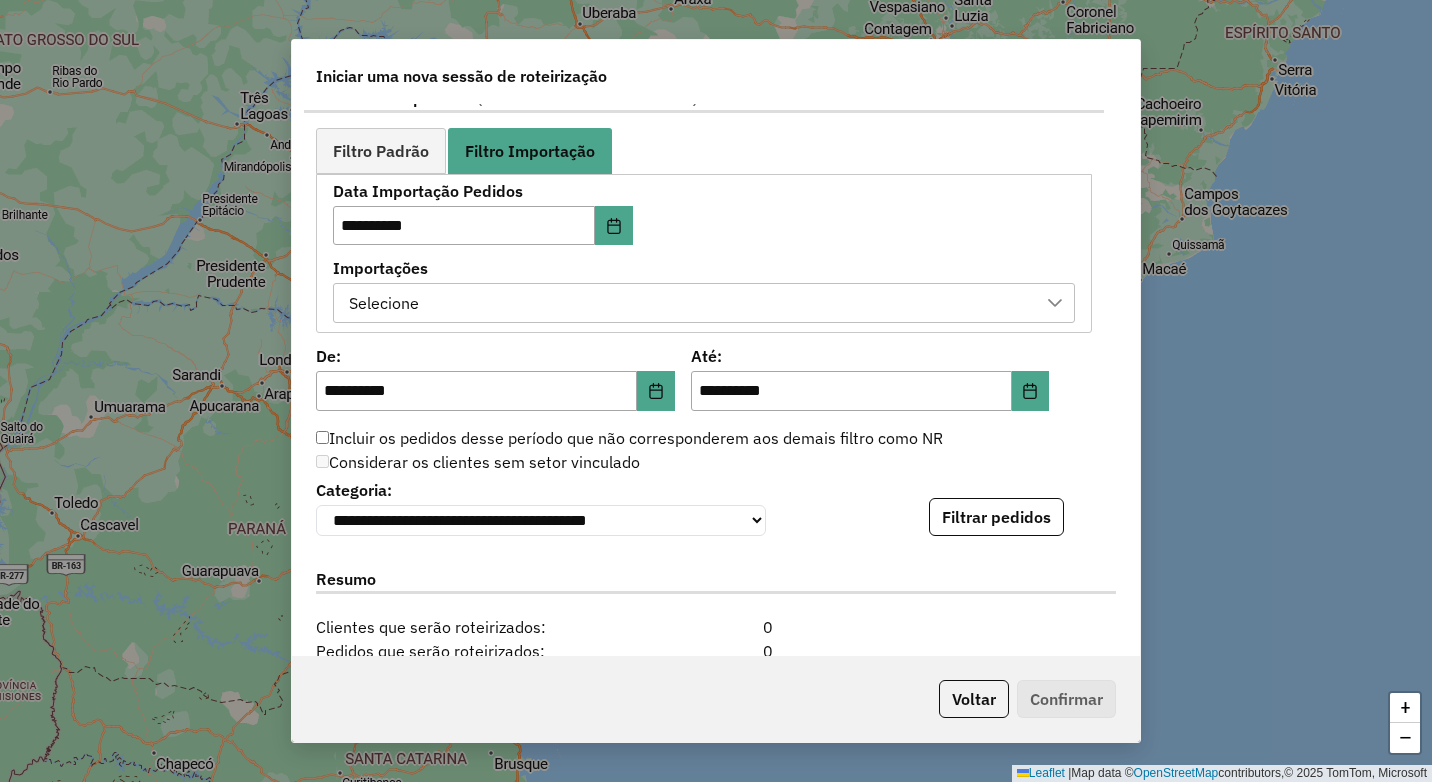 scroll, scrollTop: 1000, scrollLeft: 0, axis: vertical 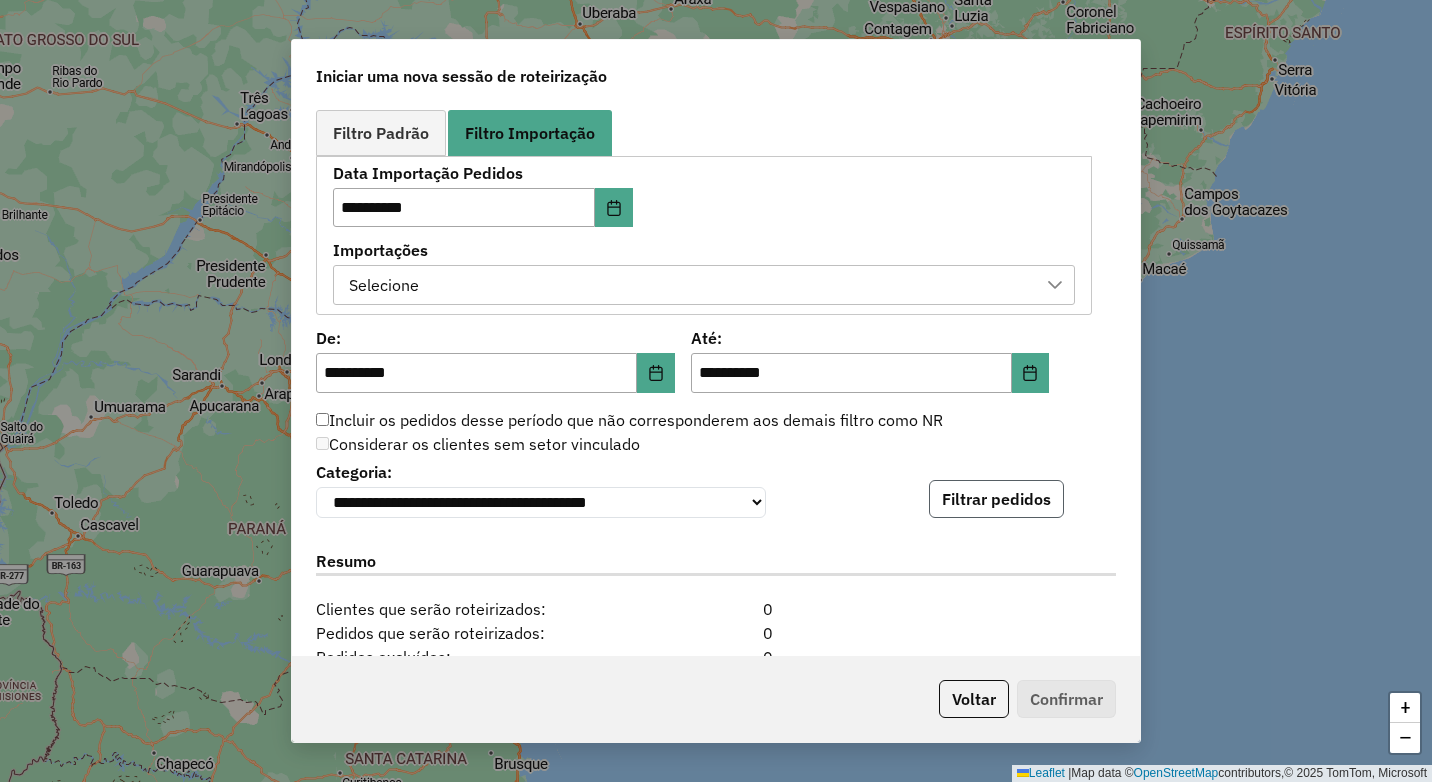 click on "Filtrar pedidos" 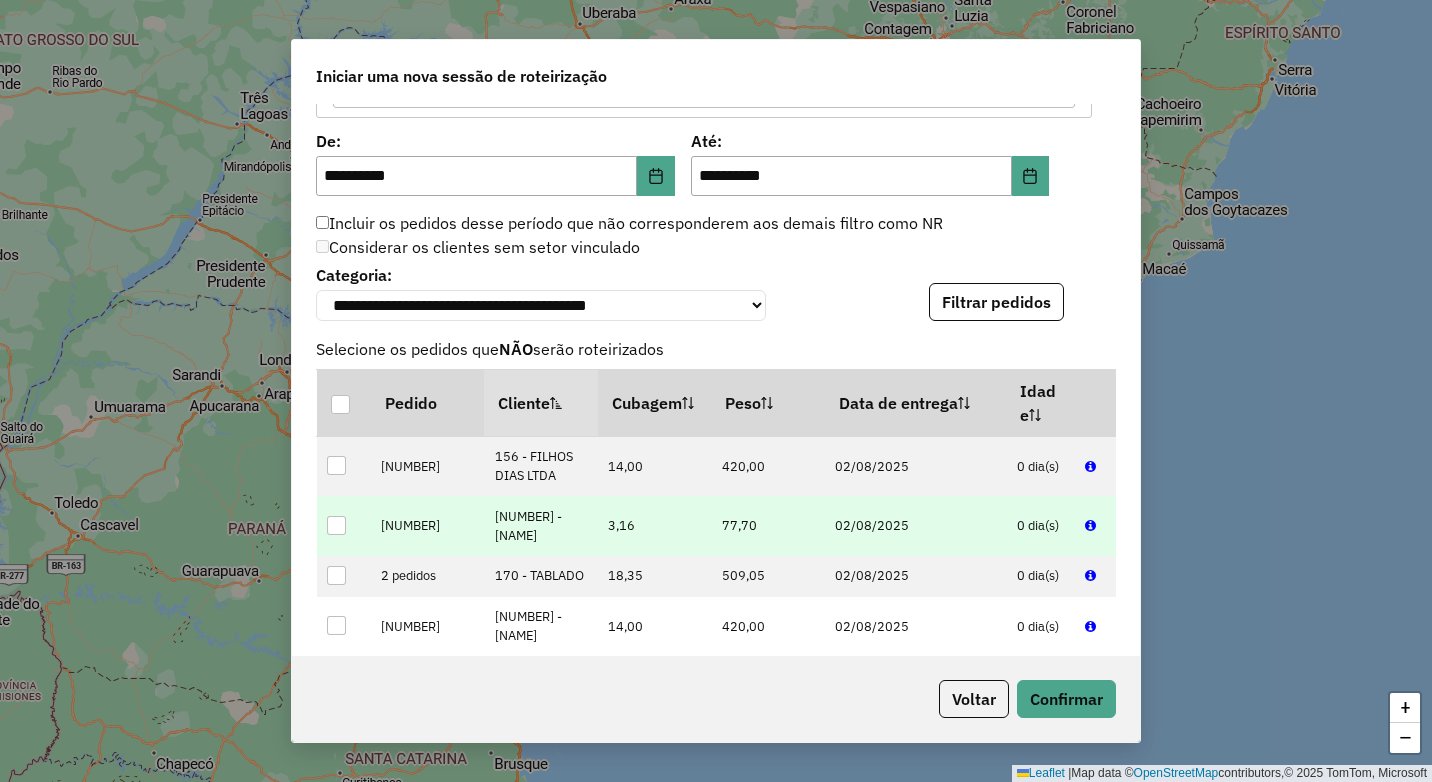 scroll, scrollTop: 1300, scrollLeft: 0, axis: vertical 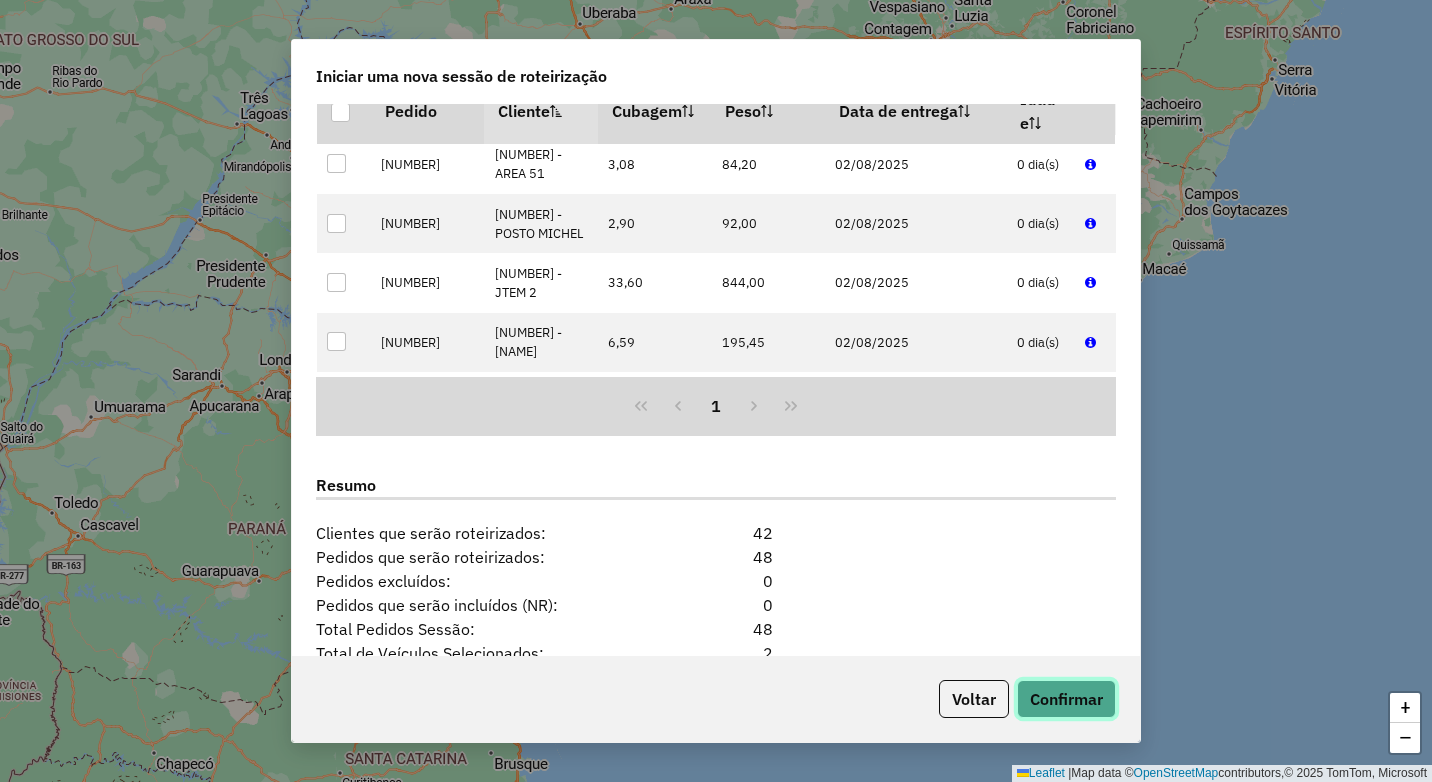click on "Confirmar" 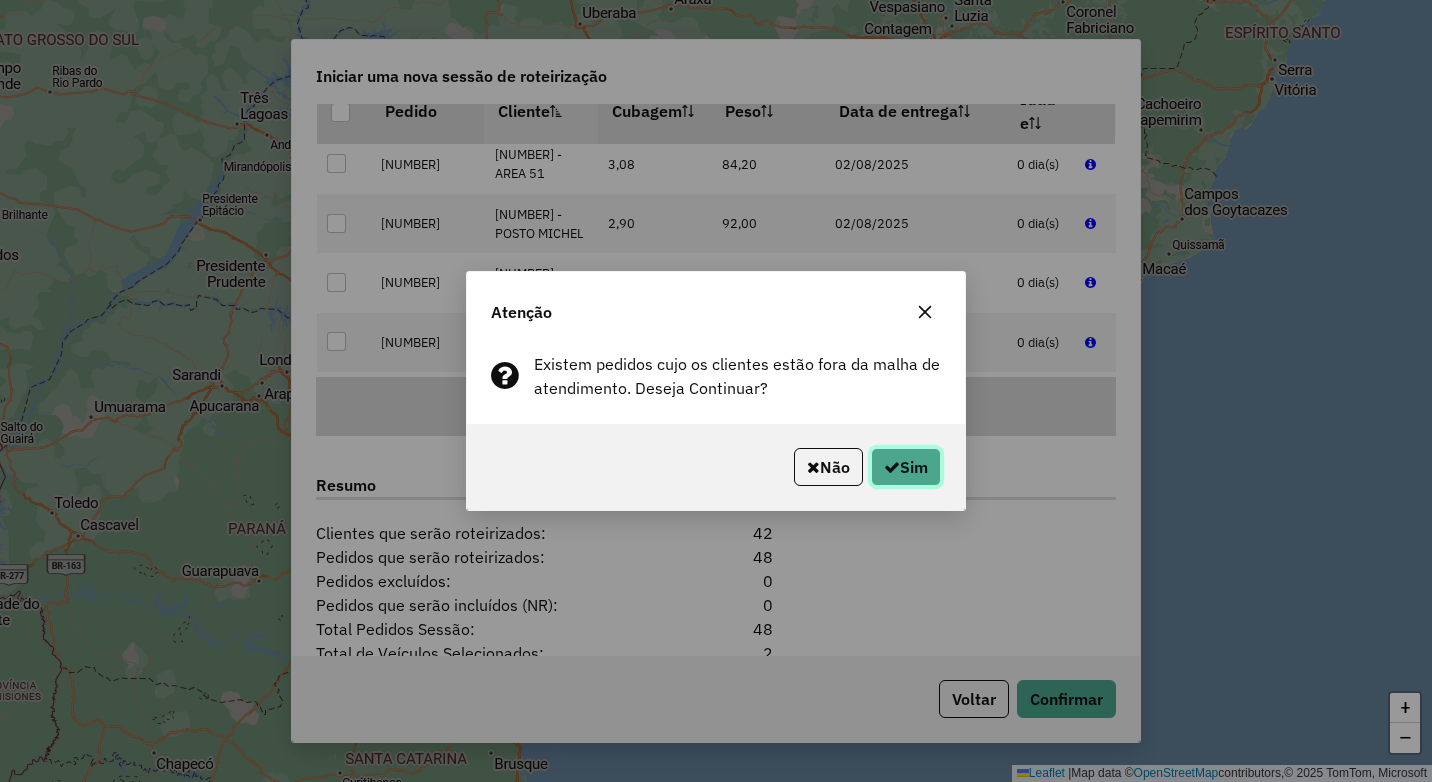 click on "Sim" 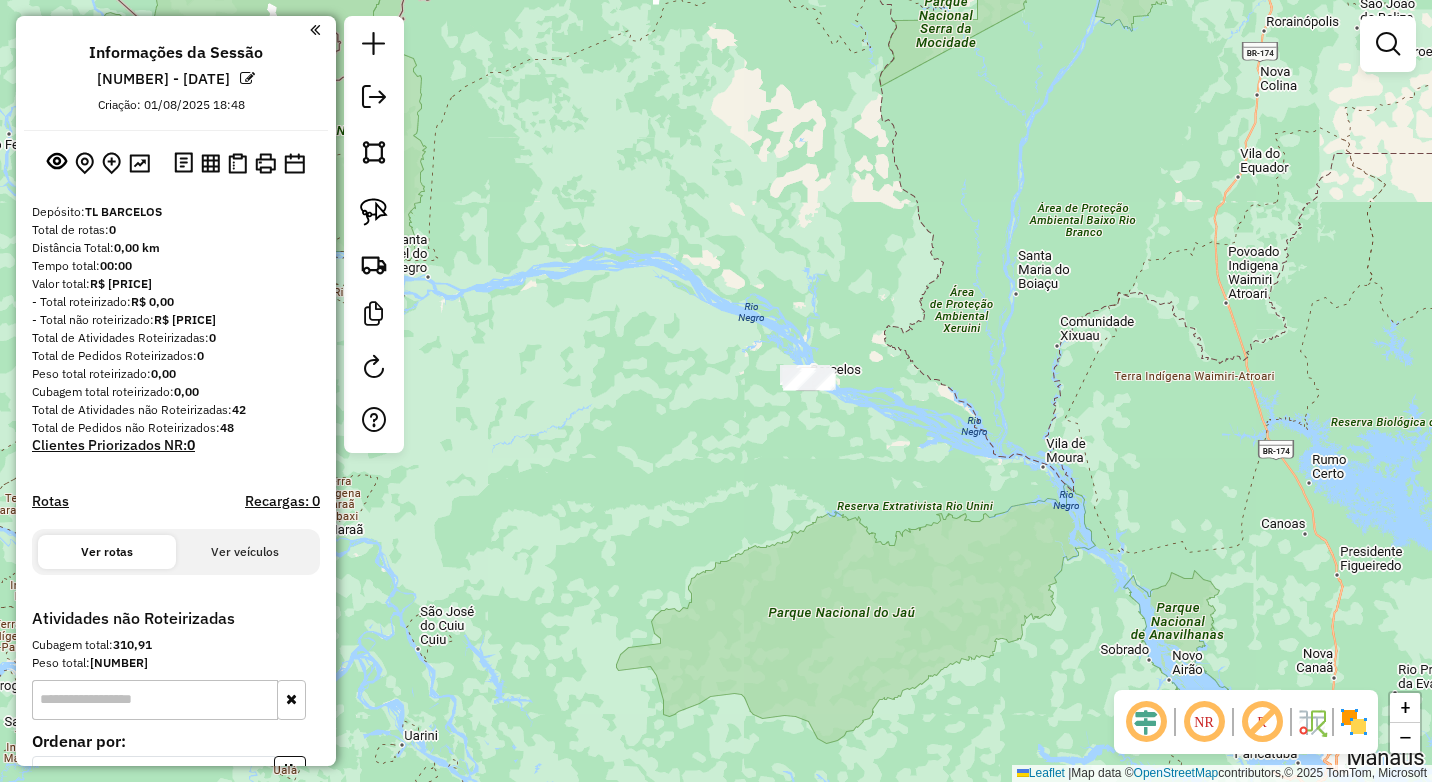 drag, startPoint x: 879, startPoint y: 442, endPoint x: 755, endPoint y: 297, distance: 190.79047 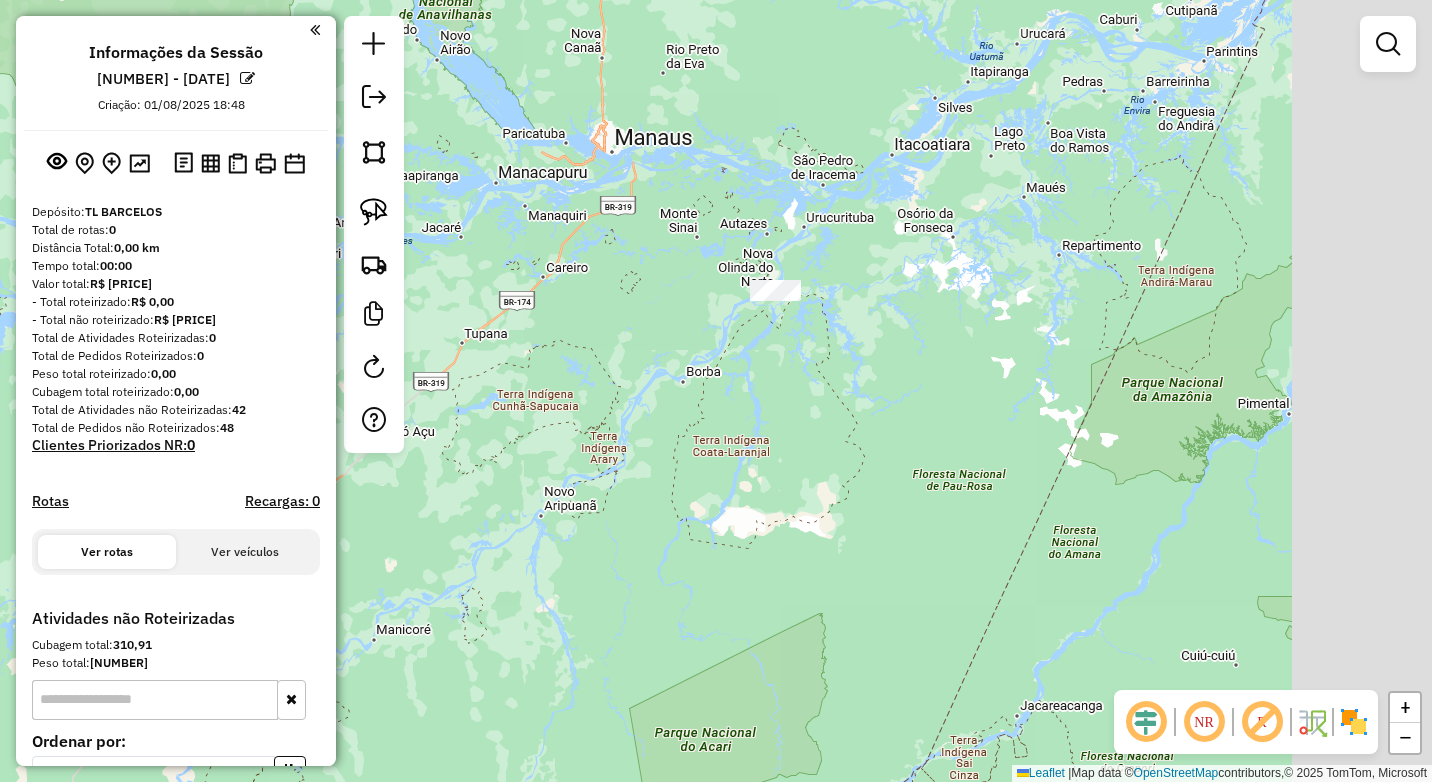 drag, startPoint x: 985, startPoint y: 374, endPoint x: 750, endPoint y: 382, distance: 235.13612 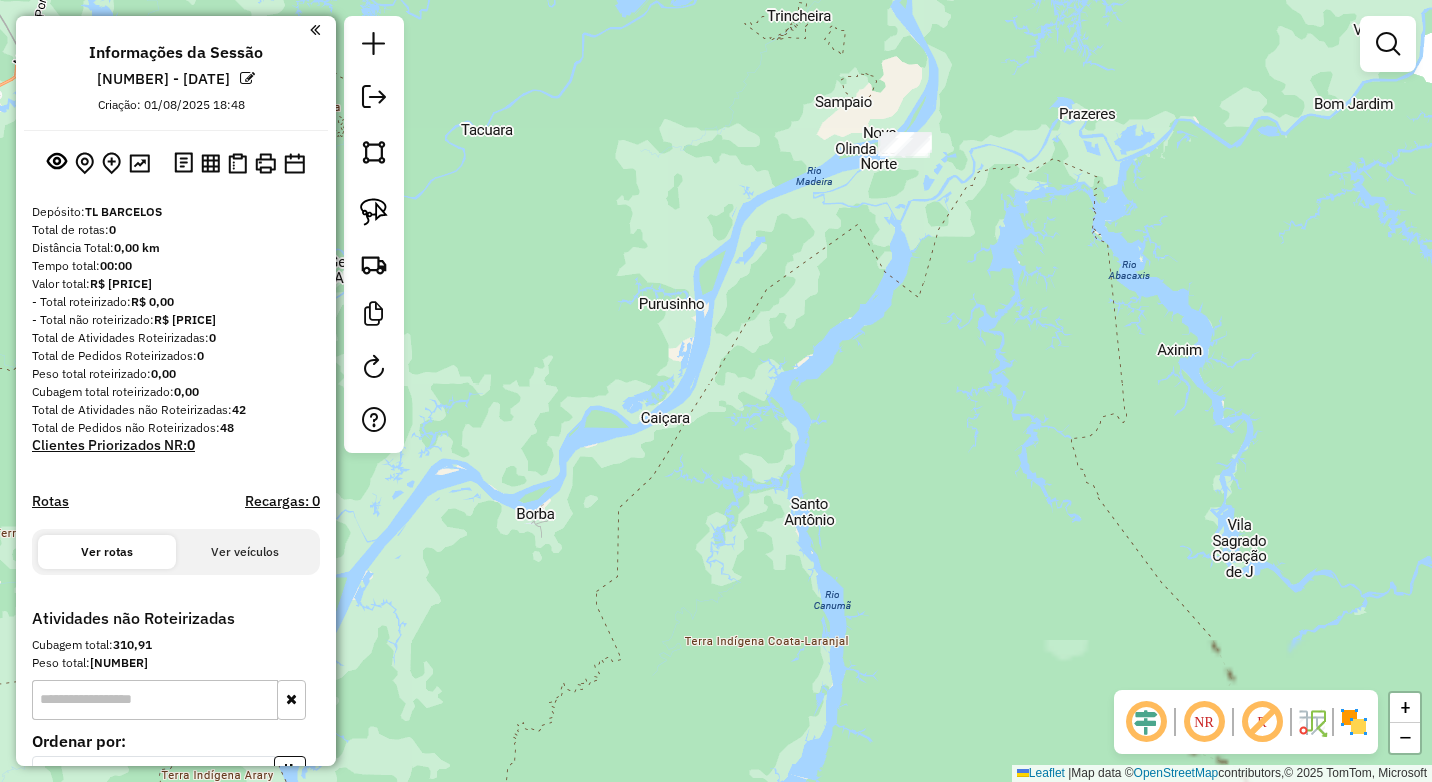 drag, startPoint x: 830, startPoint y: 416, endPoint x: 832, endPoint y: 356, distance: 60.033325 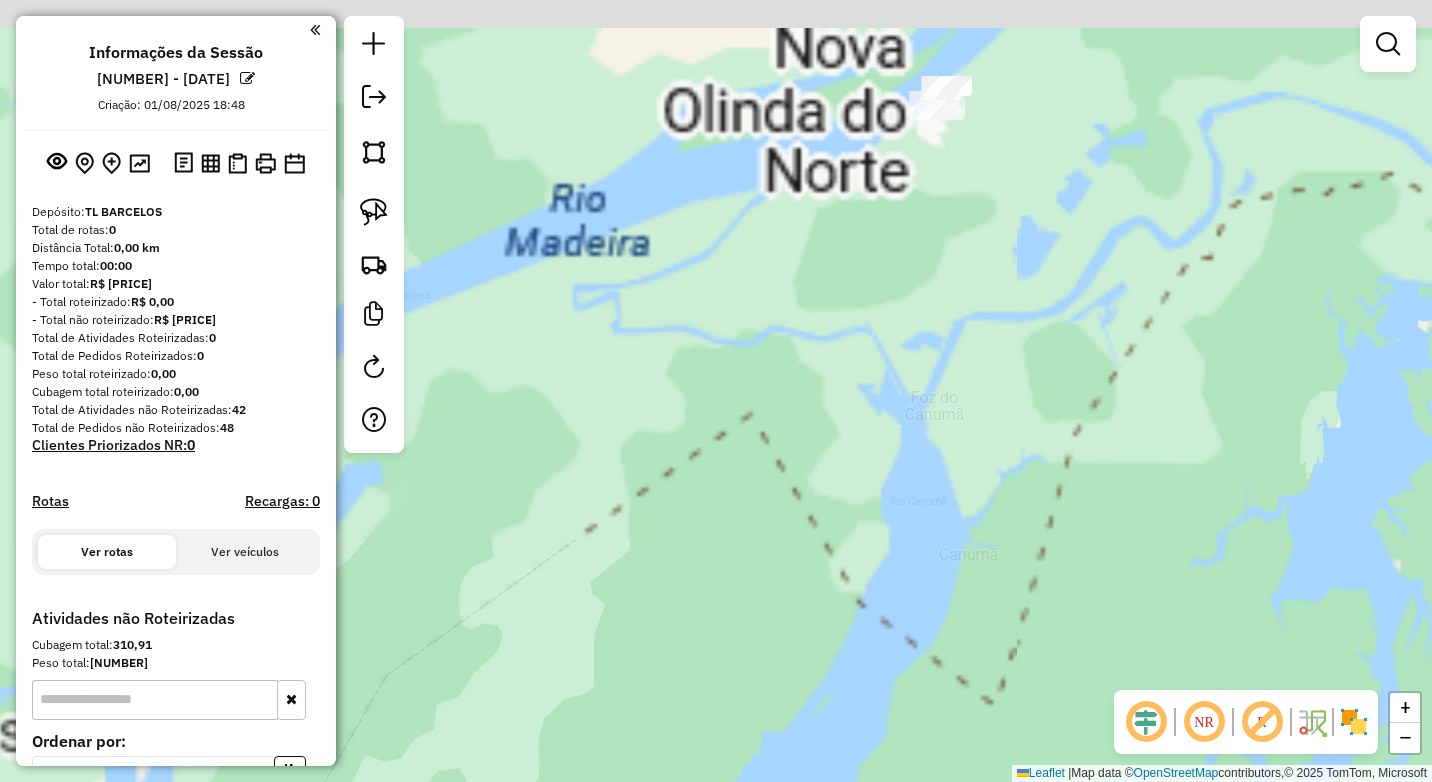 drag, startPoint x: 823, startPoint y: 563, endPoint x: 855, endPoint y: 445, distance: 122.26202 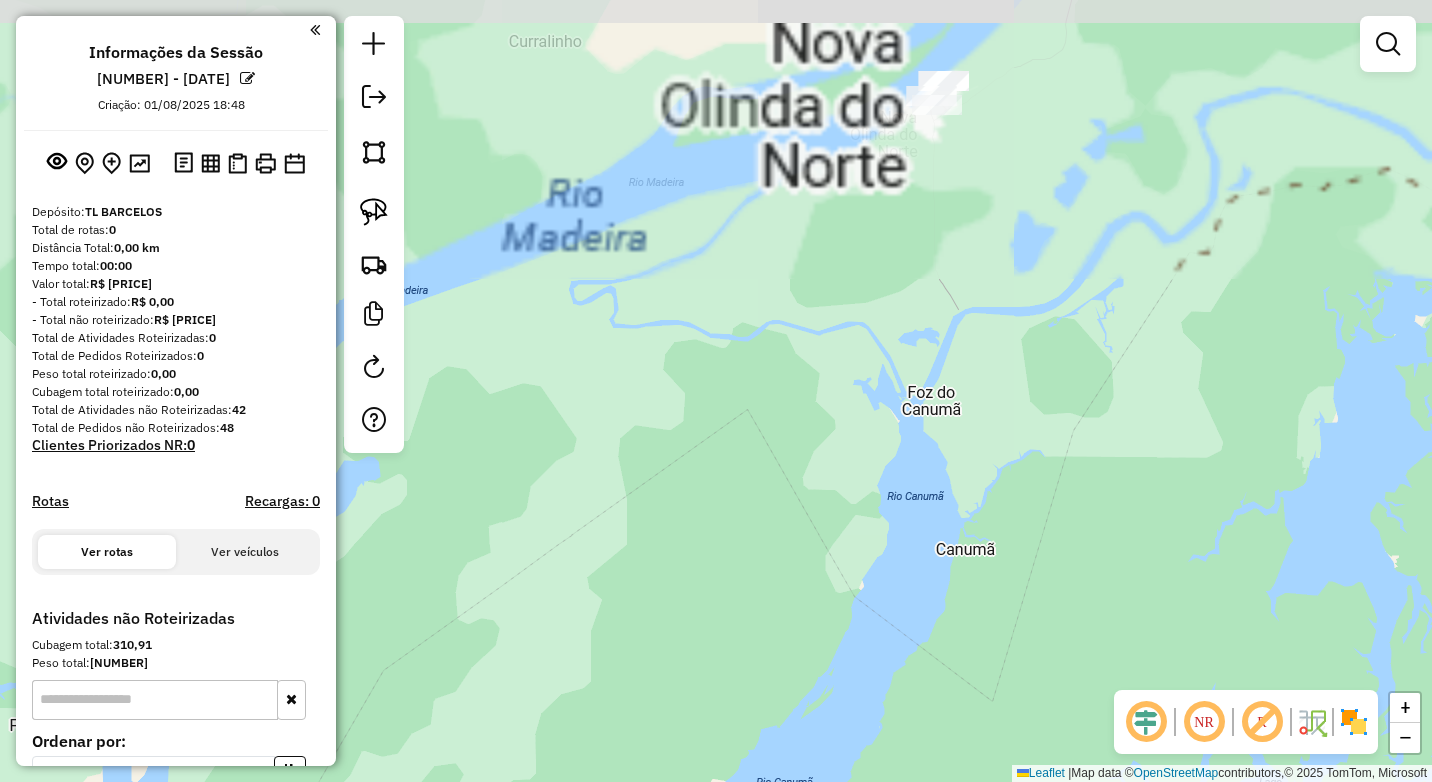 drag, startPoint x: 856, startPoint y: 478, endPoint x: 786, endPoint y: 554, distance: 103.32473 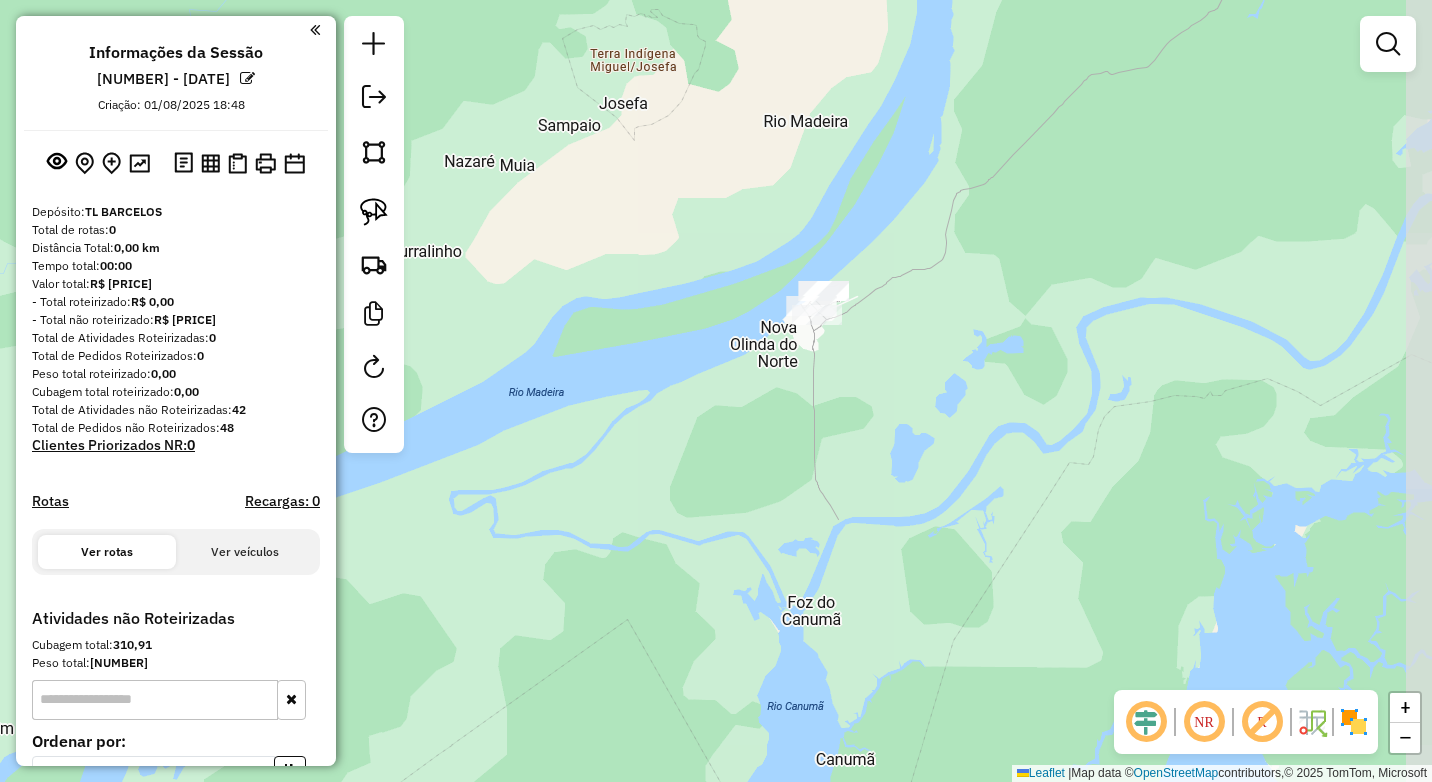 drag, startPoint x: 791, startPoint y: 587, endPoint x: 792, endPoint y: 507, distance: 80.00625 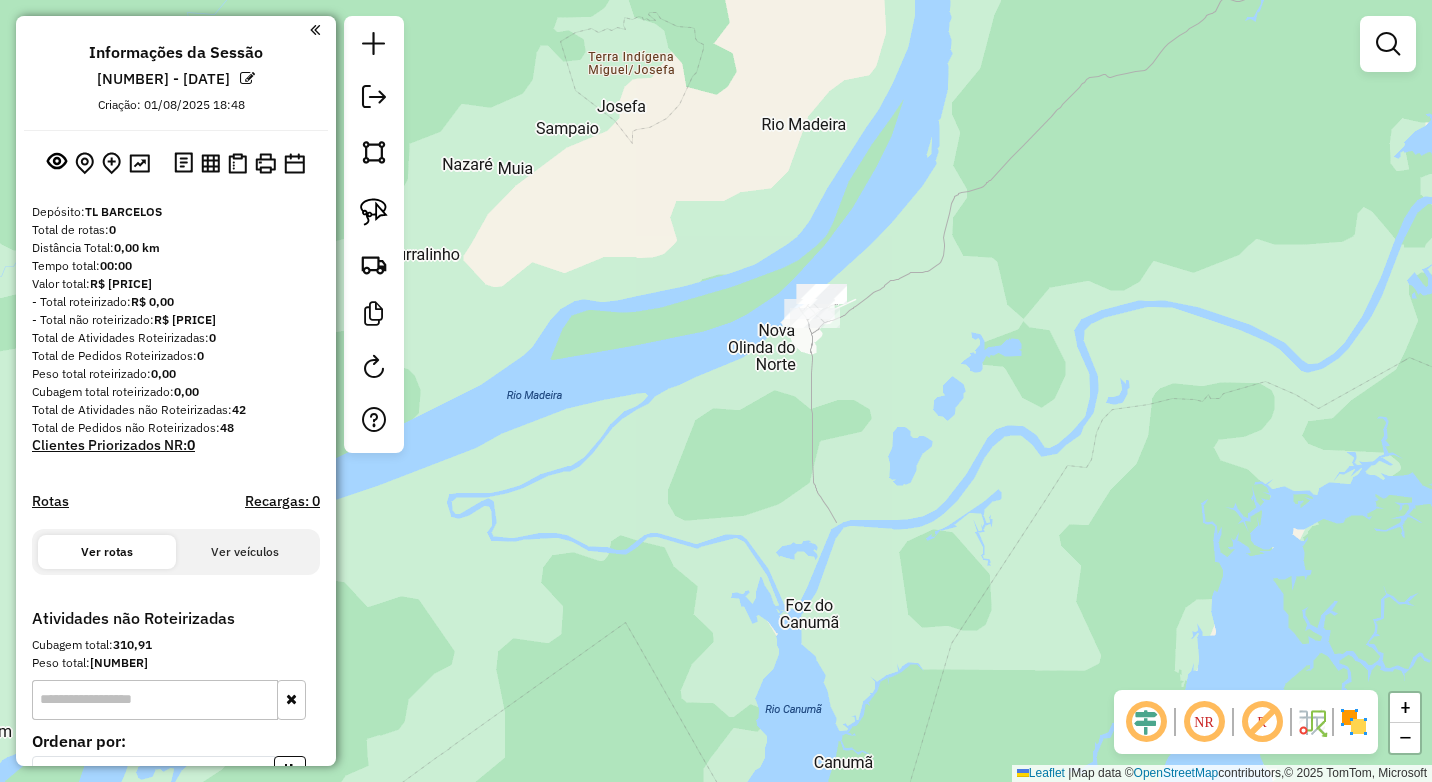 drag, startPoint x: 756, startPoint y: 606, endPoint x: 752, endPoint y: 591, distance: 15.524175 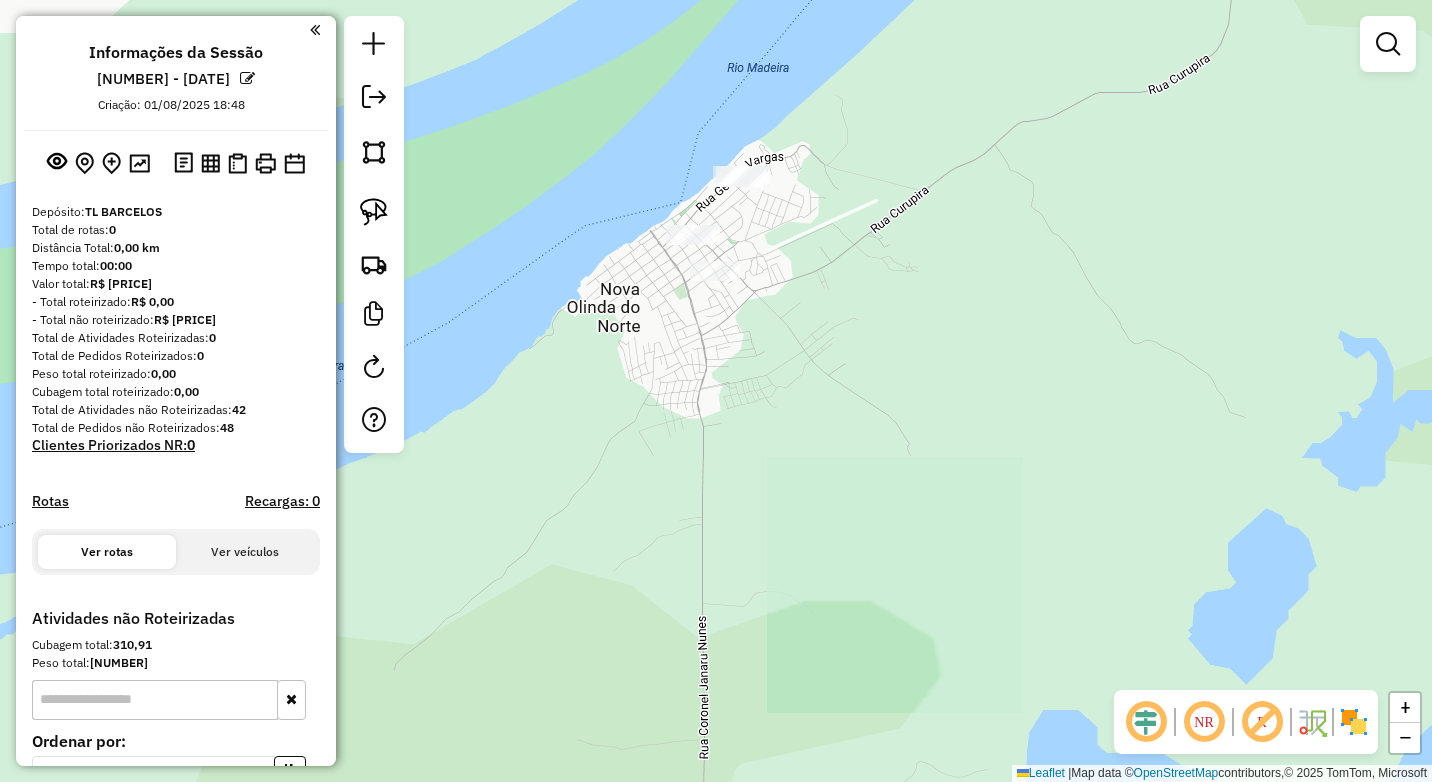 drag, startPoint x: 736, startPoint y: 538, endPoint x: 713, endPoint y: 500, distance: 44.418465 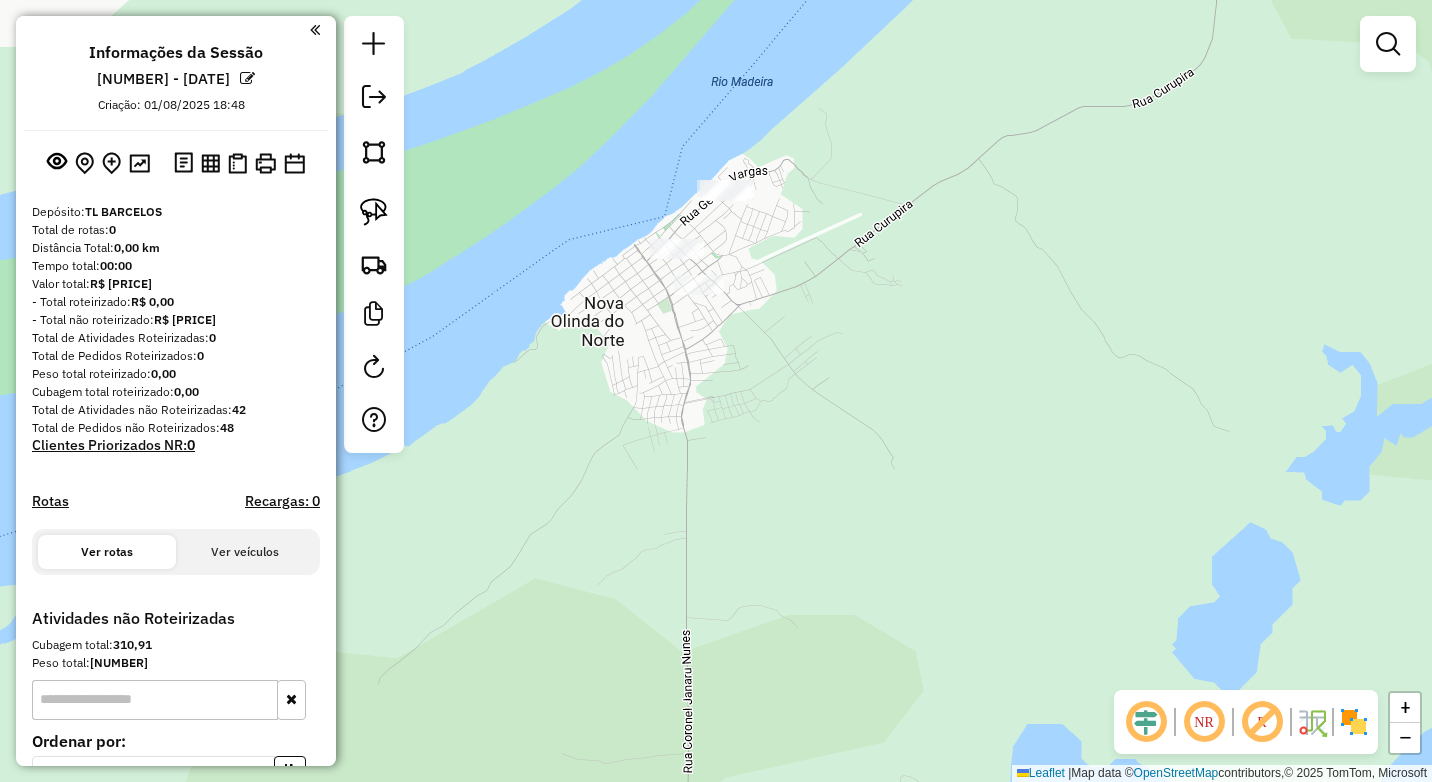 drag, startPoint x: 723, startPoint y: 490, endPoint x: 716, endPoint y: 475, distance: 16.552946 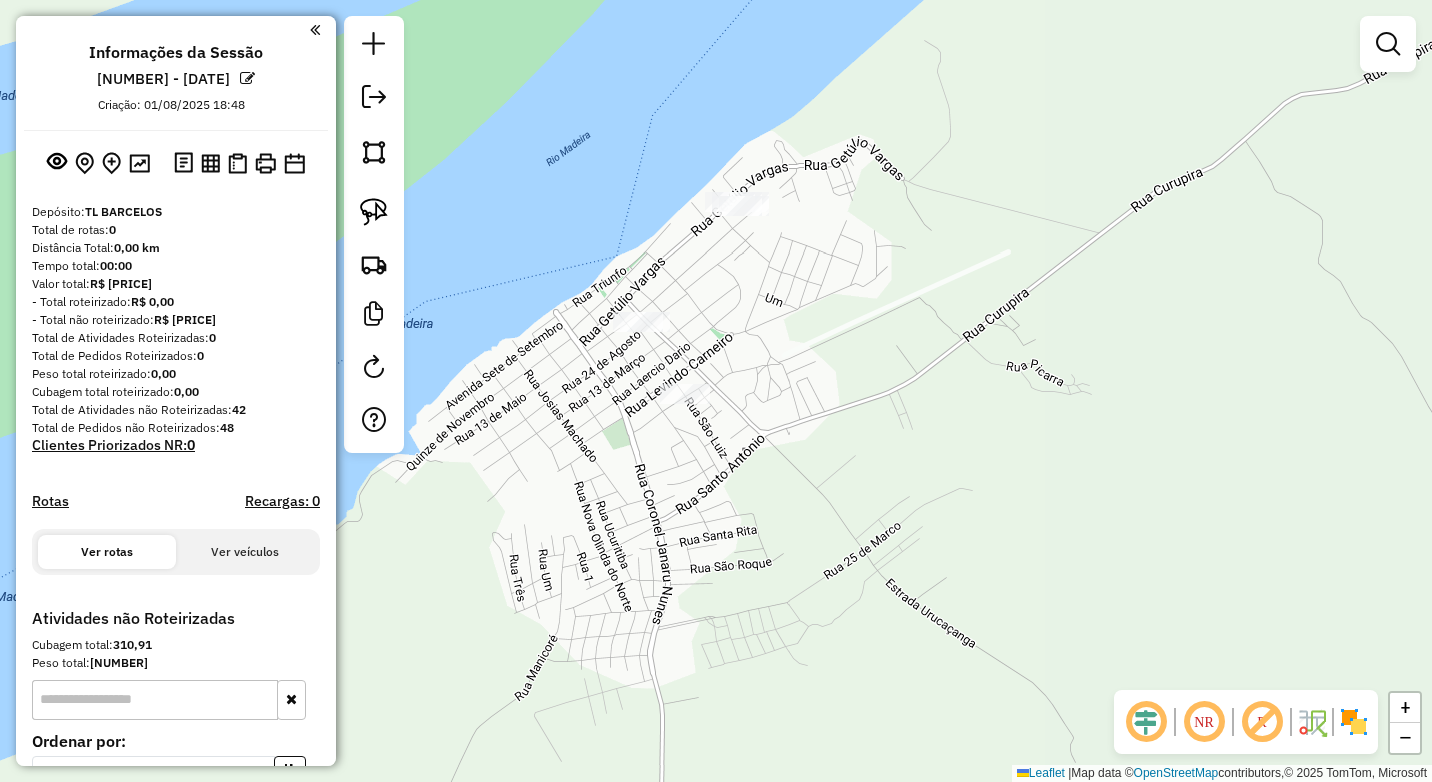 drag, startPoint x: 744, startPoint y: 159, endPoint x: 728, endPoint y: 302, distance: 143.89232 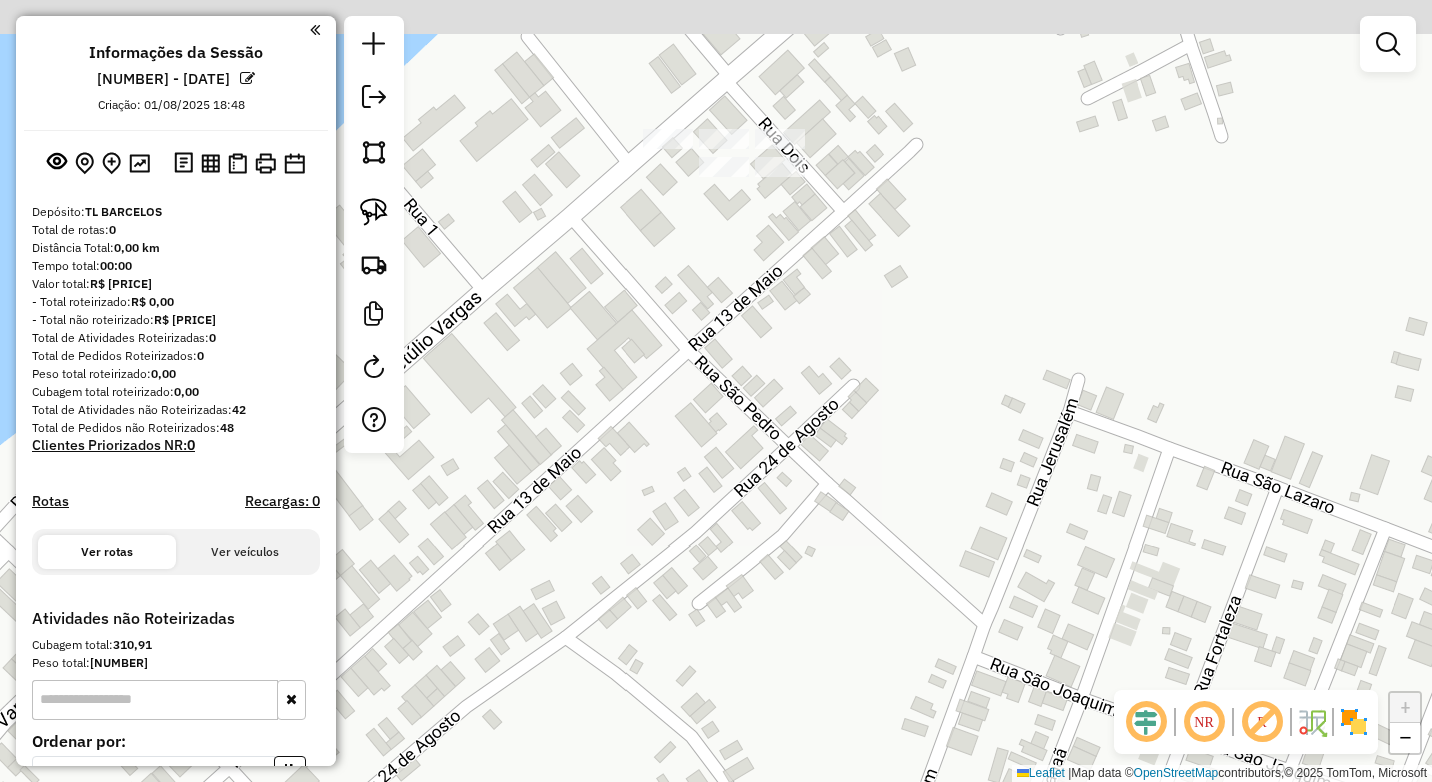 click on "Janela de atendimento Grade de atendimento Capacidade Transportadoras Veículos Cliente Pedidos  Rotas Selecione os dias de semana para filtrar as janelas de atendimento  Seg   Ter   Qua   Qui   Sex   Sáb   Dom  Informe o período da janela de atendimento: De: Até:  Filtrar exatamente a janela do cliente  Considerar janela de atendimento padrão  Selecione os dias de semana para filtrar as grades de atendimento  Seg   Ter   Qua   Qui   Sex   Sáb   Dom   Considerar clientes sem dia de atendimento cadastrado  Clientes fora do dia de atendimento selecionado Filtrar as atividades entre os valores definidos abaixo:  Peso mínimo:   Peso máximo:   Cubagem mínima:   Cubagem máxima:   De:   Até:  Filtrar as atividades entre o tempo de atendimento definido abaixo:  De:   Até:   Considerar capacidade total dos clientes não roteirizados Transportadora: Selecione um ou mais itens Tipo de veículo: Selecione um ou mais itens Veículo: Selecione um ou mais itens Motorista: Selecione um ou mais itens Nome: Rótulo:" 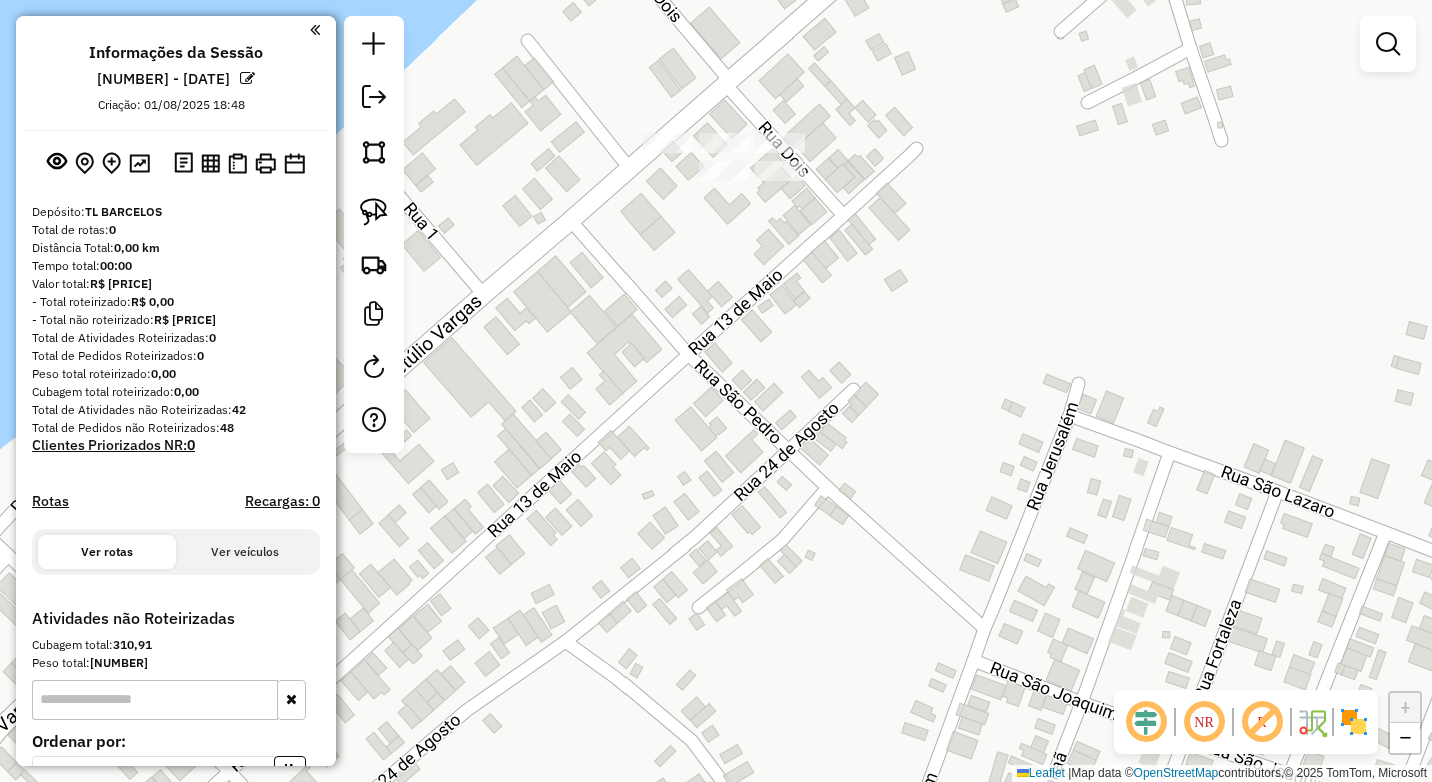 click on "Janela de atendimento Grade de atendimento Capacidade Transportadoras Veículos Cliente Pedidos  Rotas Selecione os dias de semana para filtrar as janelas de atendimento  Seg   Ter   Qua   Qui   Sex   Sáb   Dom  Informe o período da janela de atendimento: De: Até:  Filtrar exatamente a janela do cliente  Considerar janela de atendimento padrão  Selecione os dias de semana para filtrar as grades de atendimento  Seg   Ter   Qua   Qui   Sex   Sáb   Dom   Considerar clientes sem dia de atendimento cadastrado  Clientes fora do dia de atendimento selecionado Filtrar as atividades entre os valores definidos abaixo:  Peso mínimo:   Peso máximo:   Cubagem mínima:   Cubagem máxima:   De:   Até:  Filtrar as atividades entre o tempo de atendimento definido abaixo:  De:   Até:   Considerar capacidade total dos clientes não roteirizados Transportadora: Selecione um ou mais itens Tipo de veículo: Selecione um ou mais itens Veículo: Selecione um ou mais itens Motorista: Selecione um ou mais itens Nome: Rótulo:" 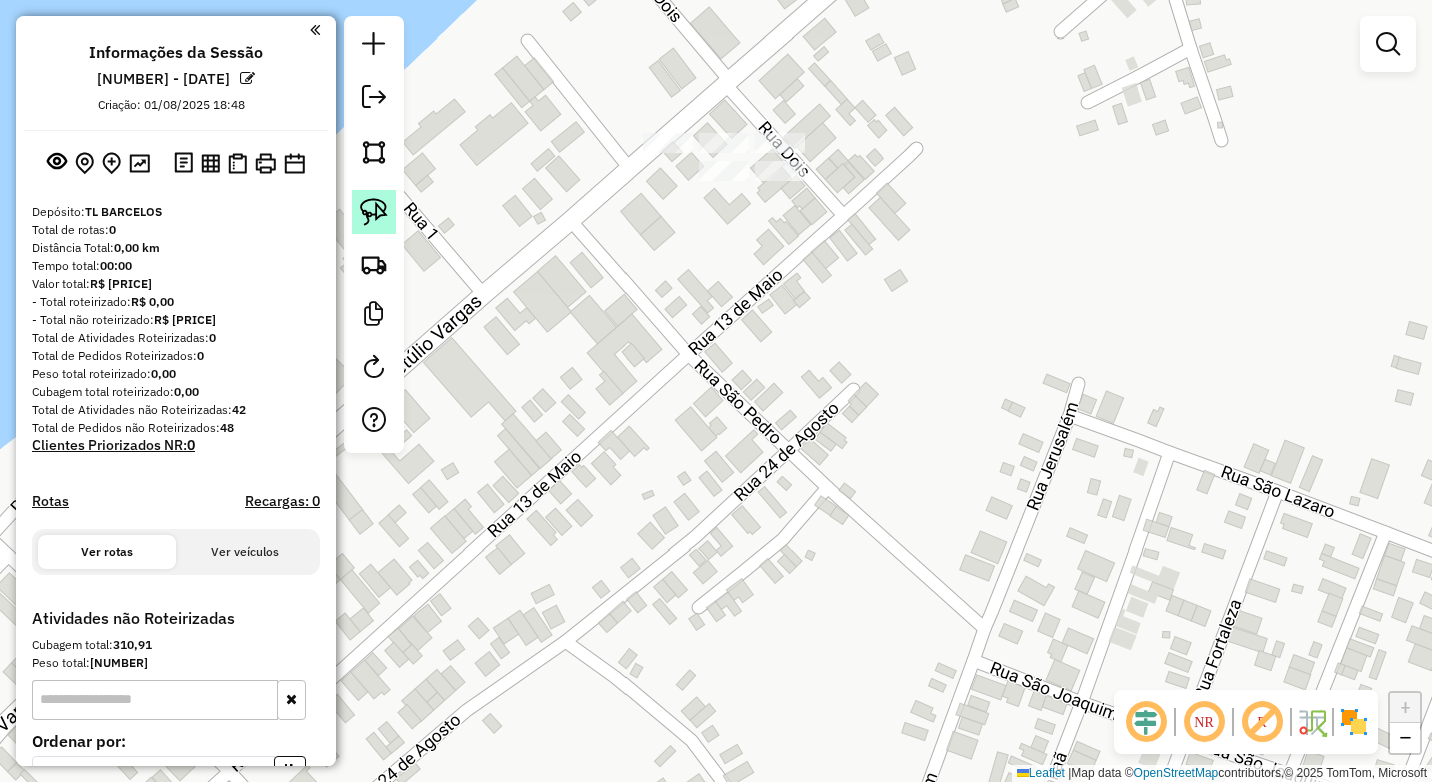 click 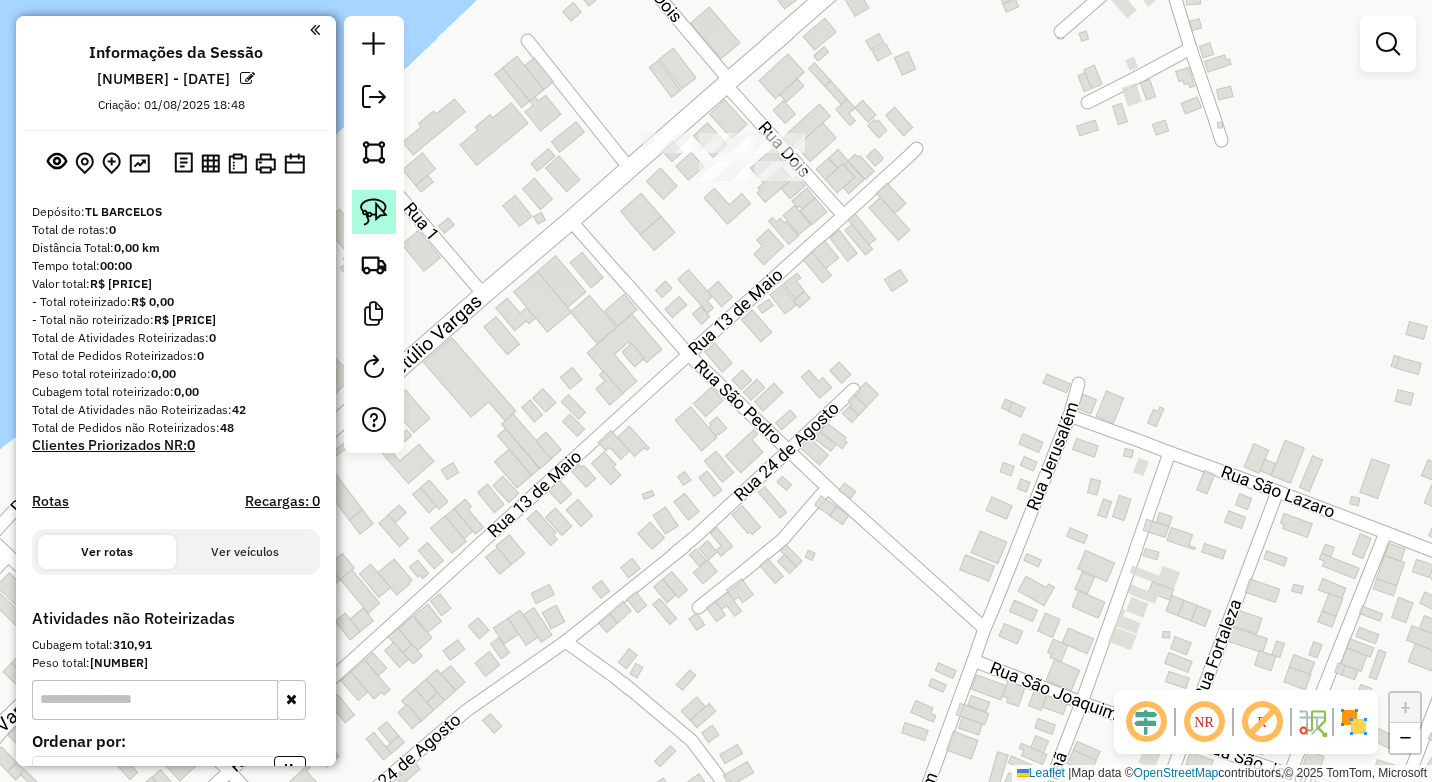 click 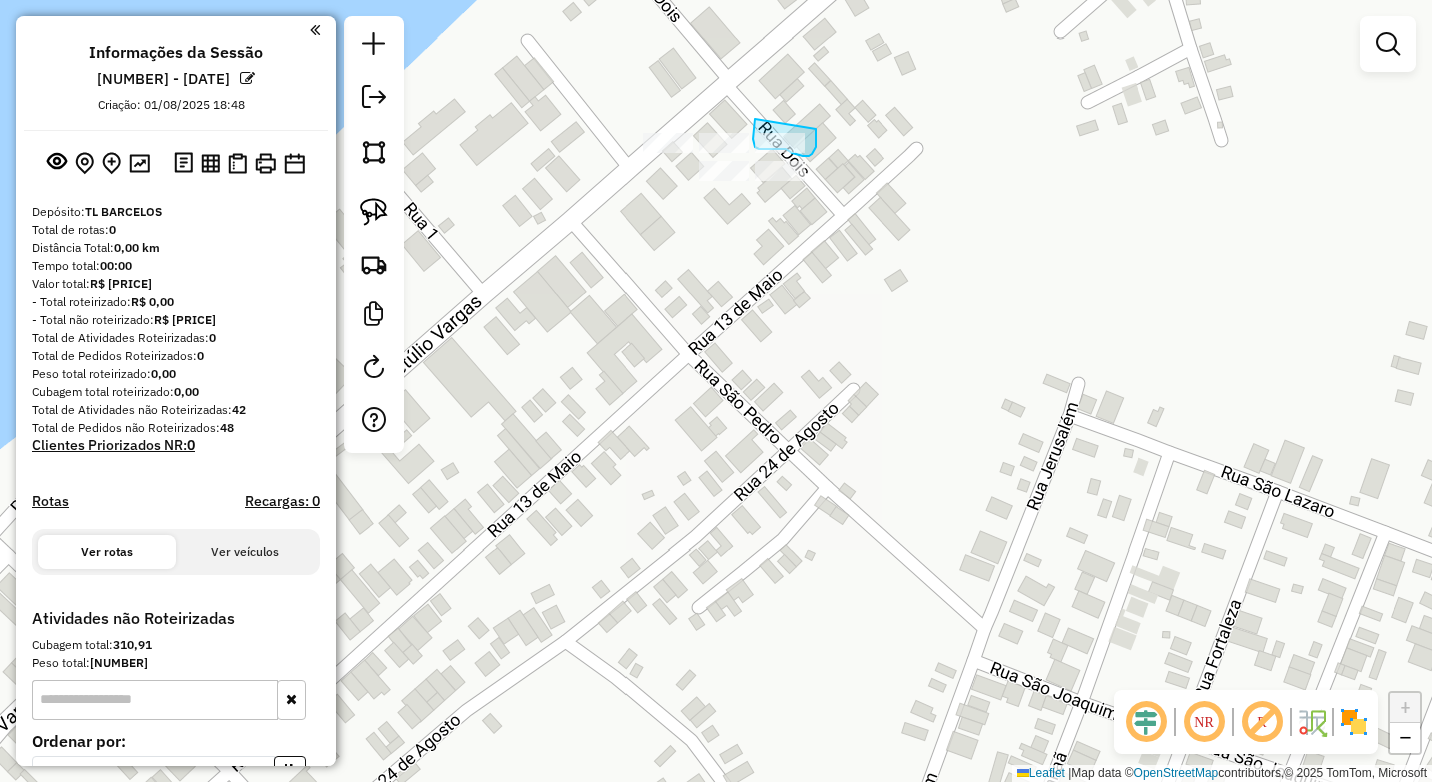 drag, startPoint x: 755, startPoint y: 119, endPoint x: 816, endPoint y: 129, distance: 61.81424 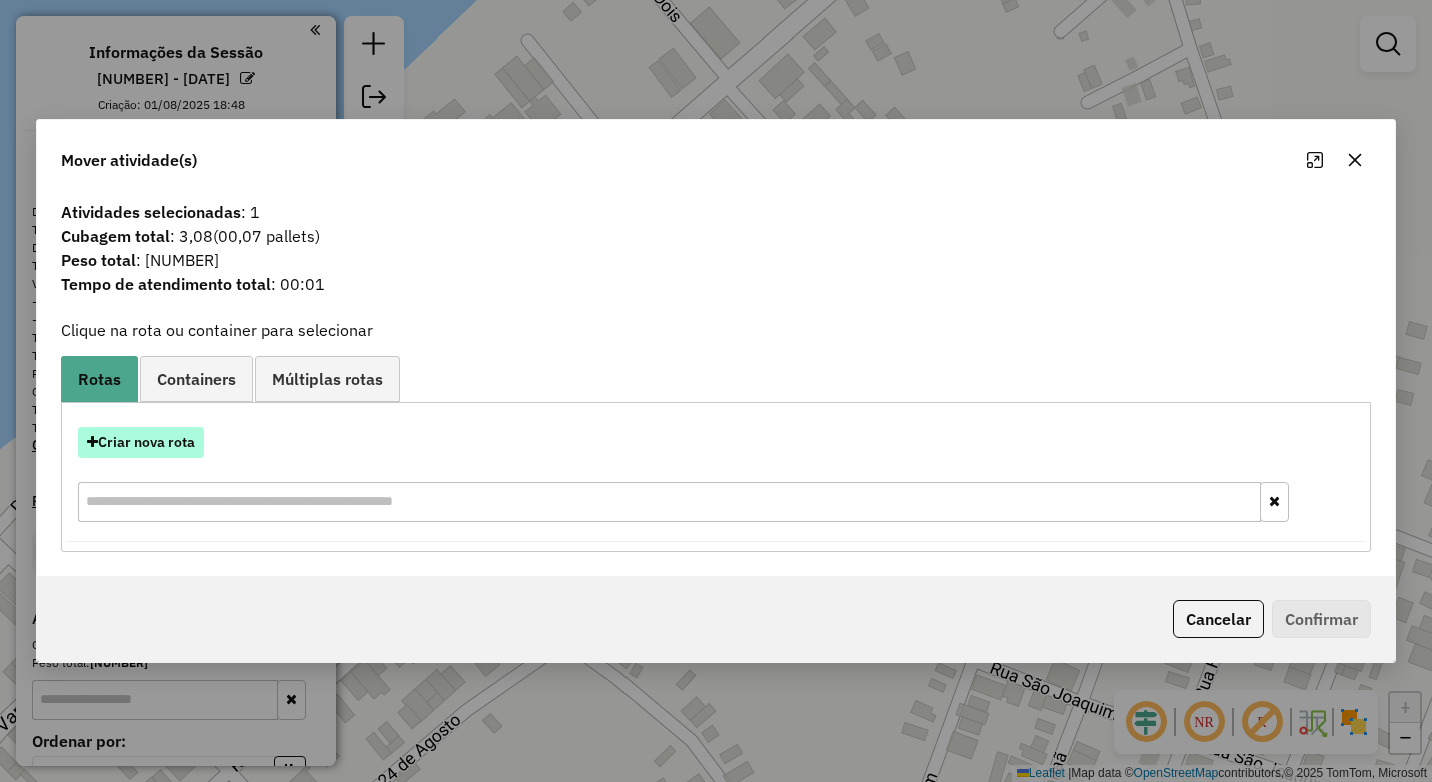 click on "Criar nova rota" at bounding box center (141, 442) 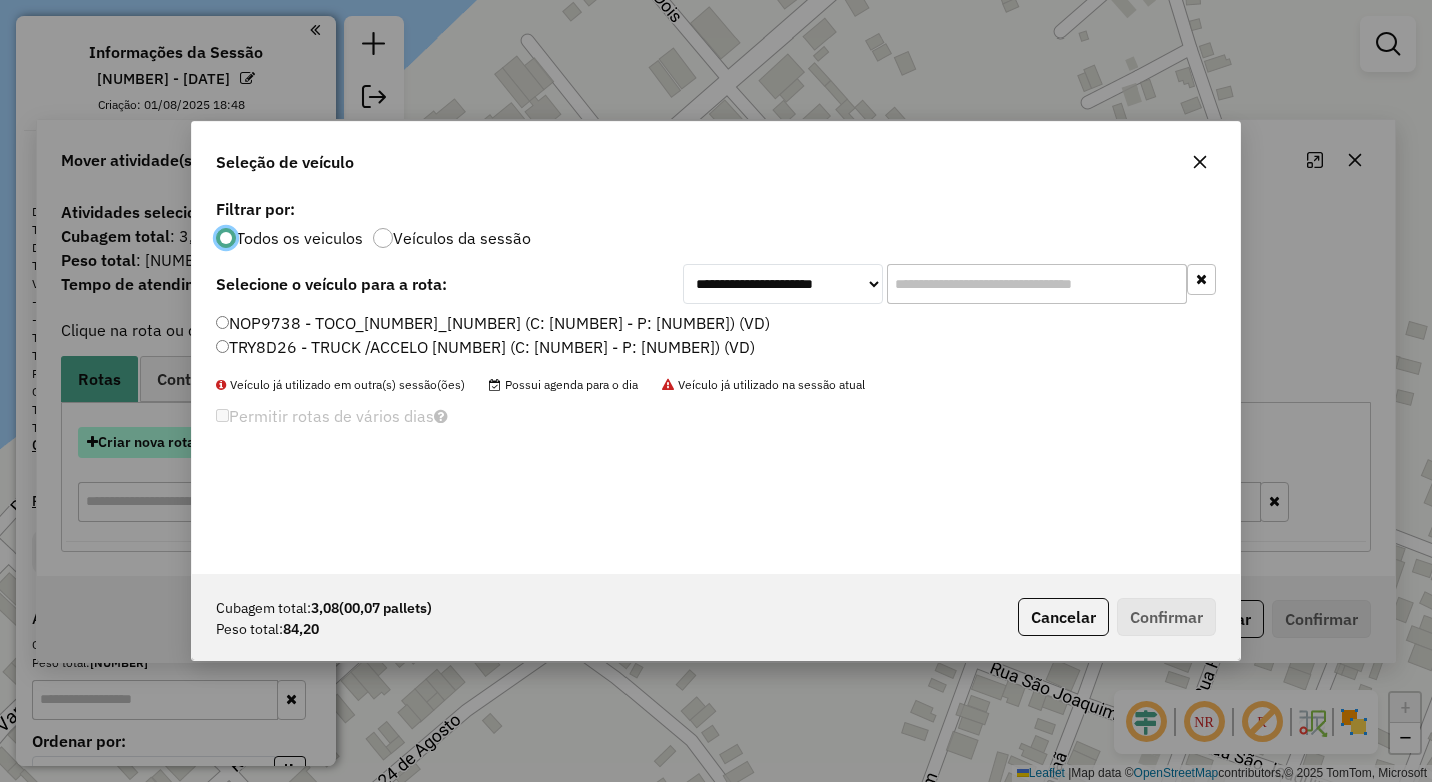 scroll, scrollTop: 11, scrollLeft: 6, axis: both 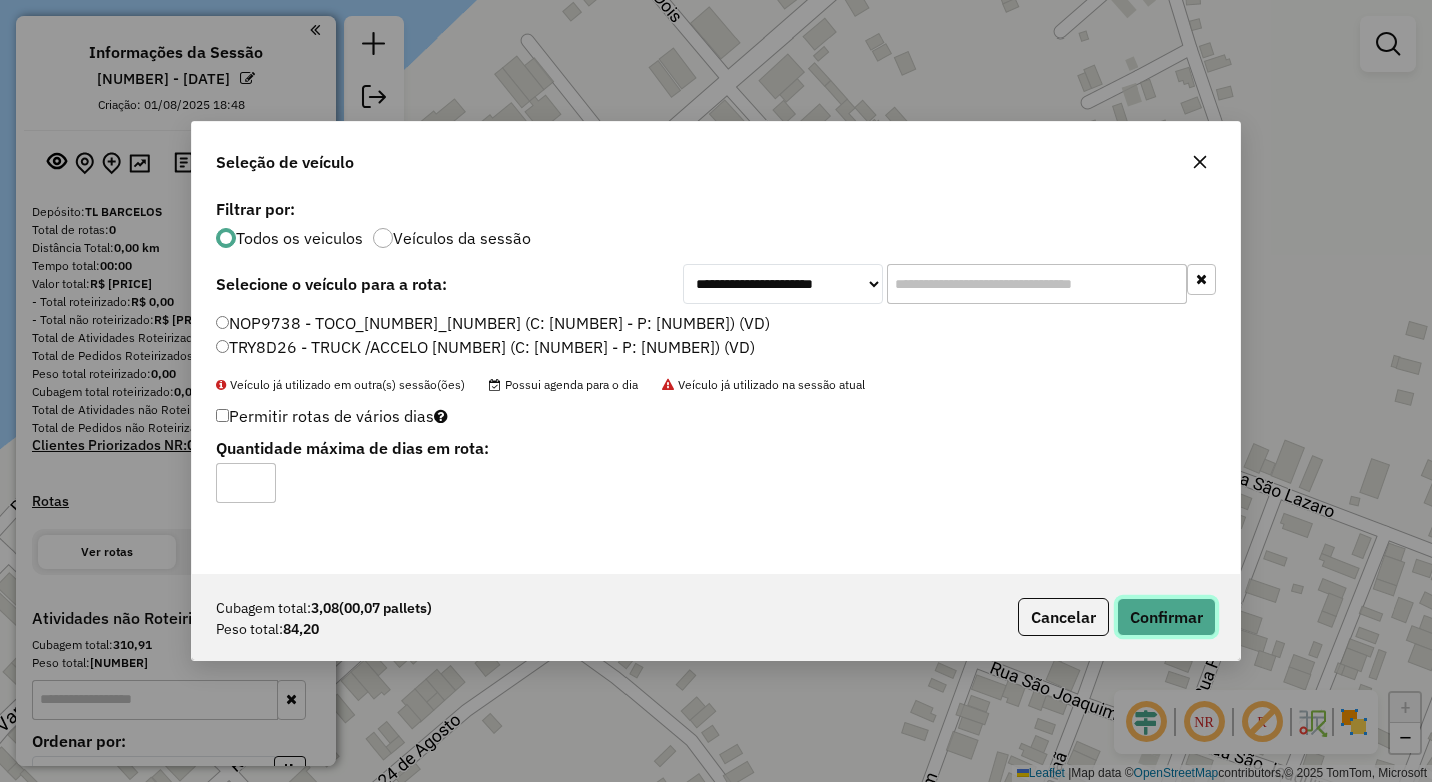 click on "Confirmar" 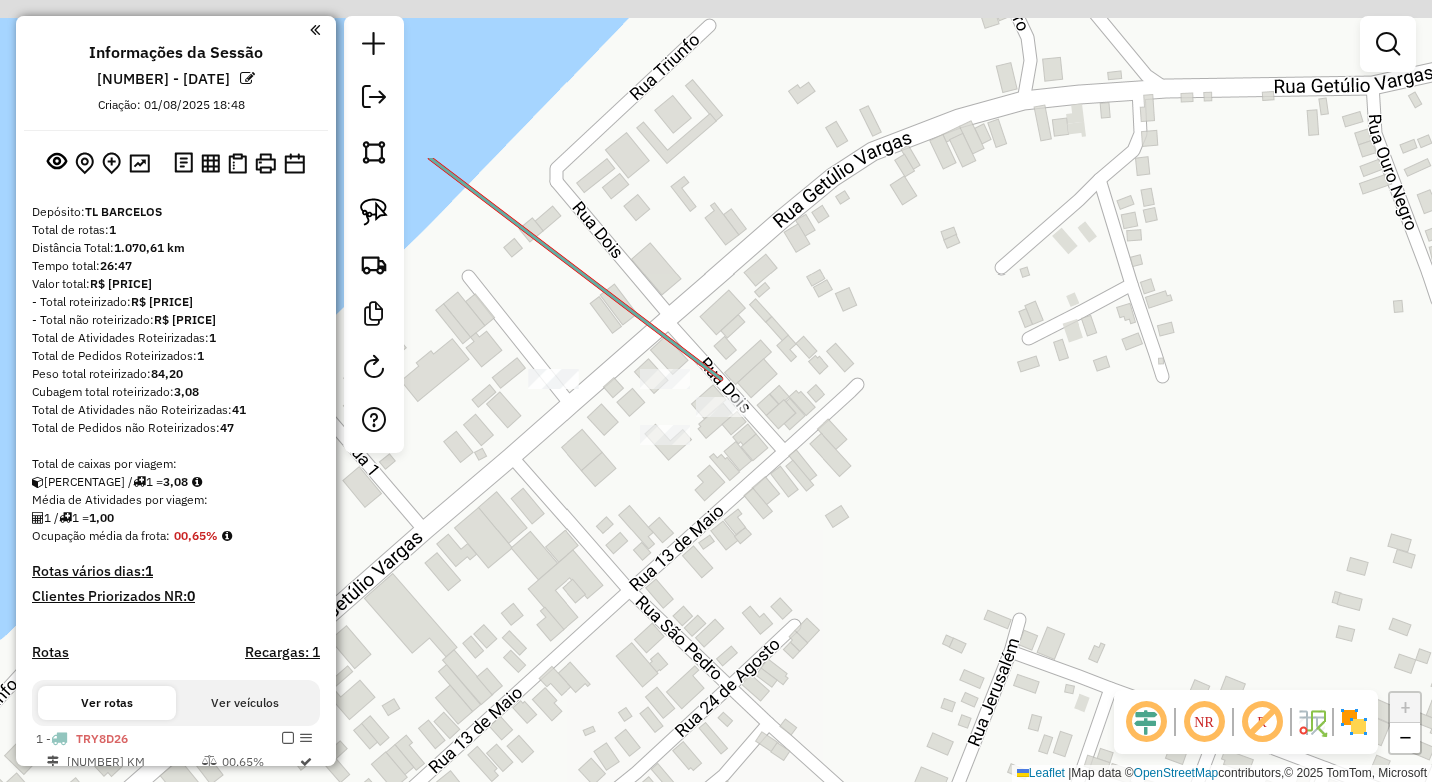 drag, startPoint x: 847, startPoint y: 352, endPoint x: 780, endPoint y: 547, distance: 206.18924 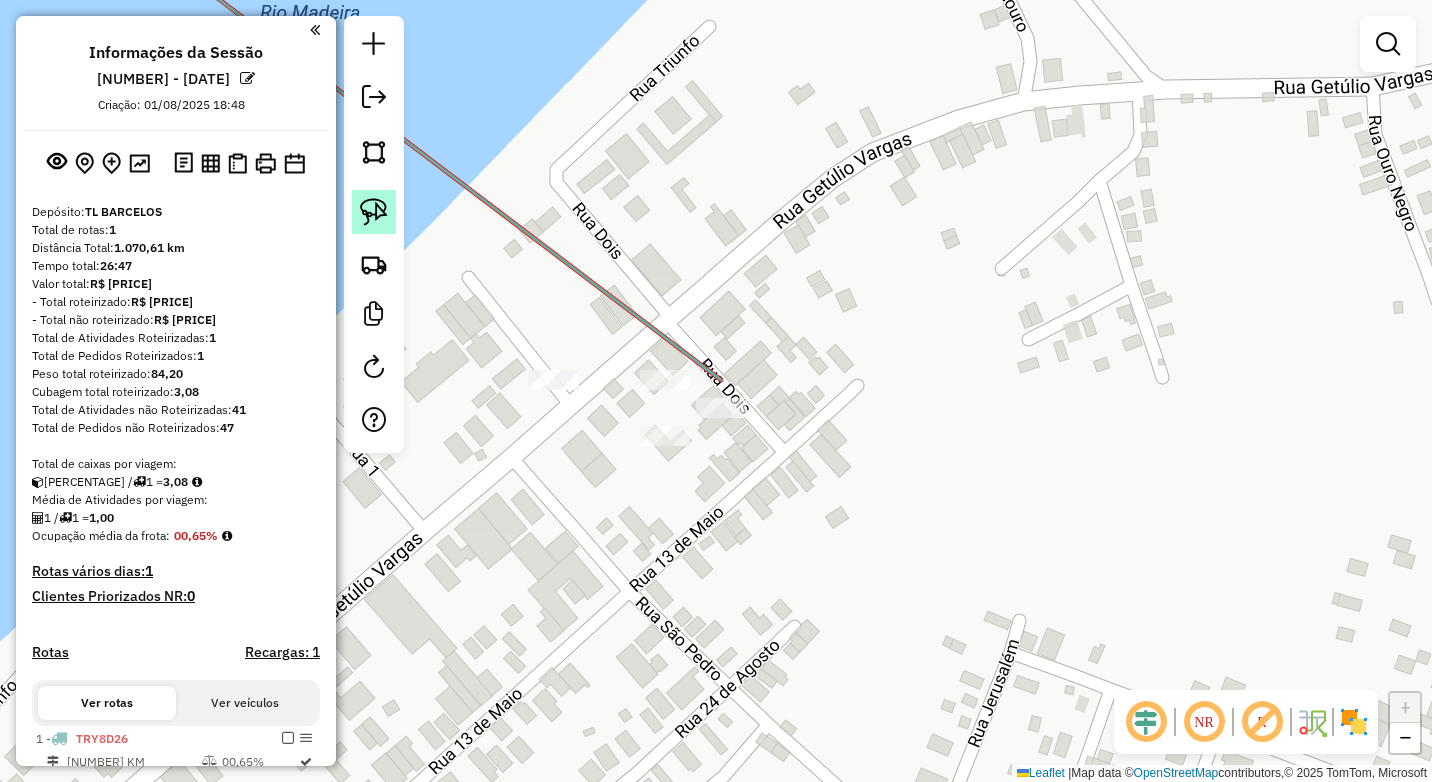 click 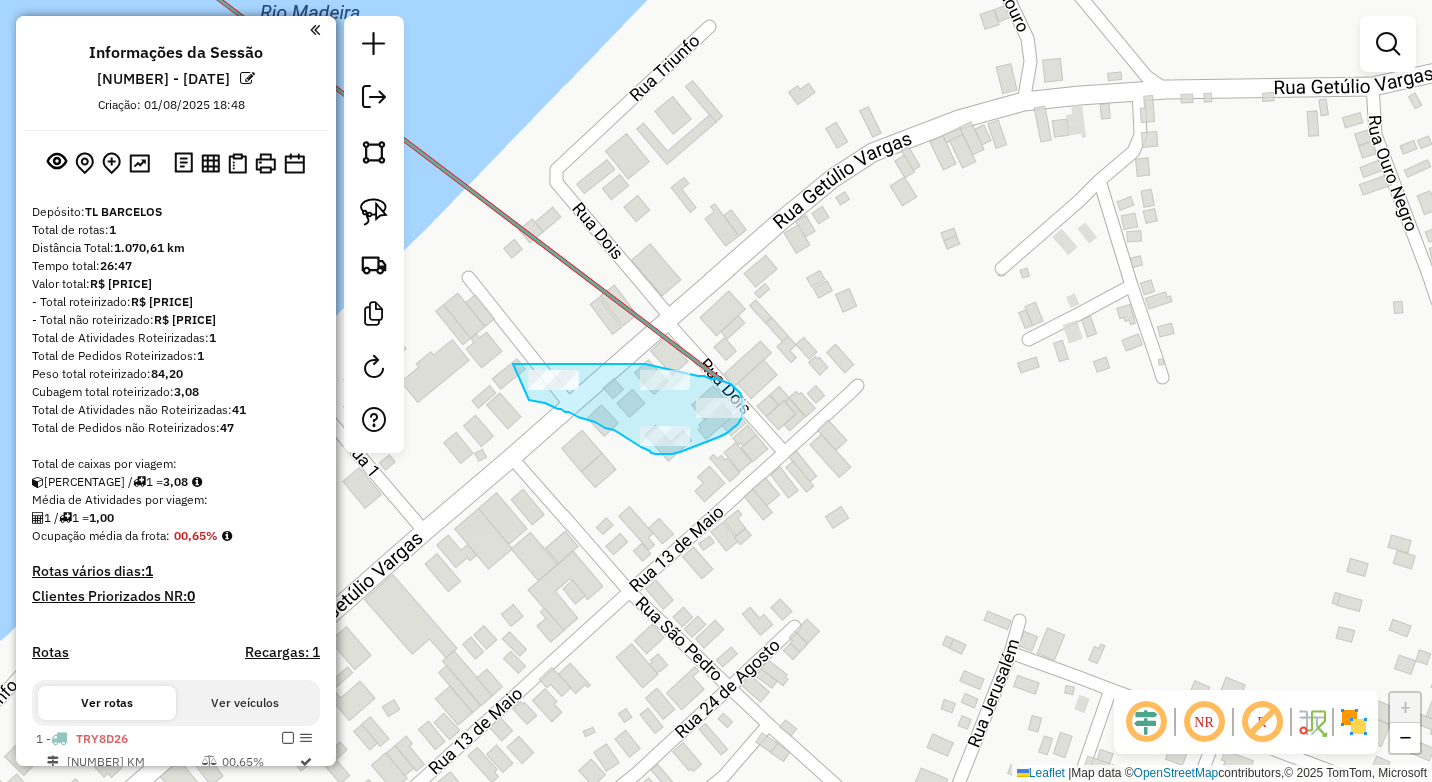 drag, startPoint x: 513, startPoint y: 364, endPoint x: 529, endPoint y: 400, distance: 39.39543 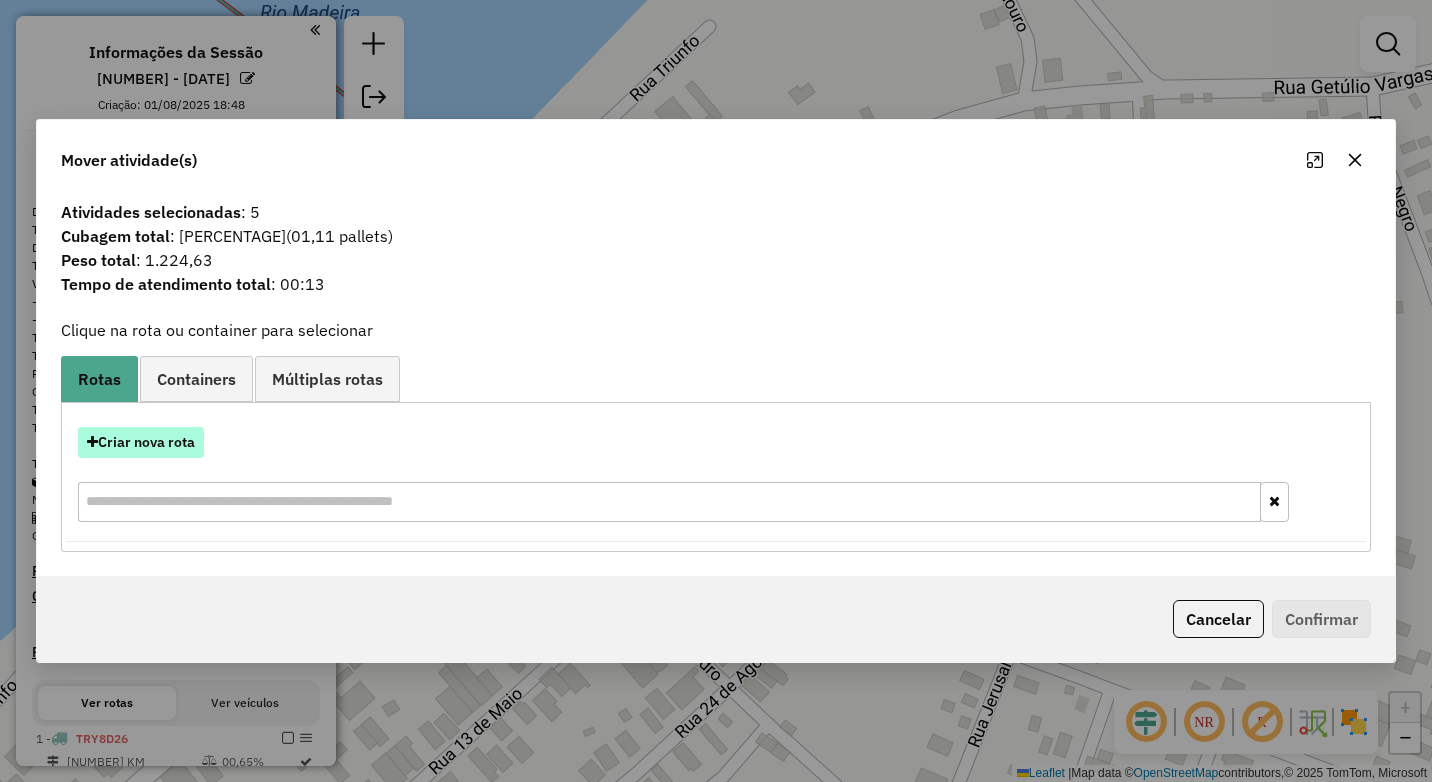click on "Criar nova rota" at bounding box center [141, 442] 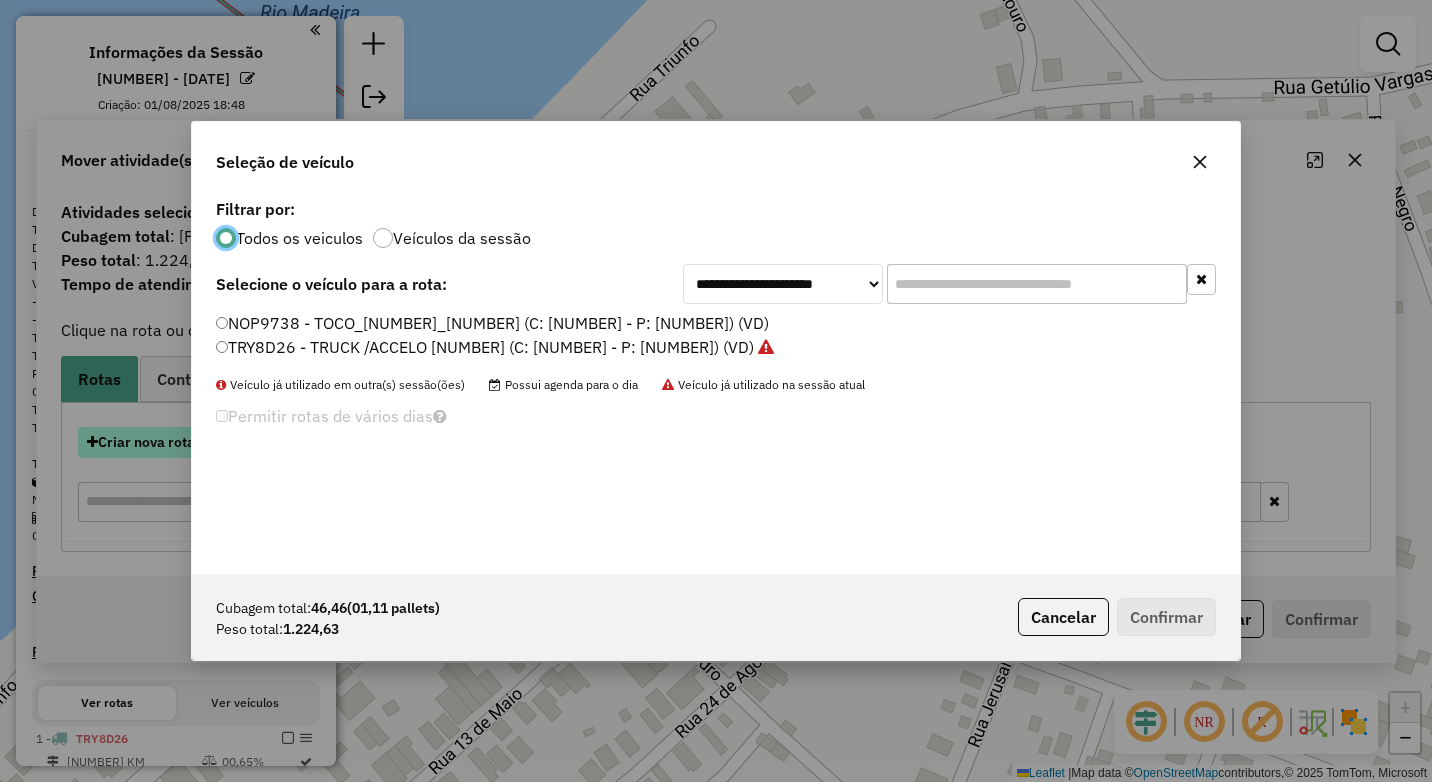 scroll, scrollTop: 11, scrollLeft: 6, axis: both 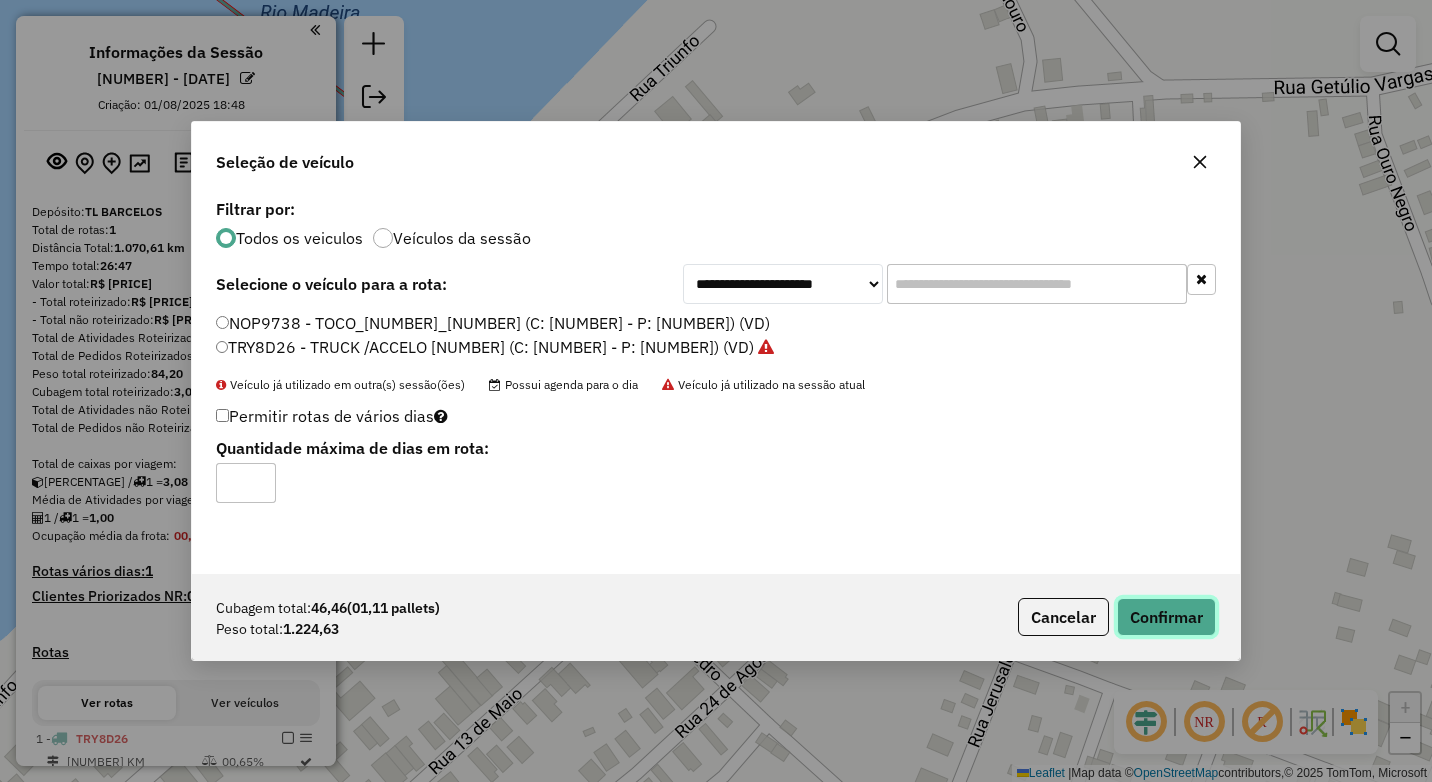 click on "Confirmar" 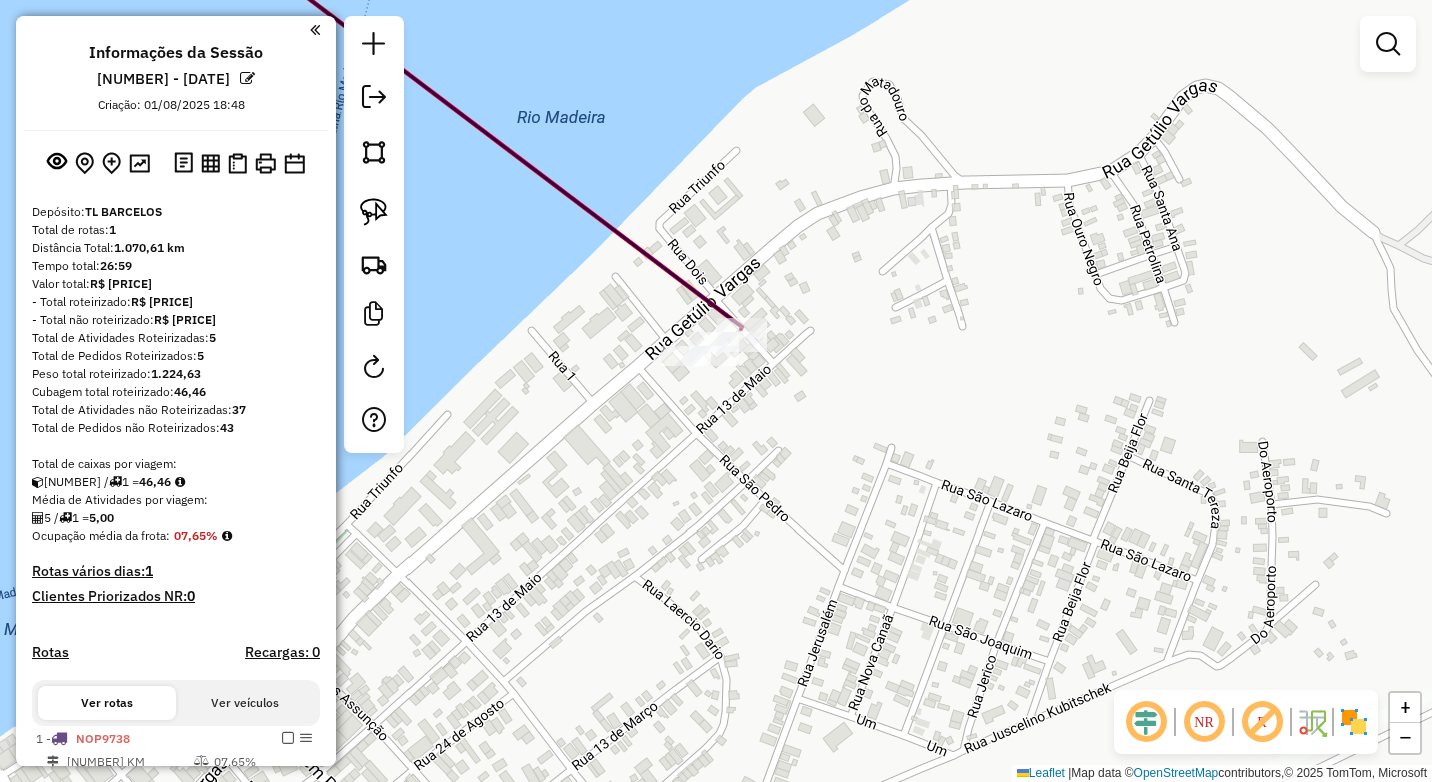 drag, startPoint x: 760, startPoint y: 537, endPoint x: 774, endPoint y: 276, distance: 261.3752 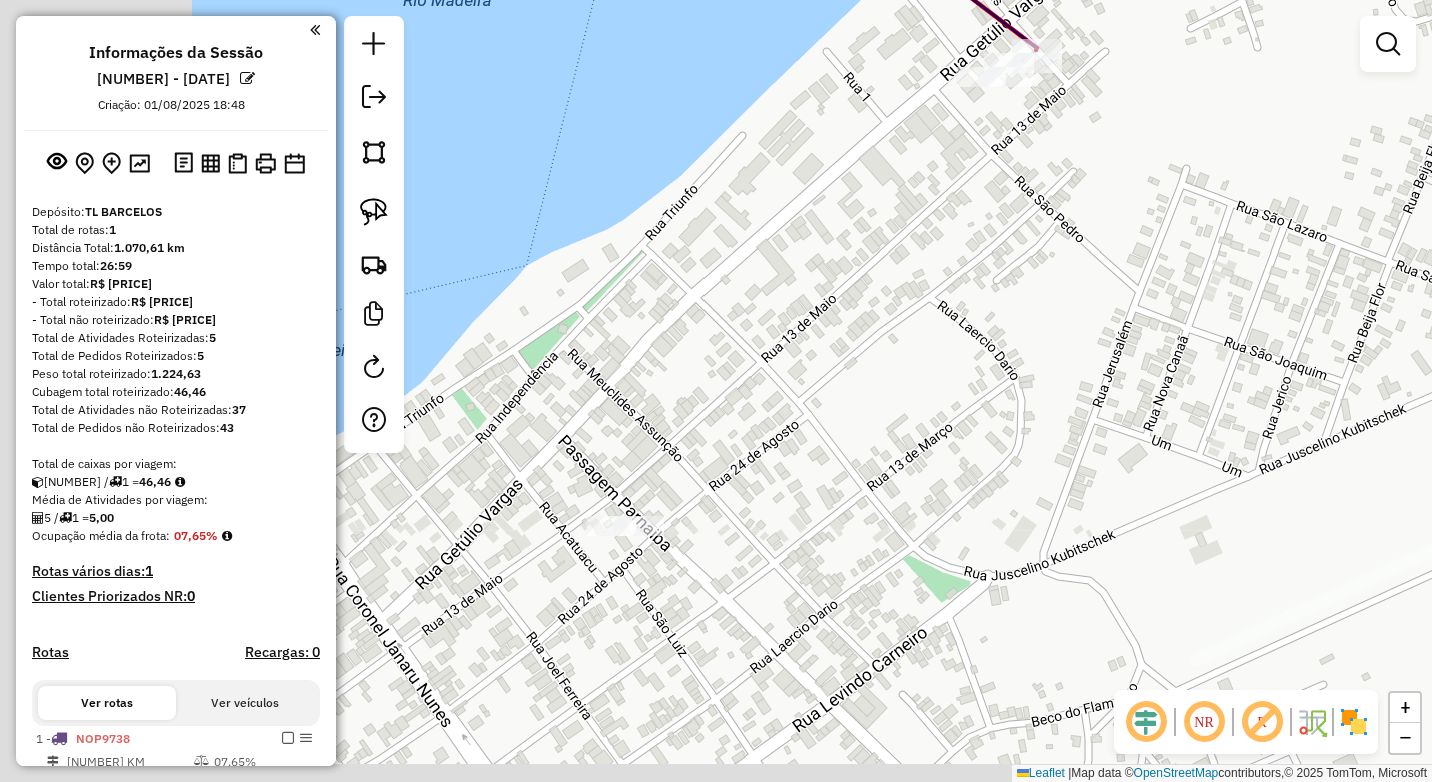 drag, startPoint x: 583, startPoint y: 452, endPoint x: 847, endPoint y: 418, distance: 266.1804 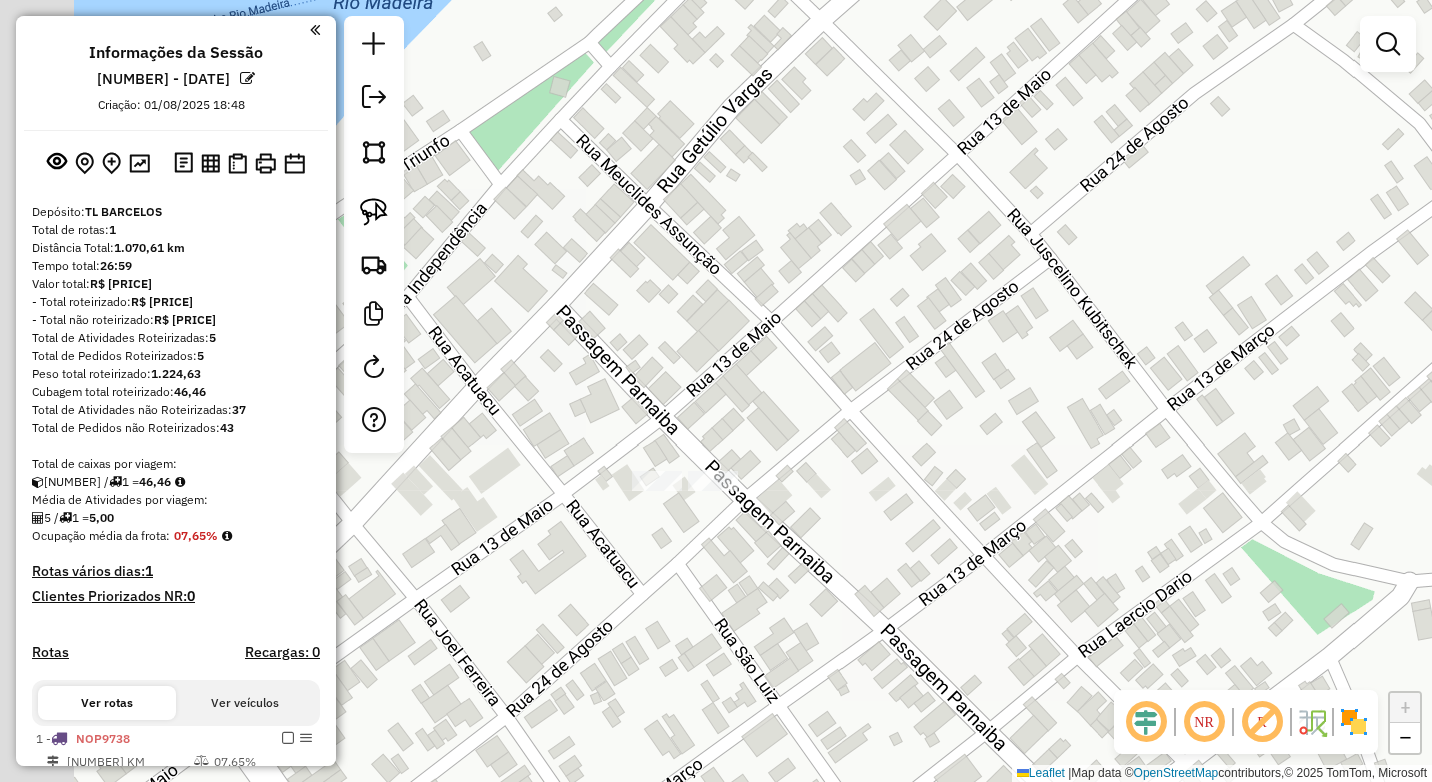click on "Janela de atendimento Grade de atendimento Capacidade Transportadoras Veículos Cliente Pedidos  Rotas Selecione os dias de semana para filtrar as janelas de atendimento  Seg   Ter   Qua   Qui   Sex   Sáb   Dom  Informe o período da janela de atendimento: De: Até:  Filtrar exatamente a janela do cliente  Considerar janela de atendimento padrão  Selecione os dias de semana para filtrar as grades de atendimento  Seg   Ter   Qua   Qui   Sex   Sáb   Dom   Considerar clientes sem dia de atendimento cadastrado  Clientes fora do dia de atendimento selecionado Filtrar as atividades entre os valores definidos abaixo:  Peso mínimo:   Peso máximo:   Cubagem mínima:   Cubagem máxima:   De:   Até:  Filtrar as atividades entre o tempo de atendimento definido abaixo:  De:   Até:   Considerar capacidade total dos clientes não roteirizados Transportadora: Selecione um ou mais itens Tipo de veículo: Selecione um ou mais itens Veículo: Selecione um ou mais itens Motorista: Selecione um ou mais itens Nome: Rótulo:" 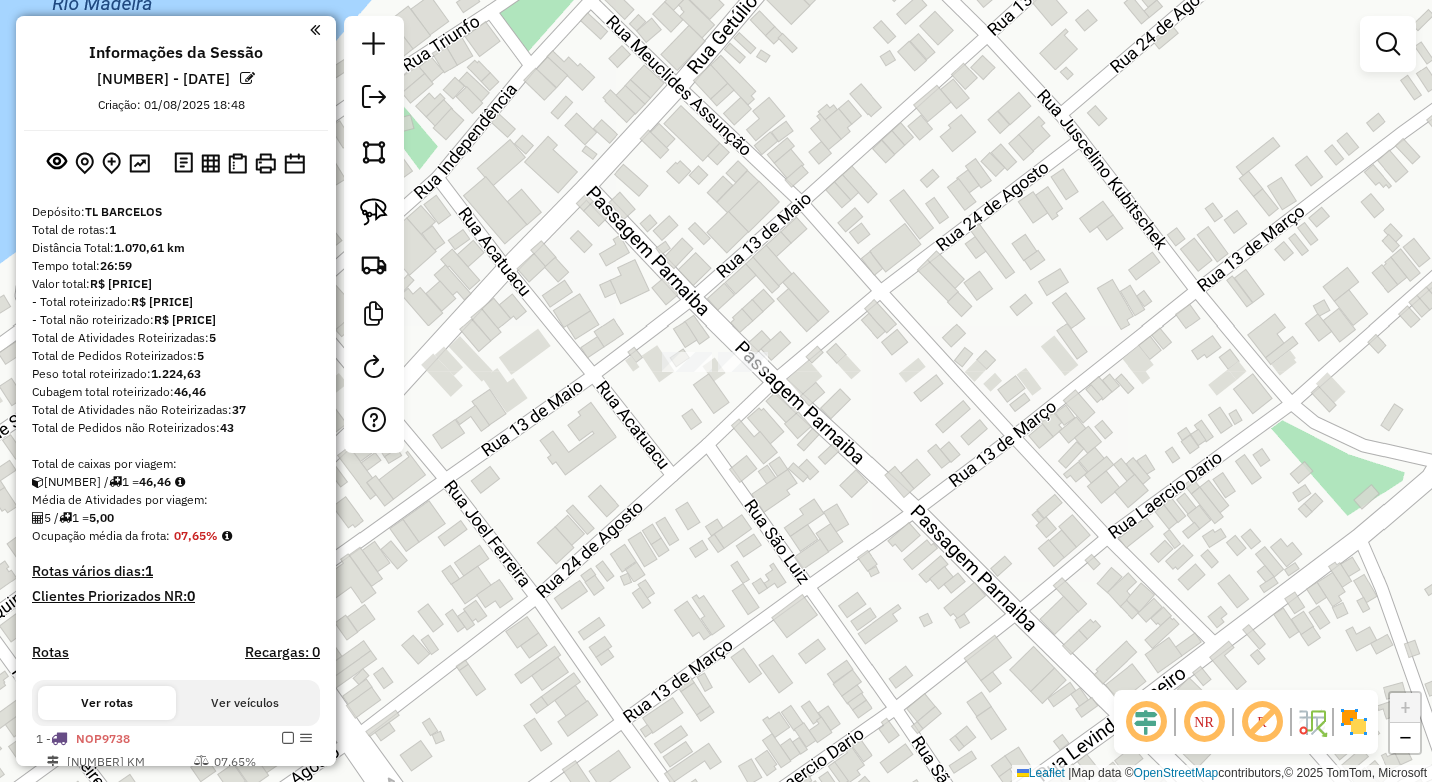 drag, startPoint x: 787, startPoint y: 456, endPoint x: 796, endPoint y: 411, distance: 45.891174 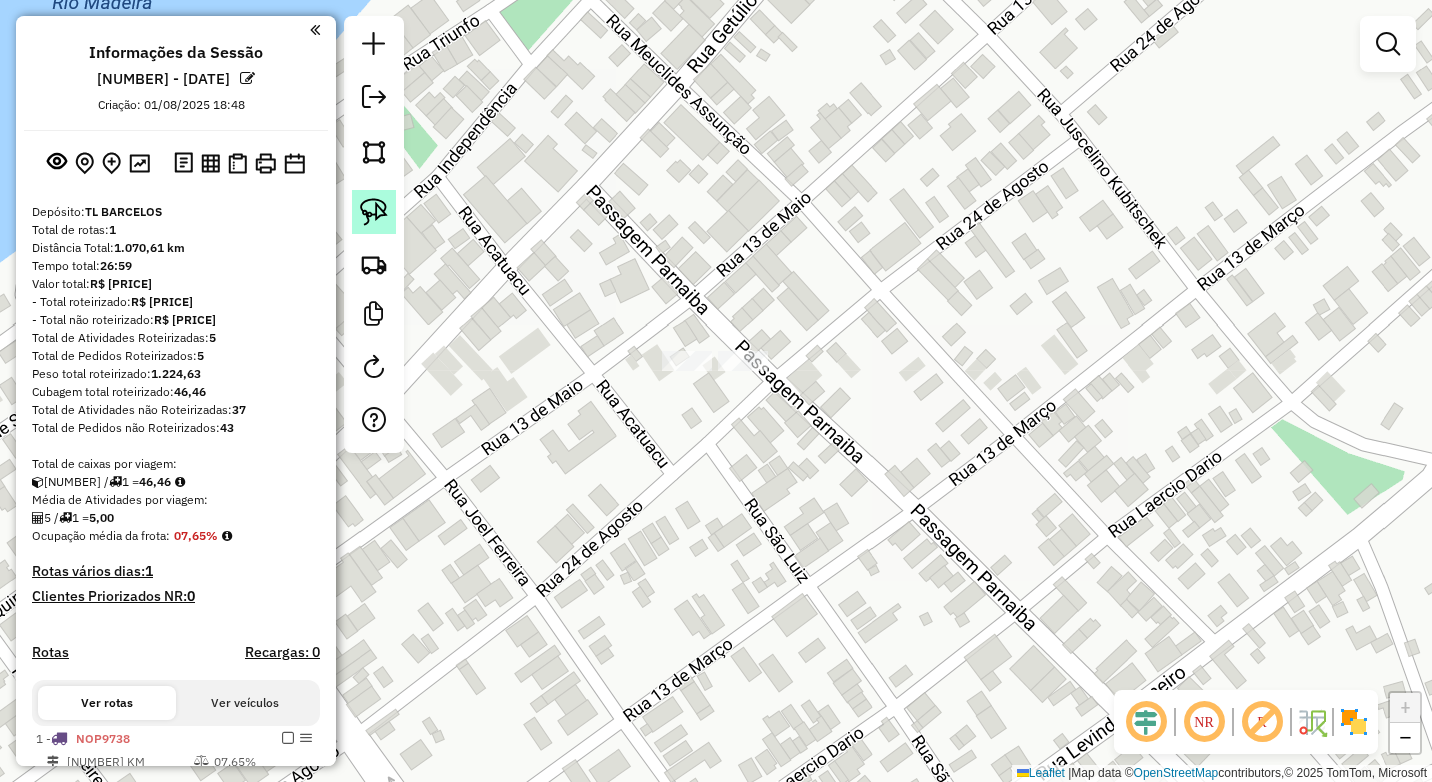 click 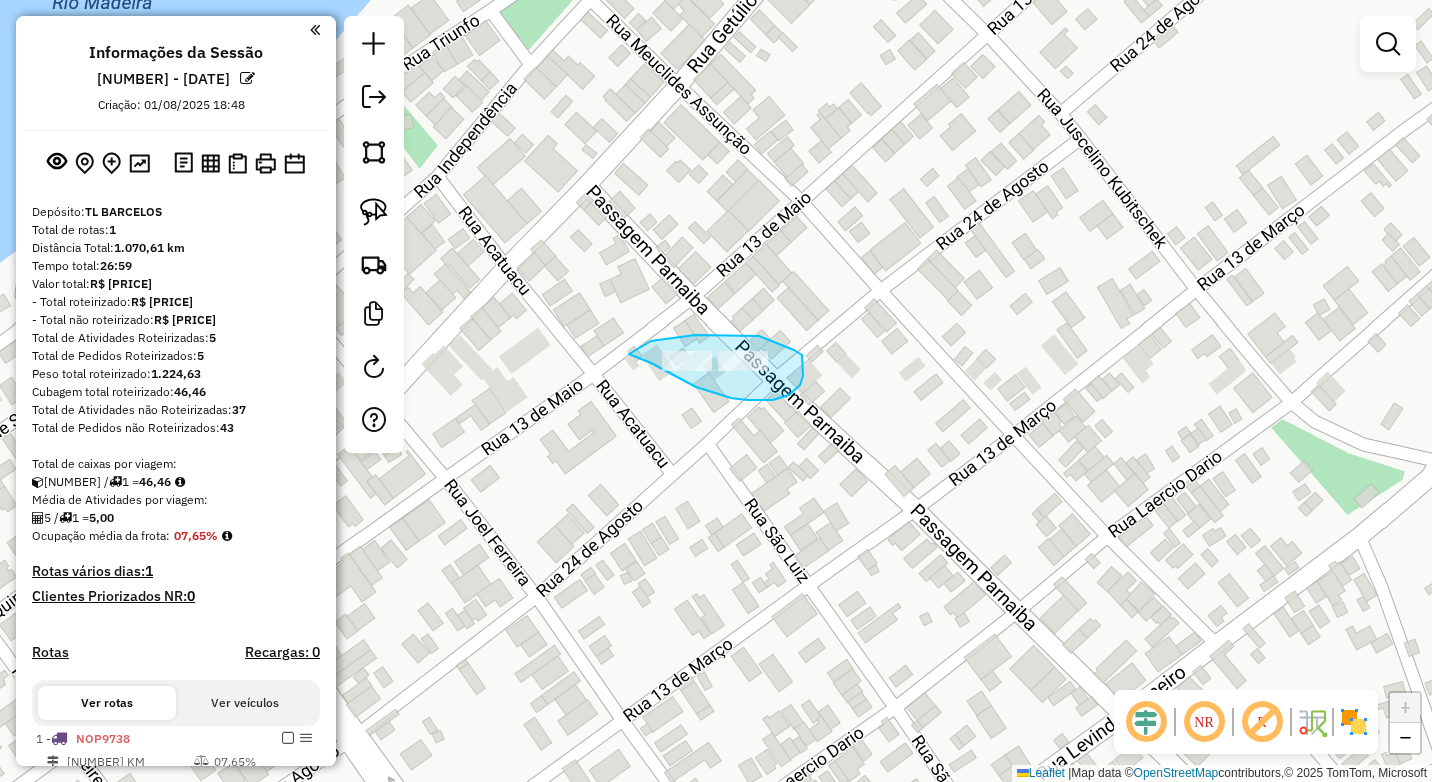 drag, startPoint x: 651, startPoint y: 341, endPoint x: 629, endPoint y: 354, distance: 25.553865 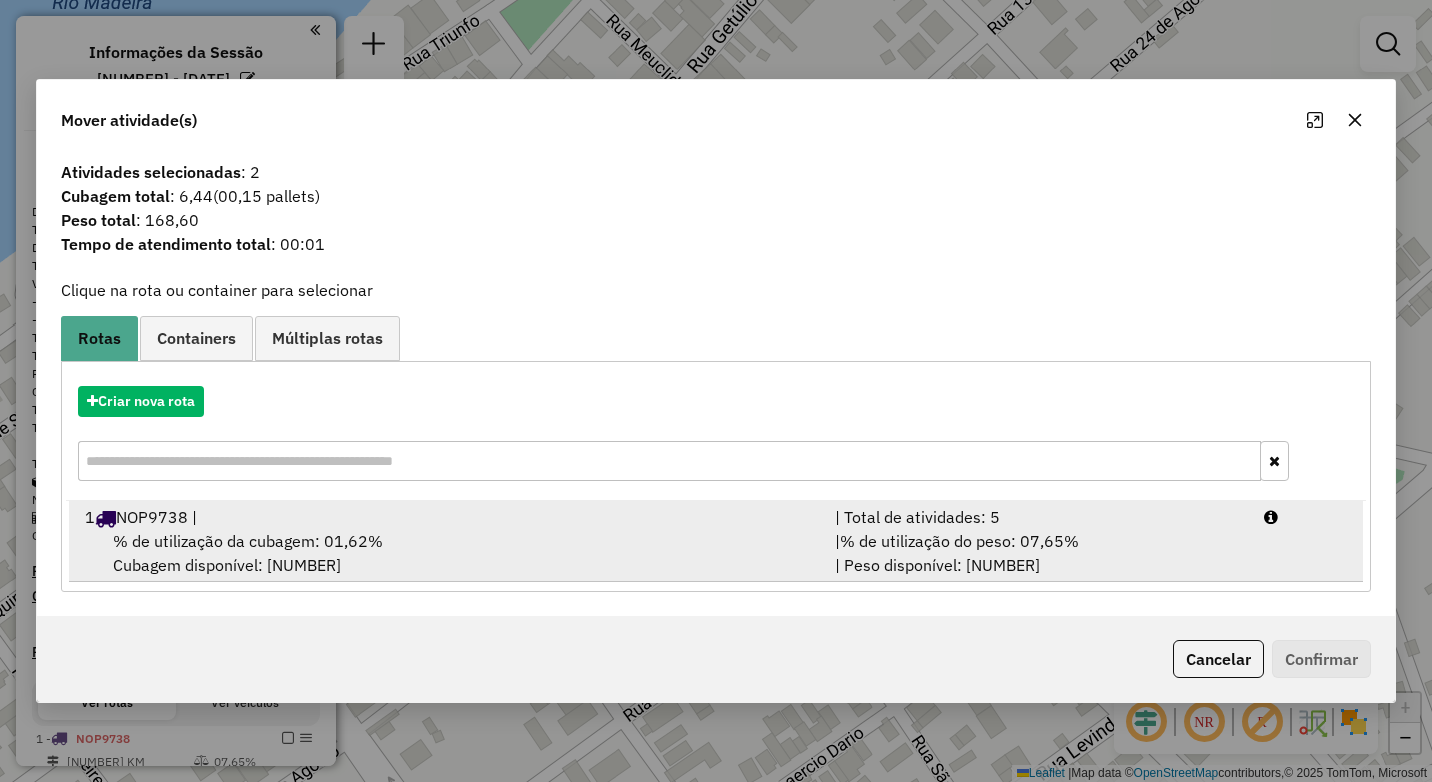 click on "% de utilização da cubagem: 01,62%" at bounding box center (248, 541) 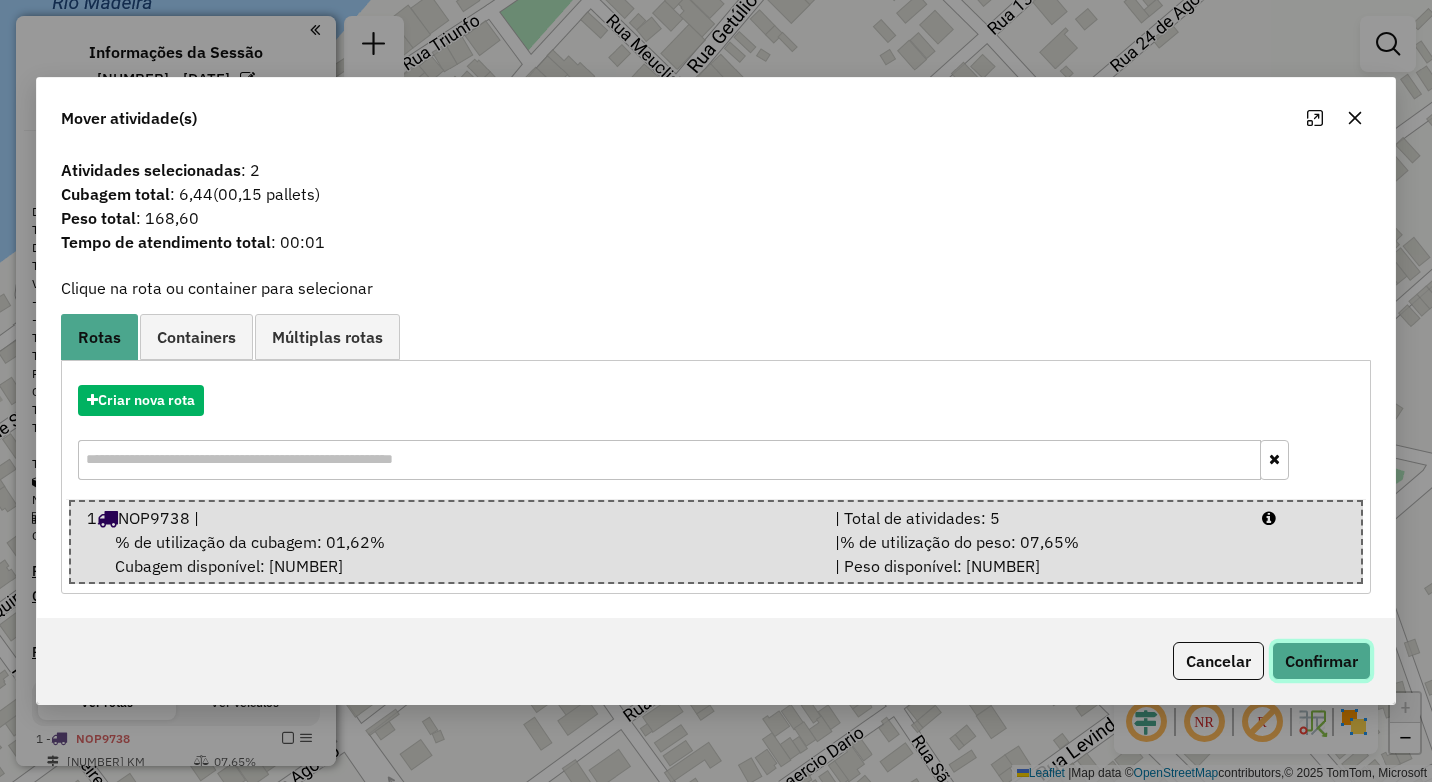 click on "Confirmar" 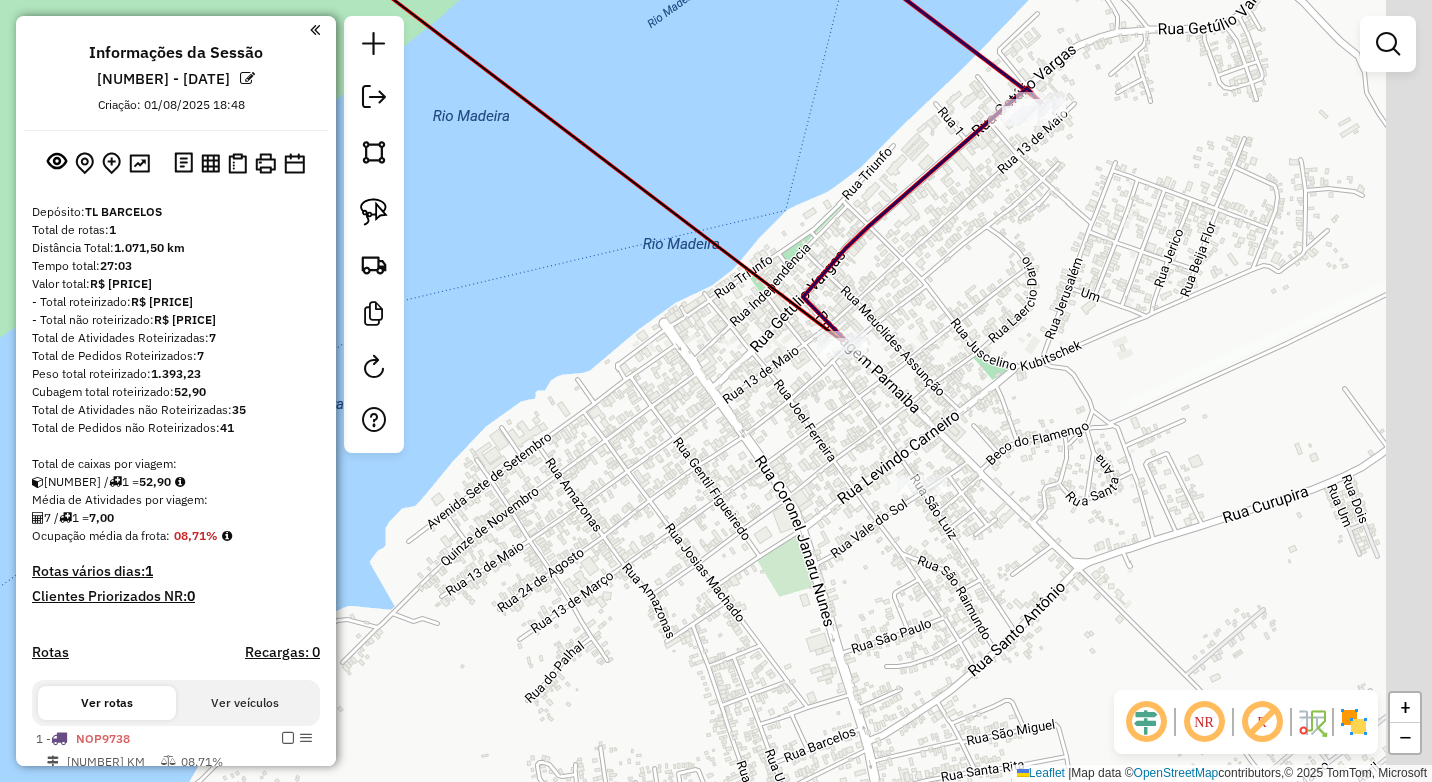 drag, startPoint x: 1024, startPoint y: 303, endPoint x: 1002, endPoint y: 323, distance: 29.732138 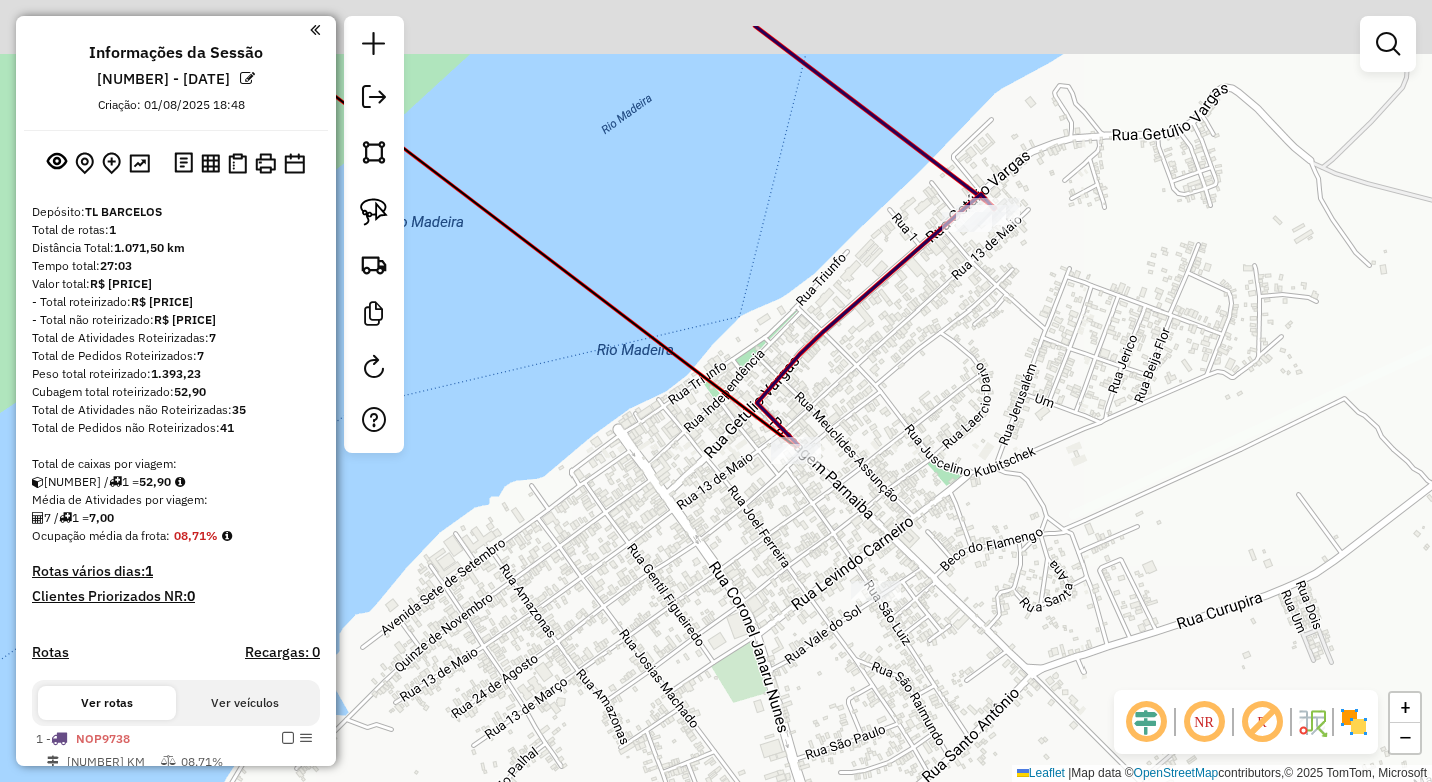 drag, startPoint x: 1033, startPoint y: 384, endPoint x: 970, endPoint y: 571, distance: 197.32713 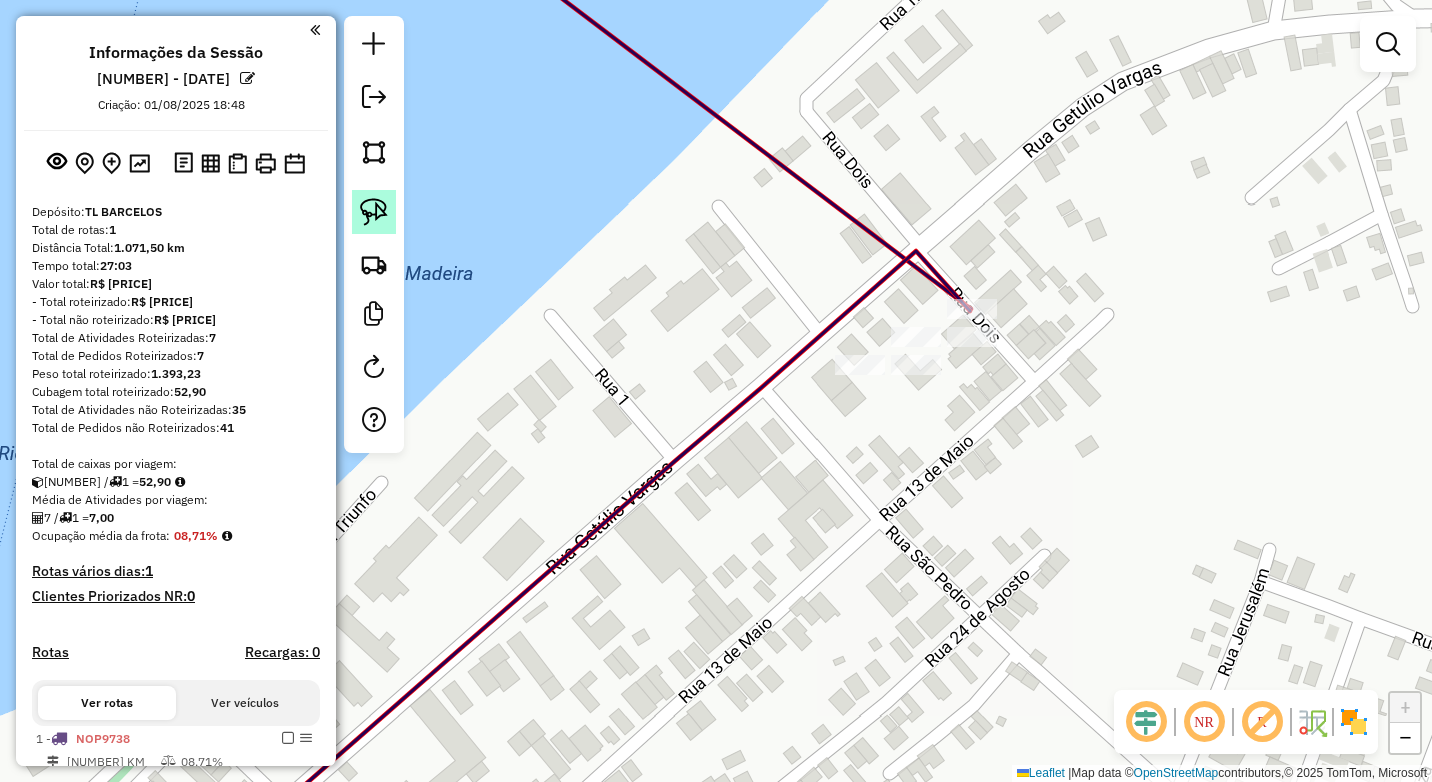 click 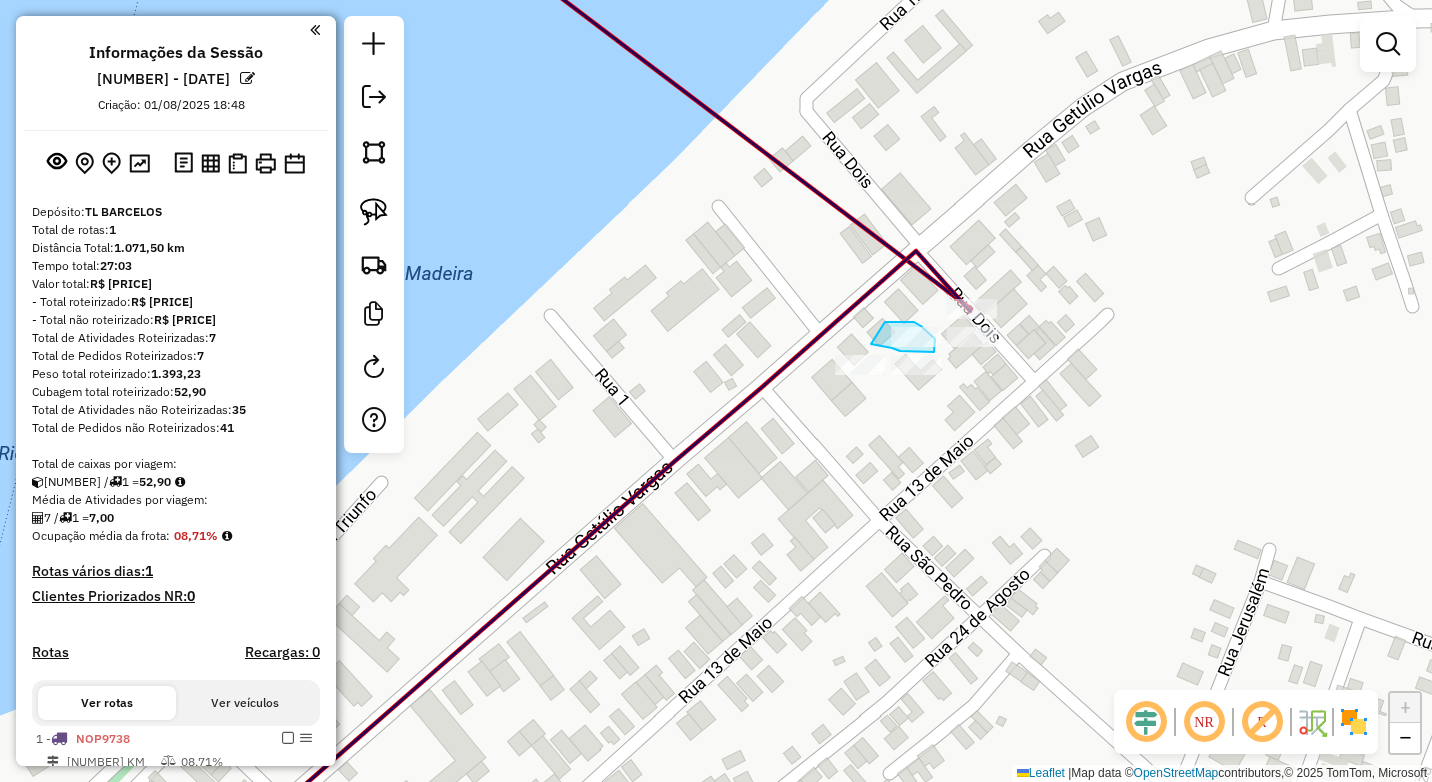 drag, startPoint x: 885, startPoint y: 322, endPoint x: 871, endPoint y: 344, distance: 26.076809 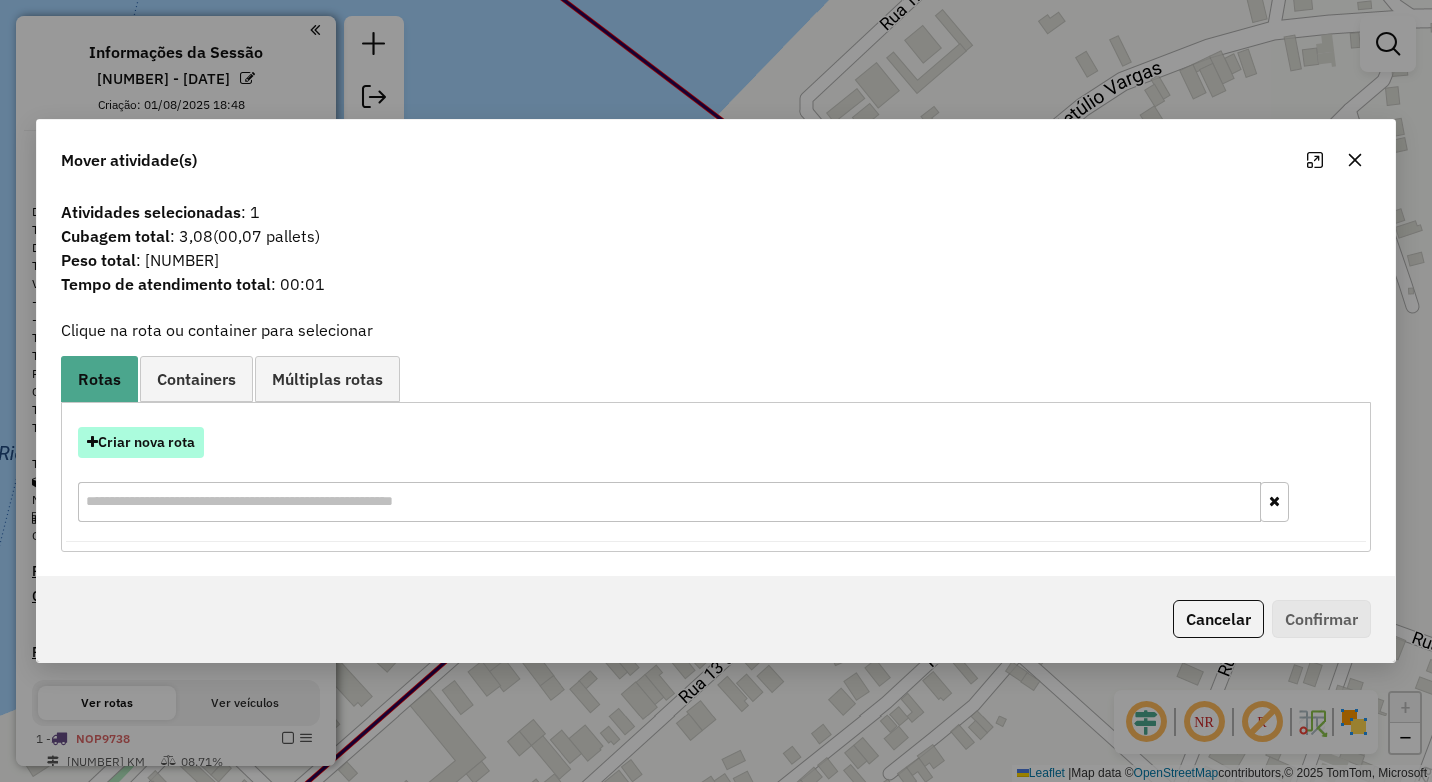 click on "Criar nova rota" at bounding box center [141, 442] 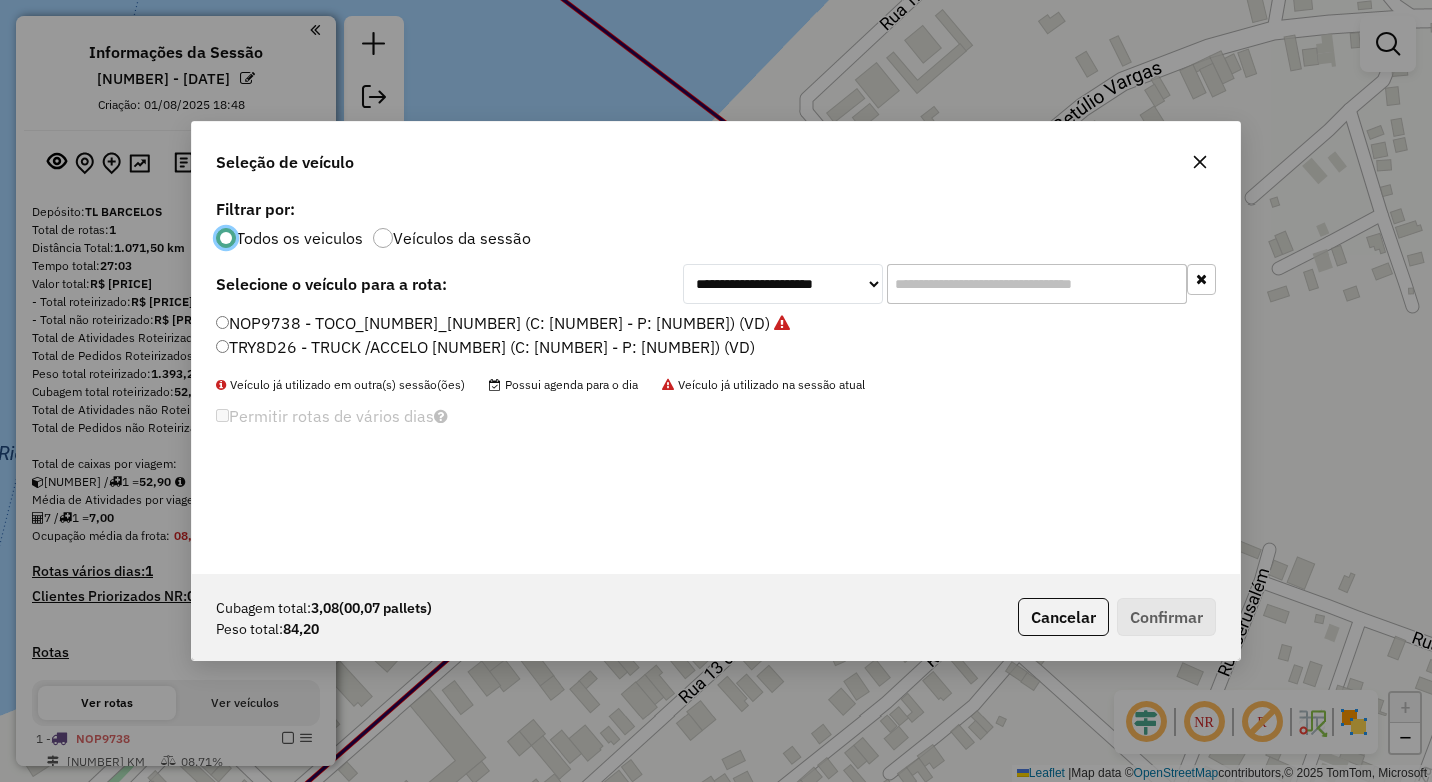 scroll, scrollTop: 11, scrollLeft: 6, axis: both 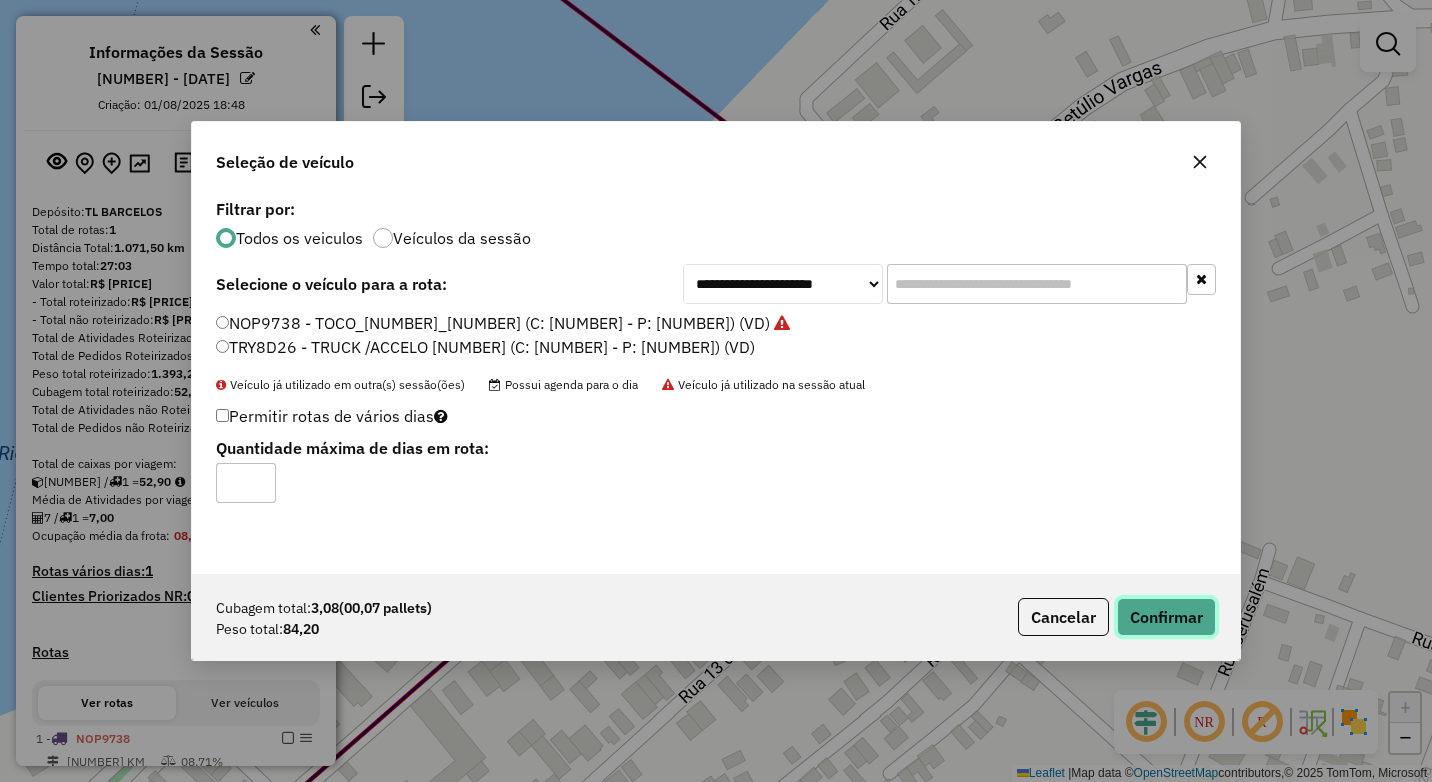 click on "Confirmar" 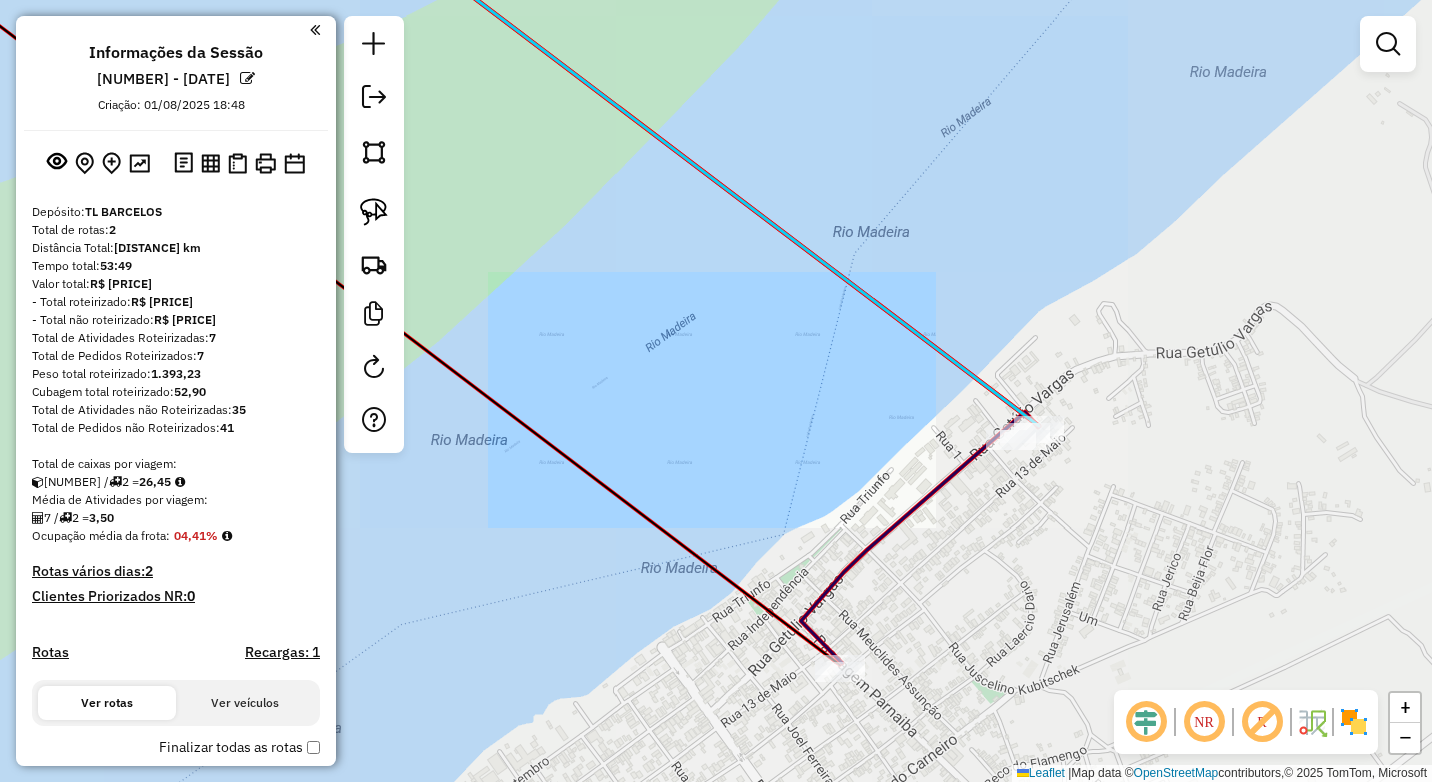 drag, startPoint x: 1042, startPoint y: 360, endPoint x: 1033, endPoint y: 341, distance: 21.023796 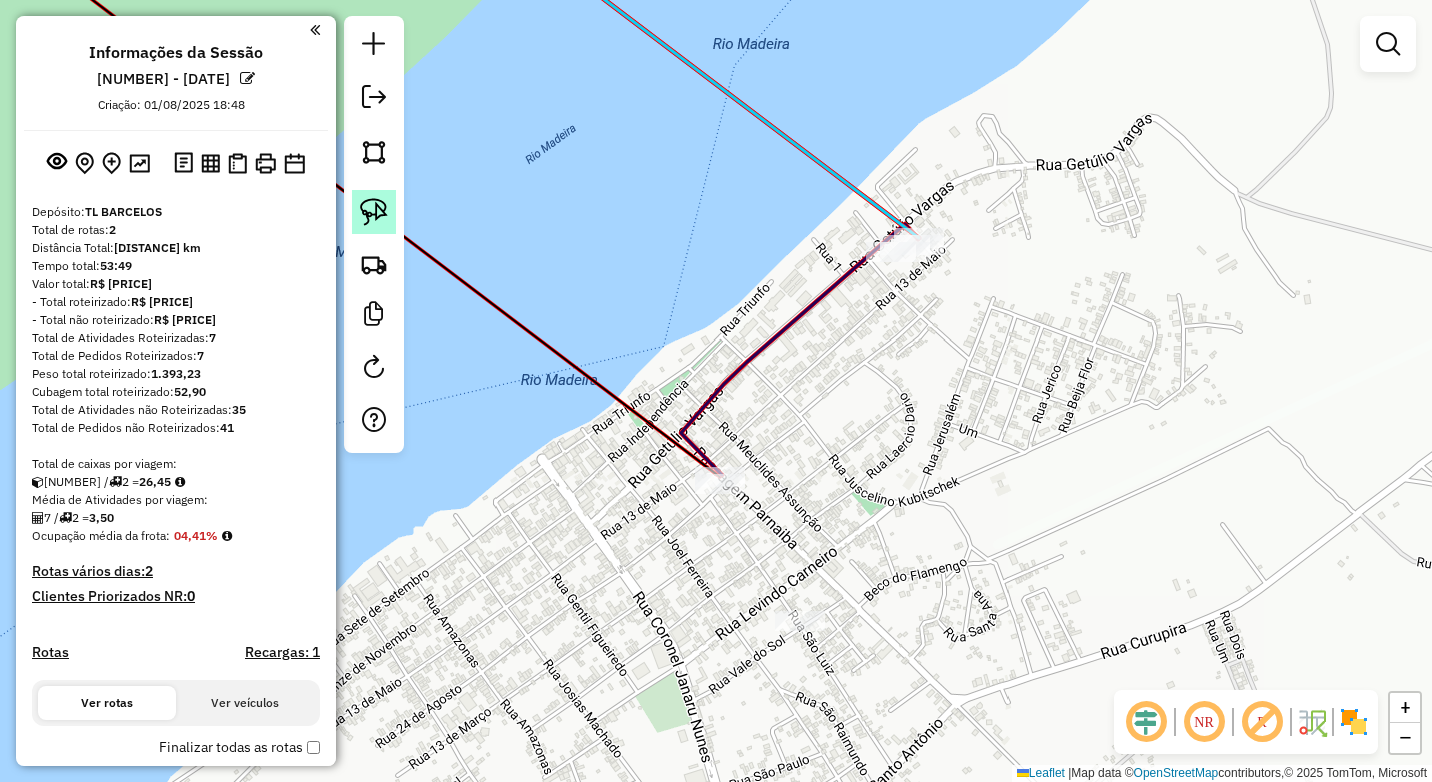 click 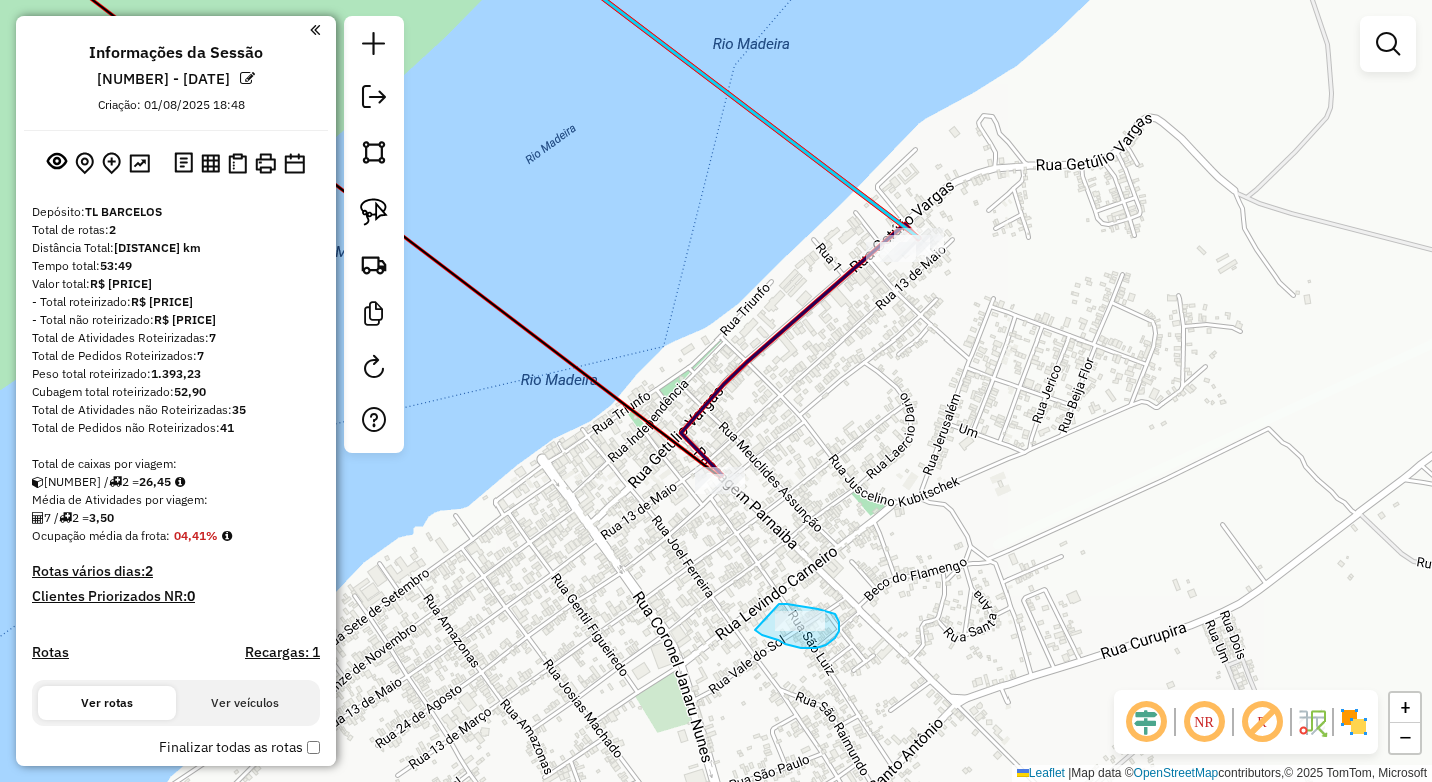 drag, startPoint x: 779, startPoint y: 604, endPoint x: 755, endPoint y: 628, distance: 33.941124 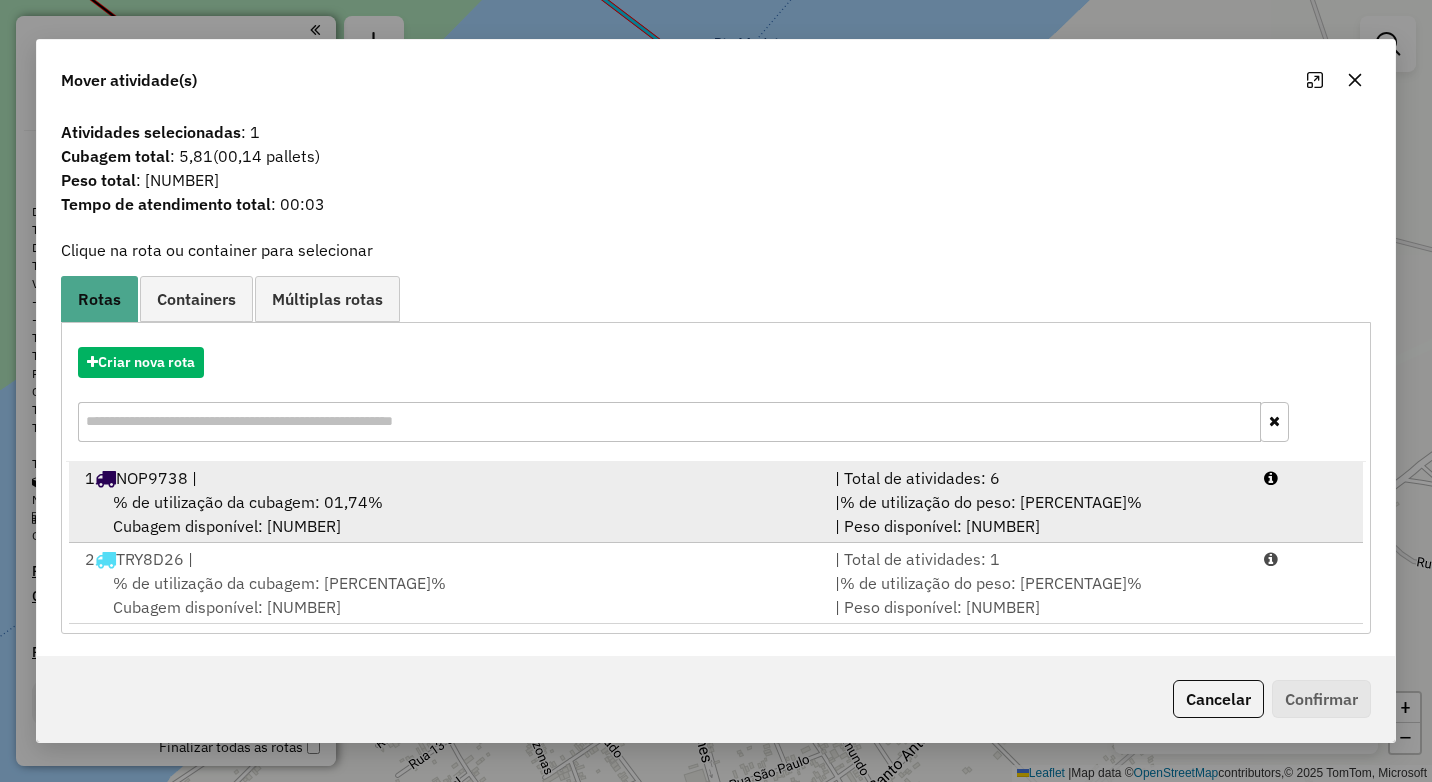click on "% de utilização da cubagem: [PERCENTAGE]%  Cubagem disponível: [NUMBER]" at bounding box center (448, 514) 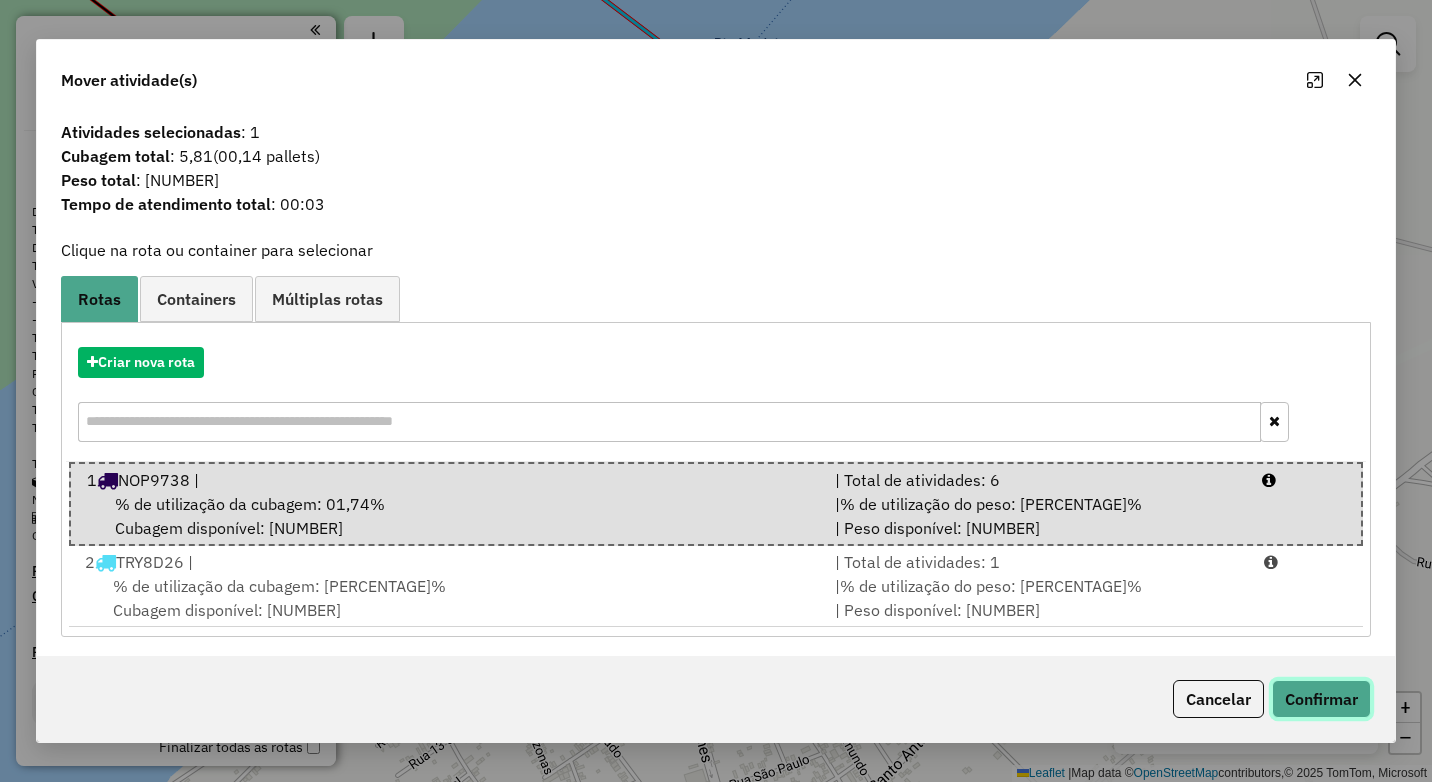 click on "Confirmar" 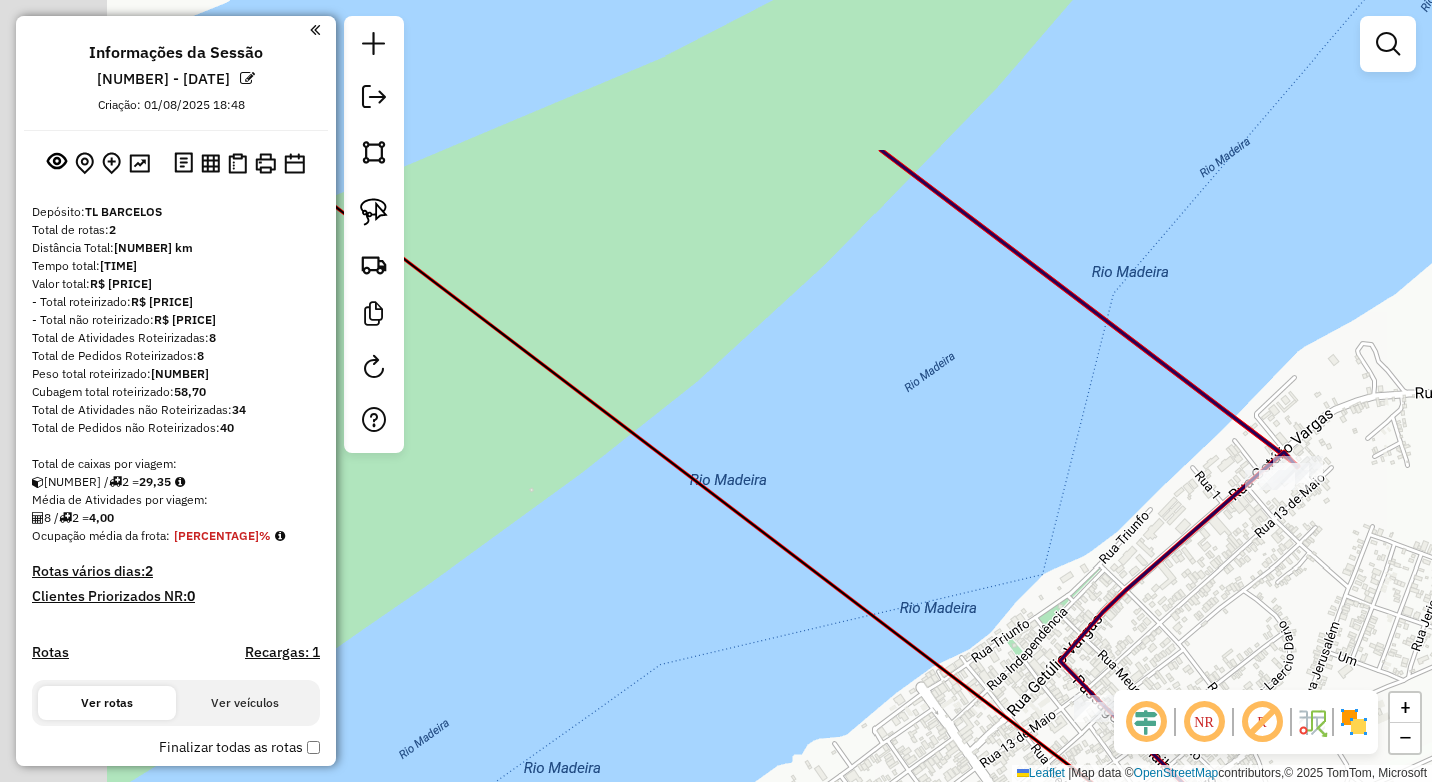 drag, startPoint x: 1033, startPoint y: 491, endPoint x: 1228, endPoint y: 604, distance: 225.37524 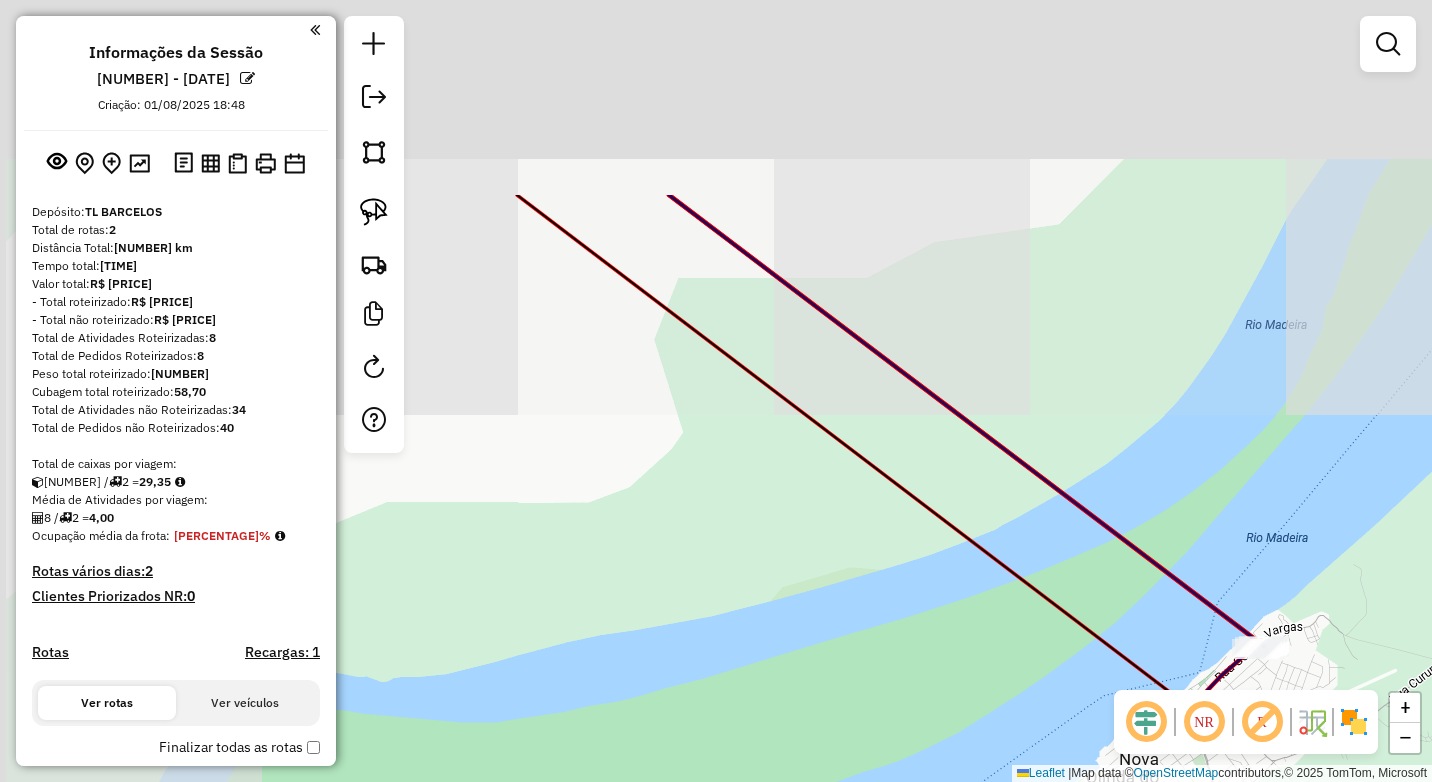 drag, startPoint x: 813, startPoint y: 387, endPoint x: 944, endPoint y: 515, distance: 183.15294 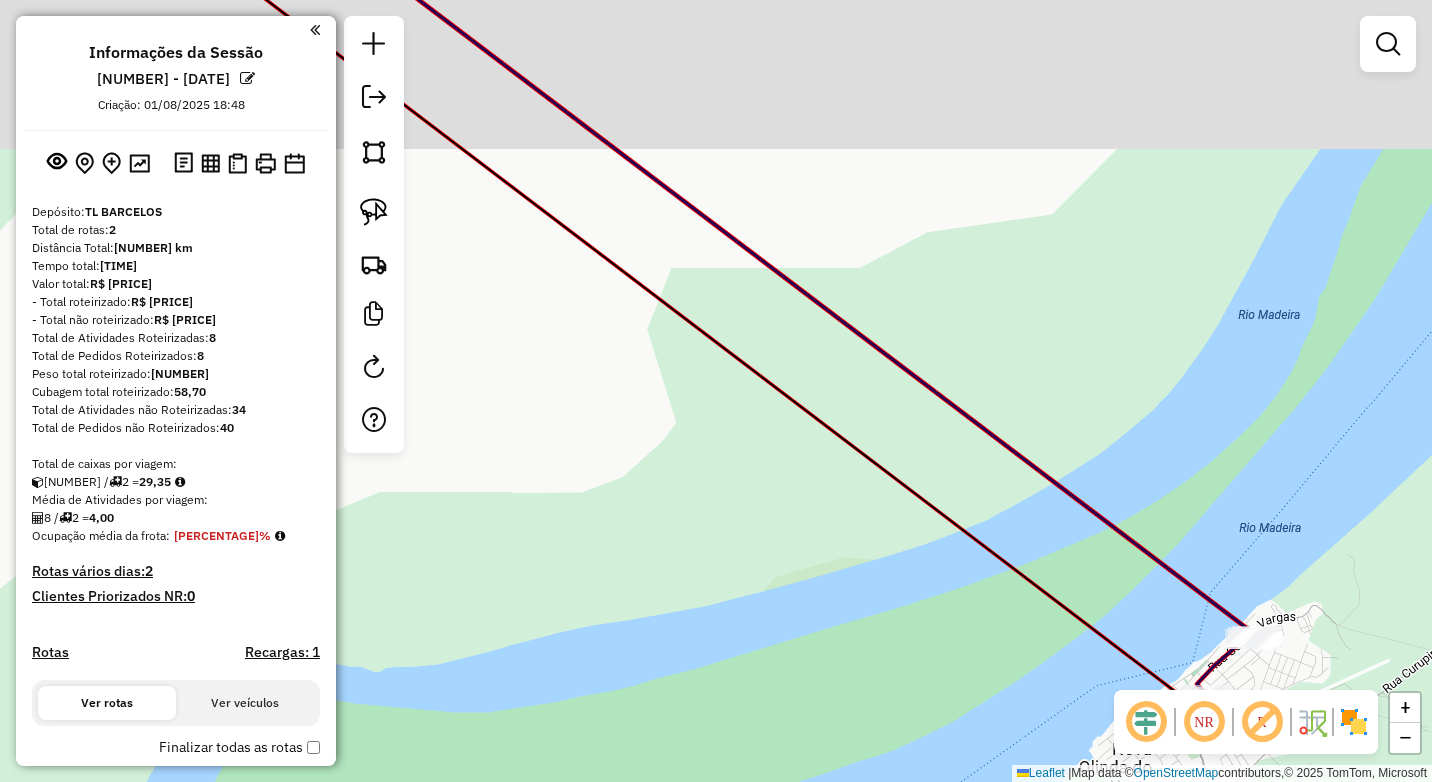 drag, startPoint x: 914, startPoint y: 541, endPoint x: 830, endPoint y: 444, distance: 128.31601 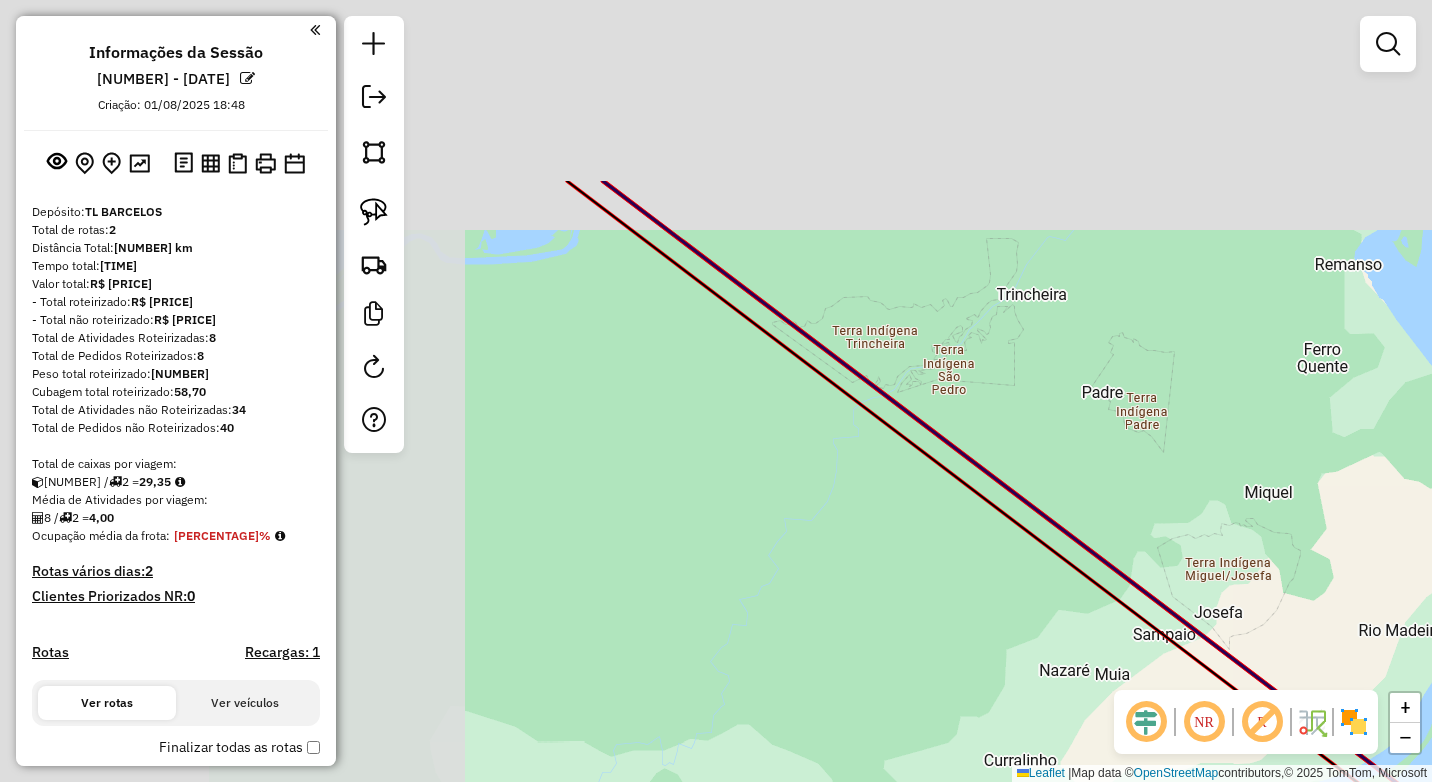 drag, startPoint x: 1114, startPoint y: 552, endPoint x: 641, endPoint y: 245, distance: 563.8954 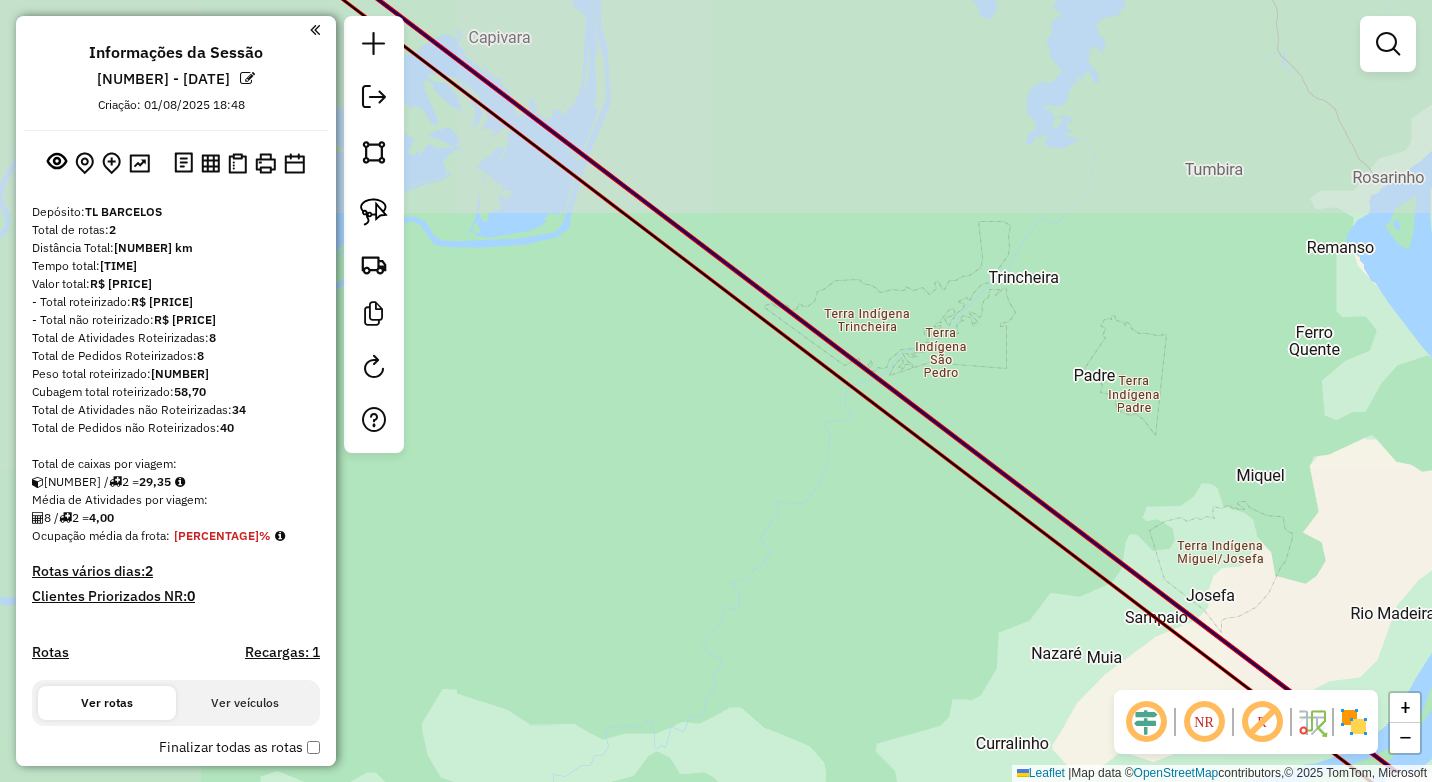 drag, startPoint x: 642, startPoint y: 249, endPoint x: 894, endPoint y: 460, distance: 328.67157 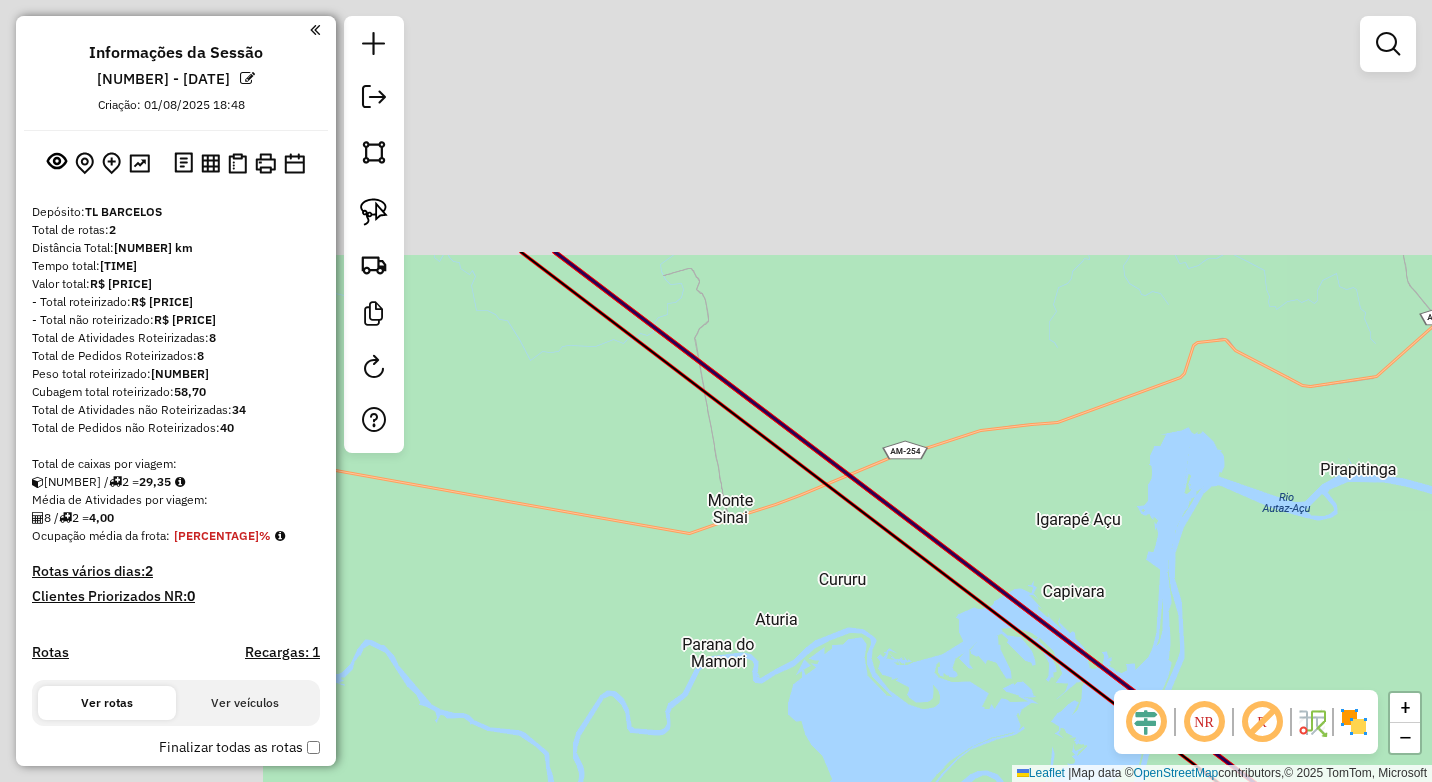 drag, startPoint x: 671, startPoint y: 341, endPoint x: 881, endPoint y: 553, distance: 298.4024 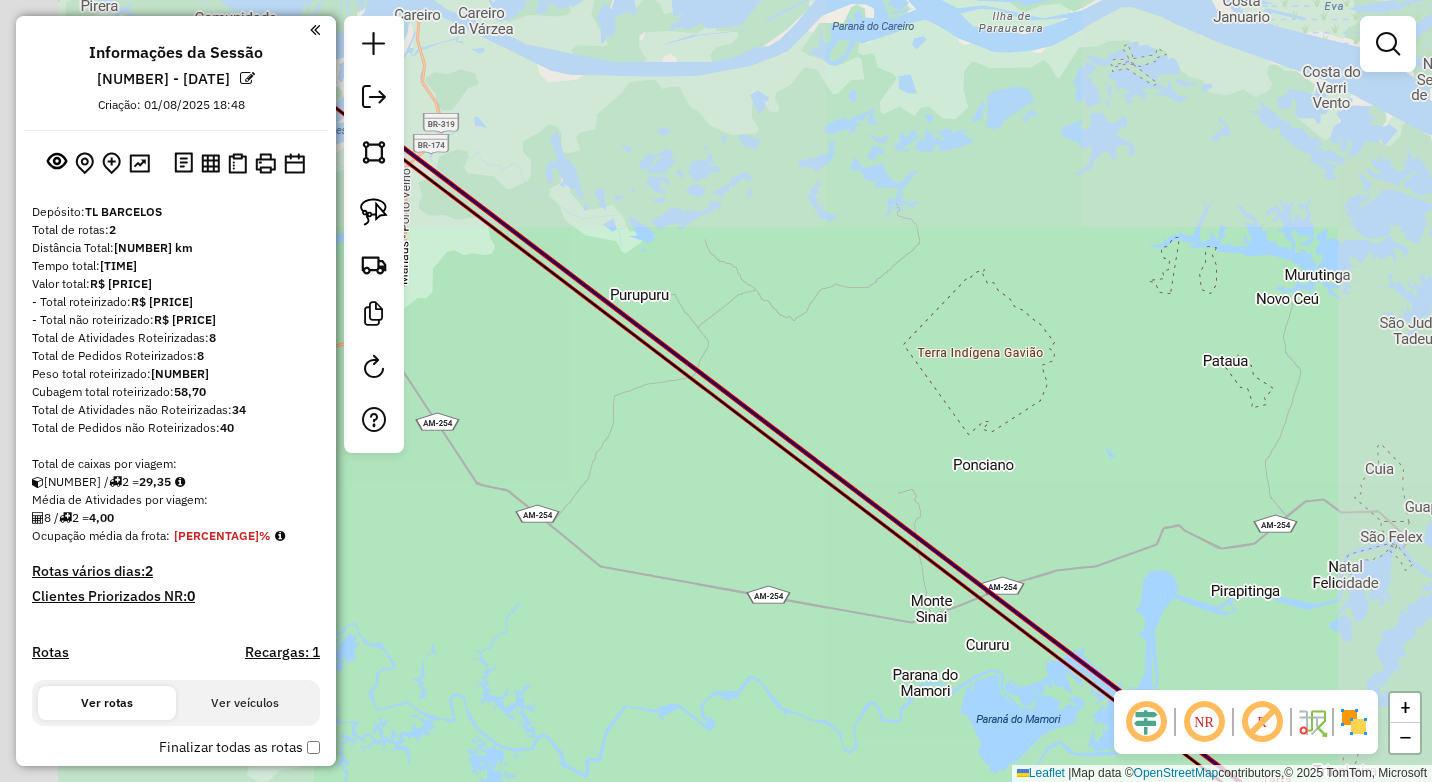 drag, startPoint x: 803, startPoint y: 403, endPoint x: 699, endPoint y: 340, distance: 121.59358 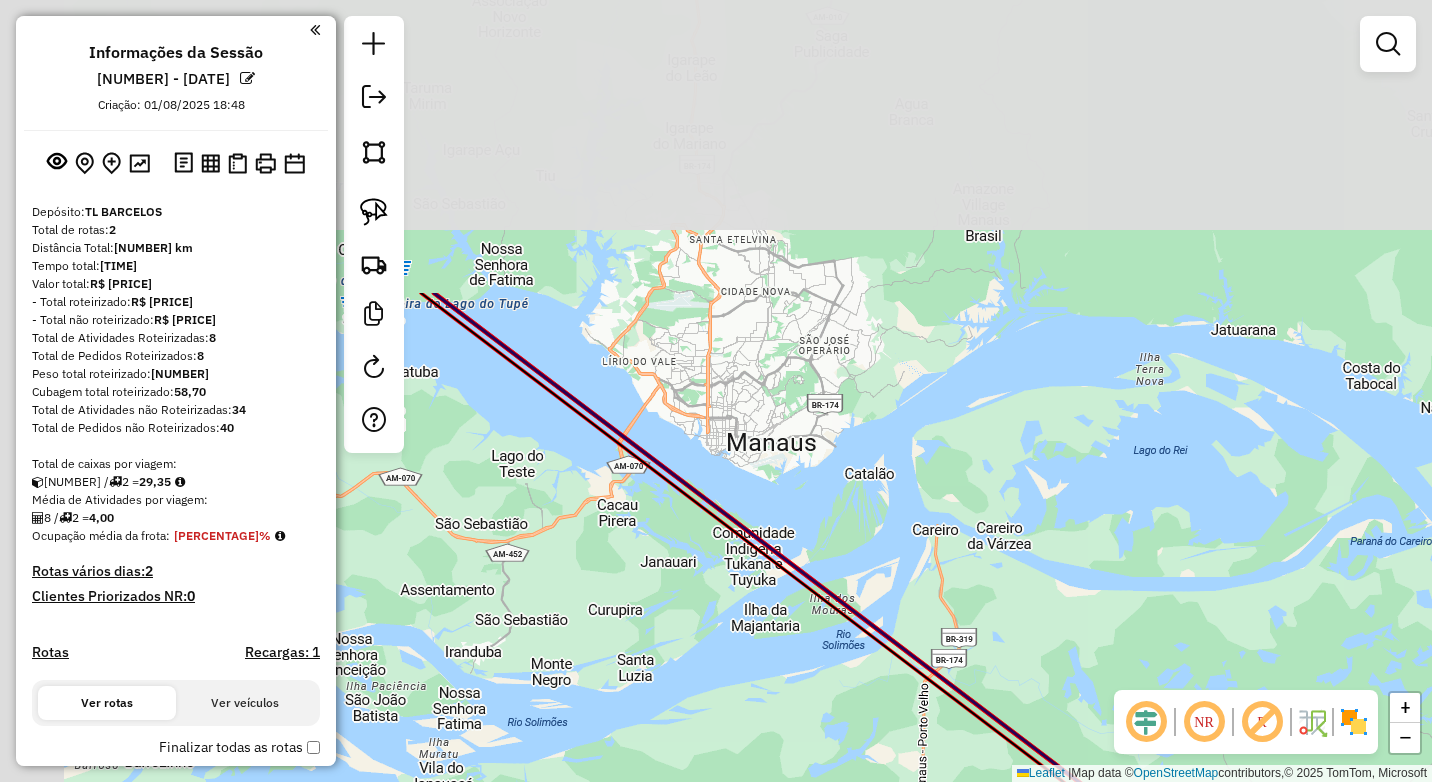 drag, startPoint x: 634, startPoint y: 325, endPoint x: 577, endPoint y: 375, distance: 75.82216 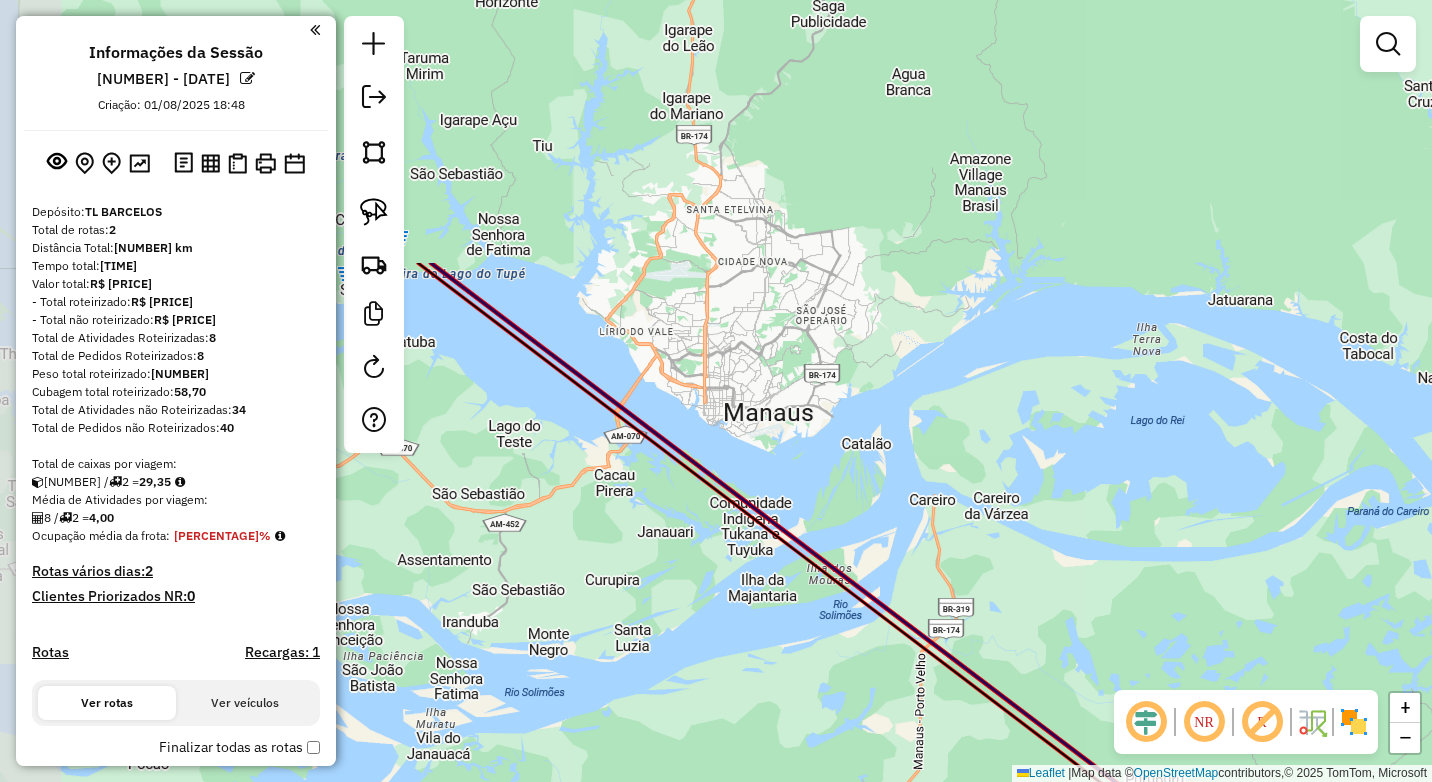drag, startPoint x: 1033, startPoint y: 779, endPoint x: 941, endPoint y: 638, distance: 168.35974 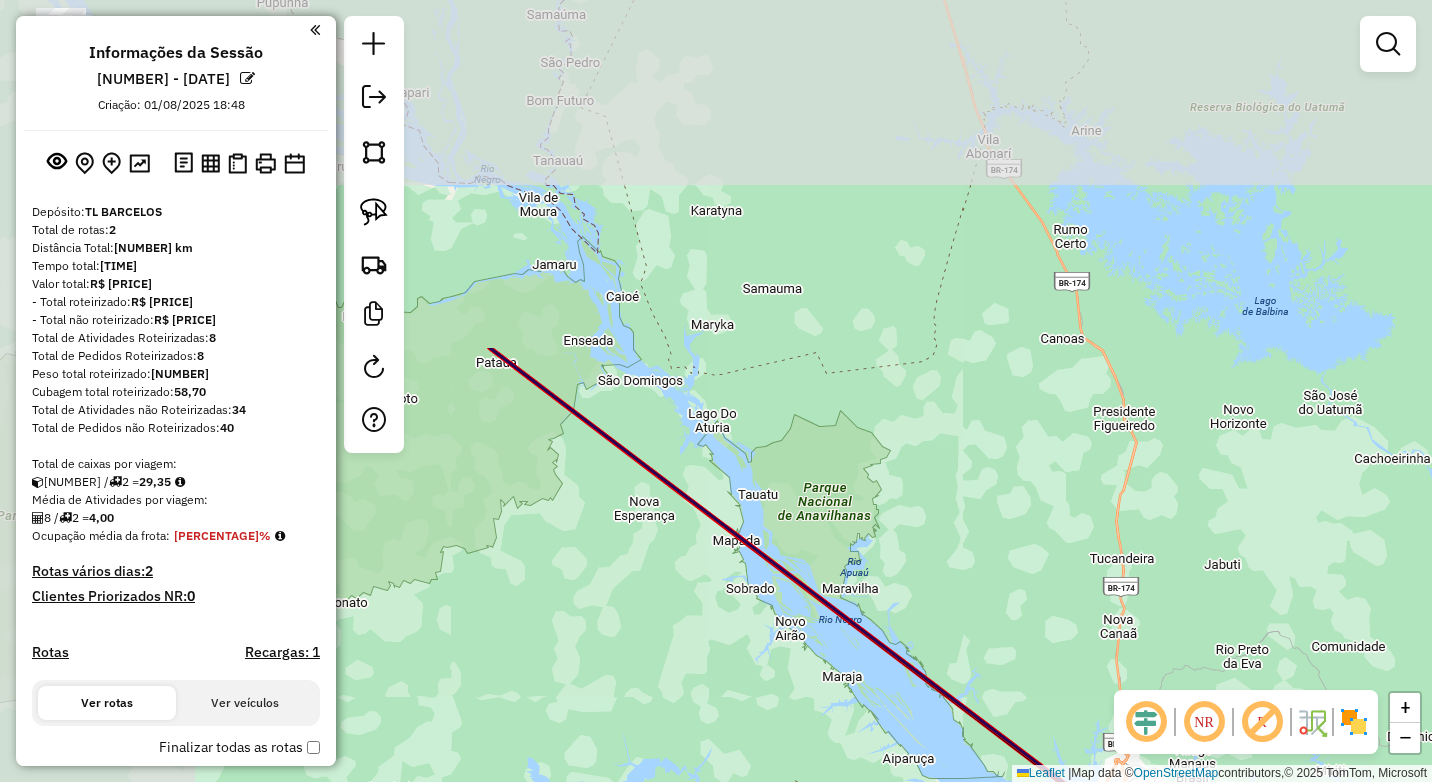 drag, startPoint x: 743, startPoint y: 463, endPoint x: 929, endPoint y: 653, distance: 265.8872 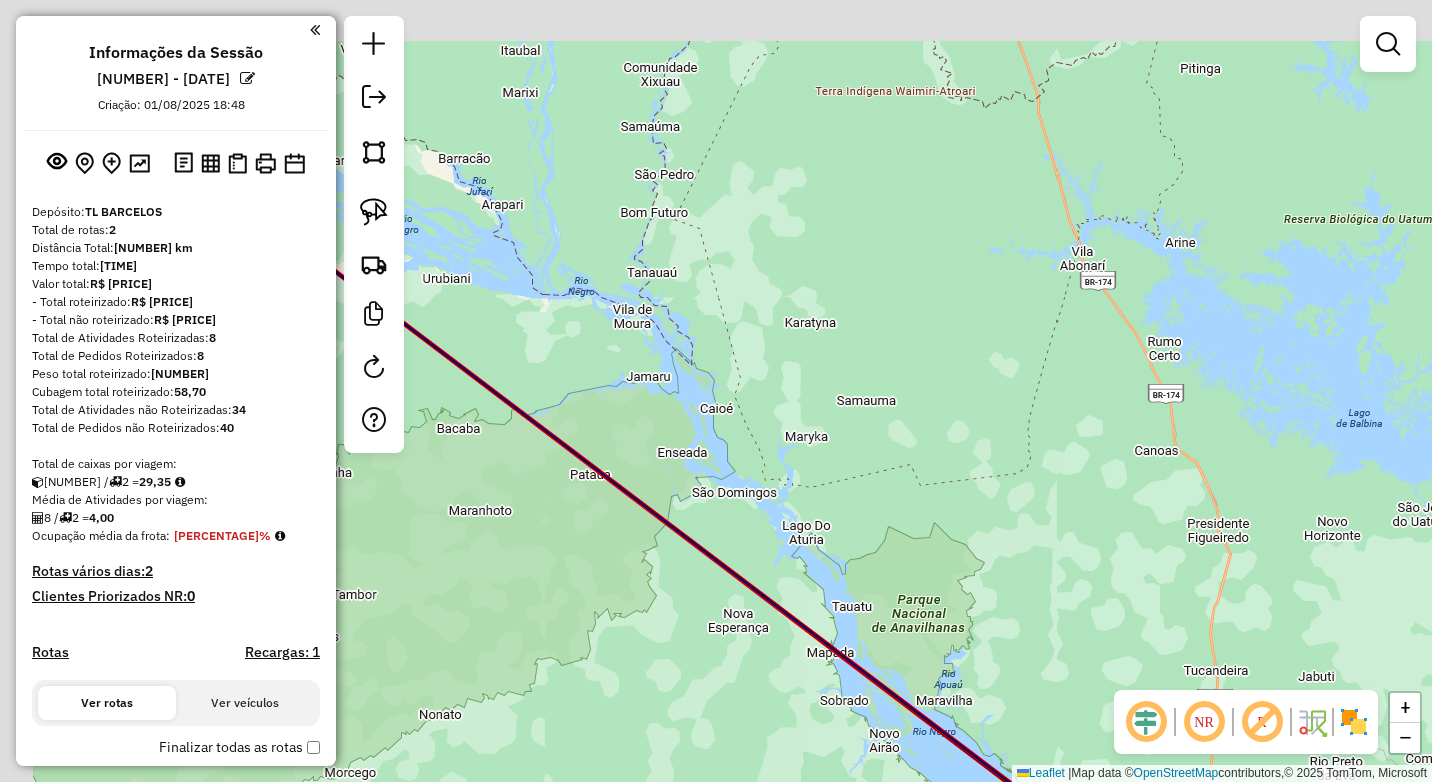 drag, startPoint x: 634, startPoint y: 490, endPoint x: 721, endPoint y: 412, distance: 116.846054 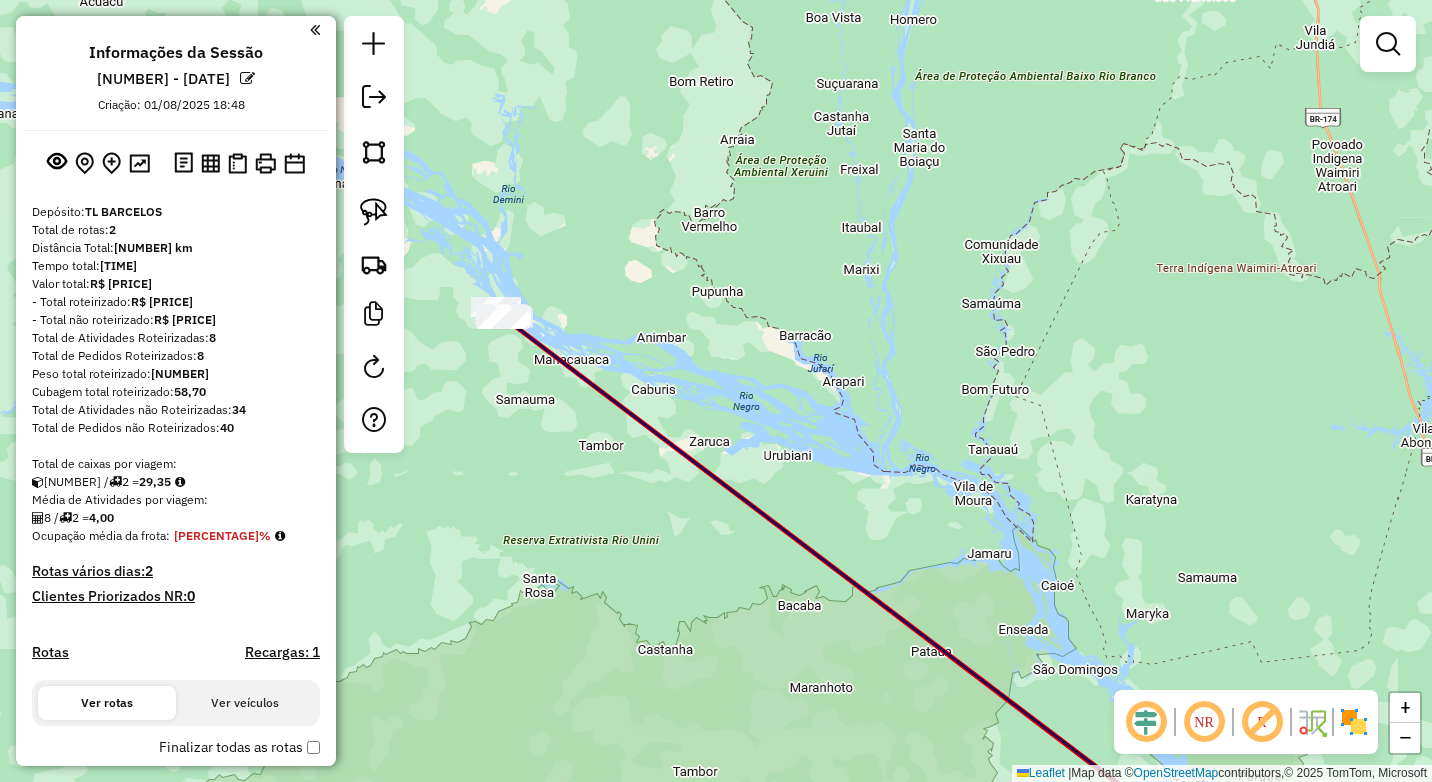 drag, startPoint x: 676, startPoint y: 391, endPoint x: 790, endPoint y: 476, distance: 142.20056 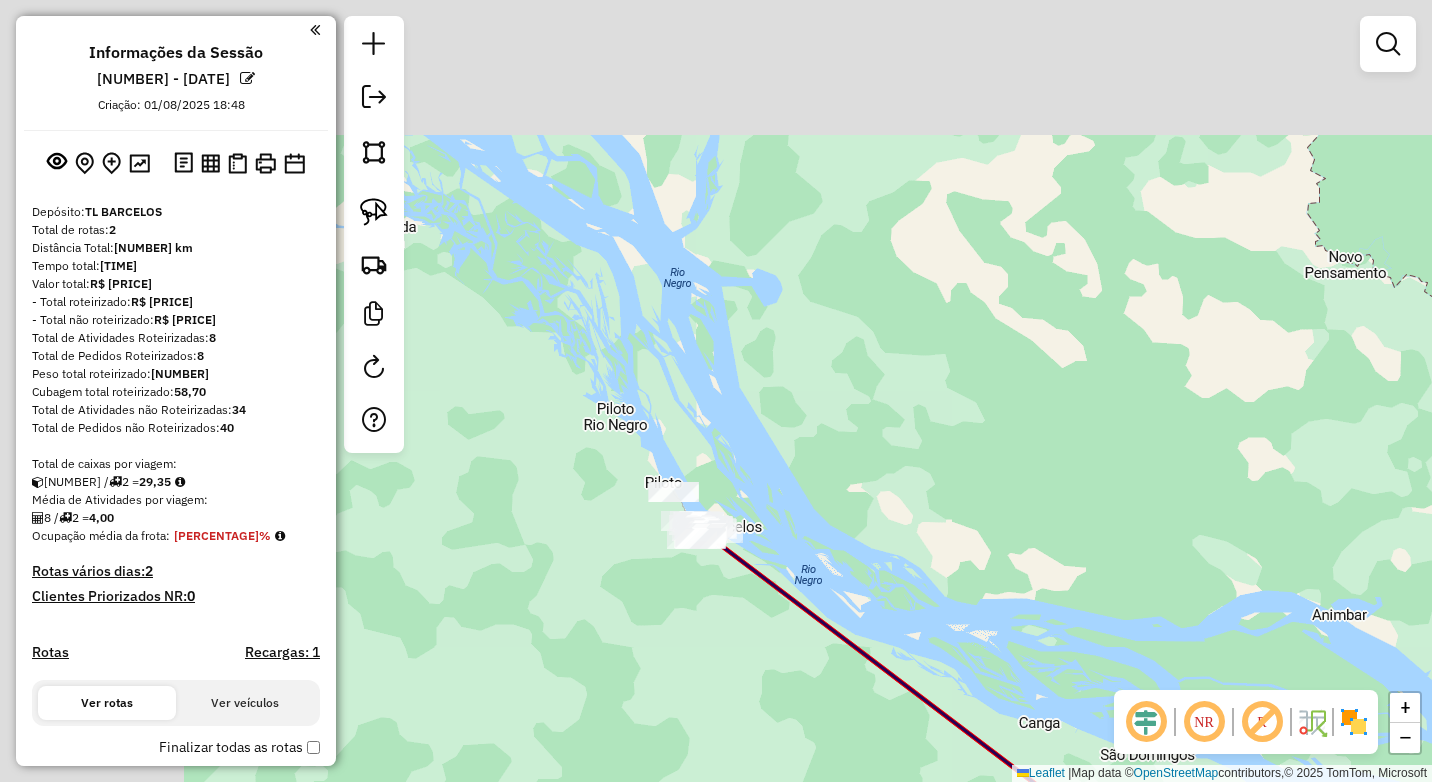 drag, startPoint x: 801, startPoint y: 593, endPoint x: 852, endPoint y: 653, distance: 78.74643 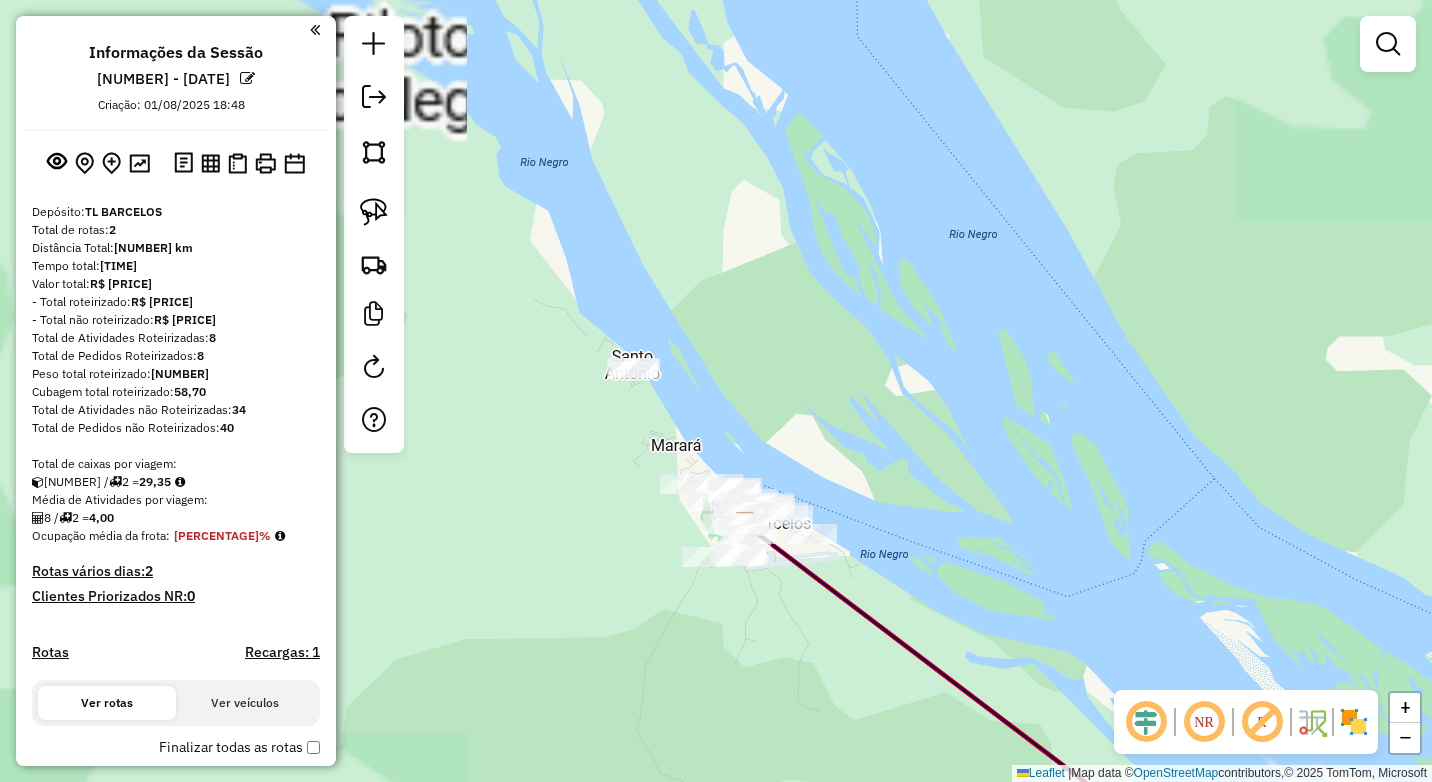 drag, startPoint x: 677, startPoint y: 500, endPoint x: 864, endPoint y: 664, distance: 248.72676 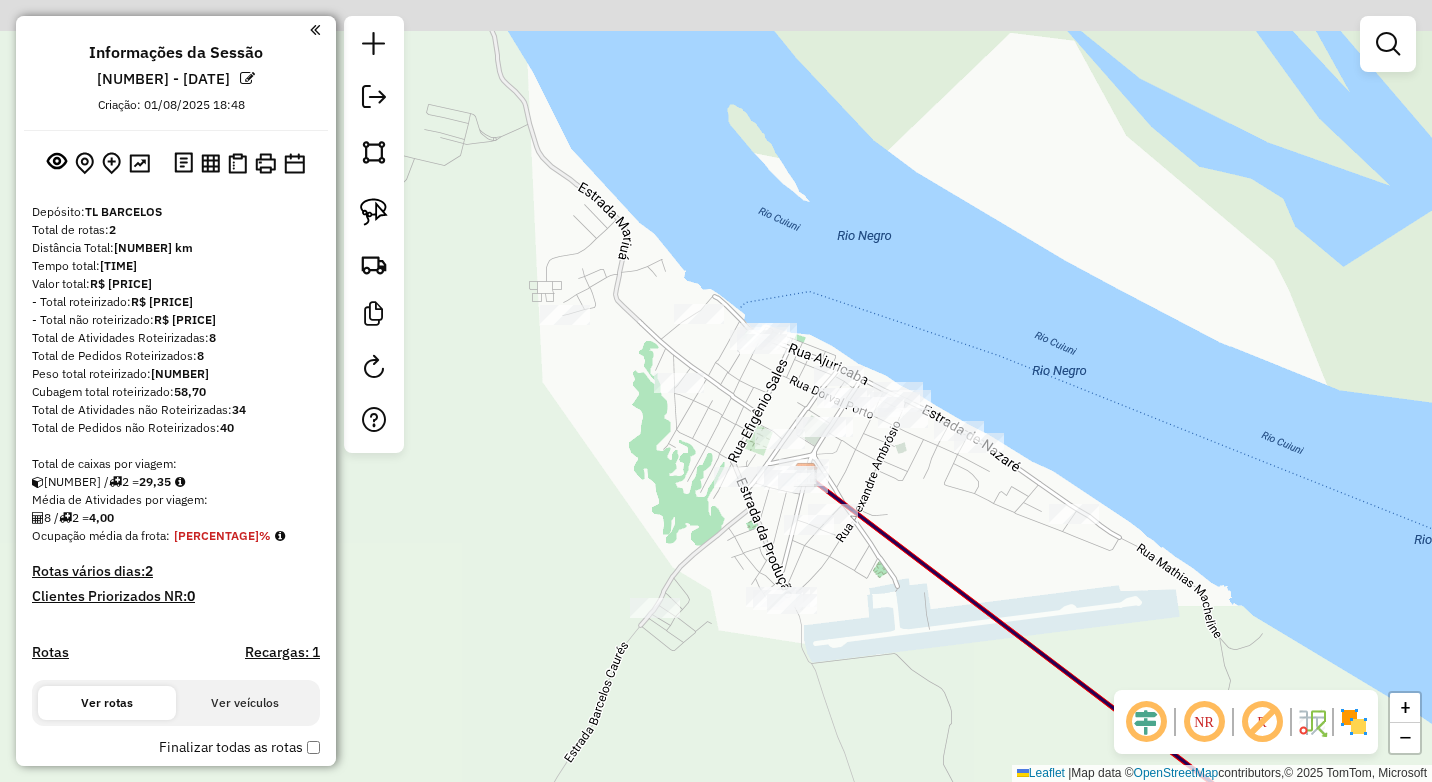 drag, startPoint x: 745, startPoint y: 557, endPoint x: 743, endPoint y: 451, distance: 106.01887 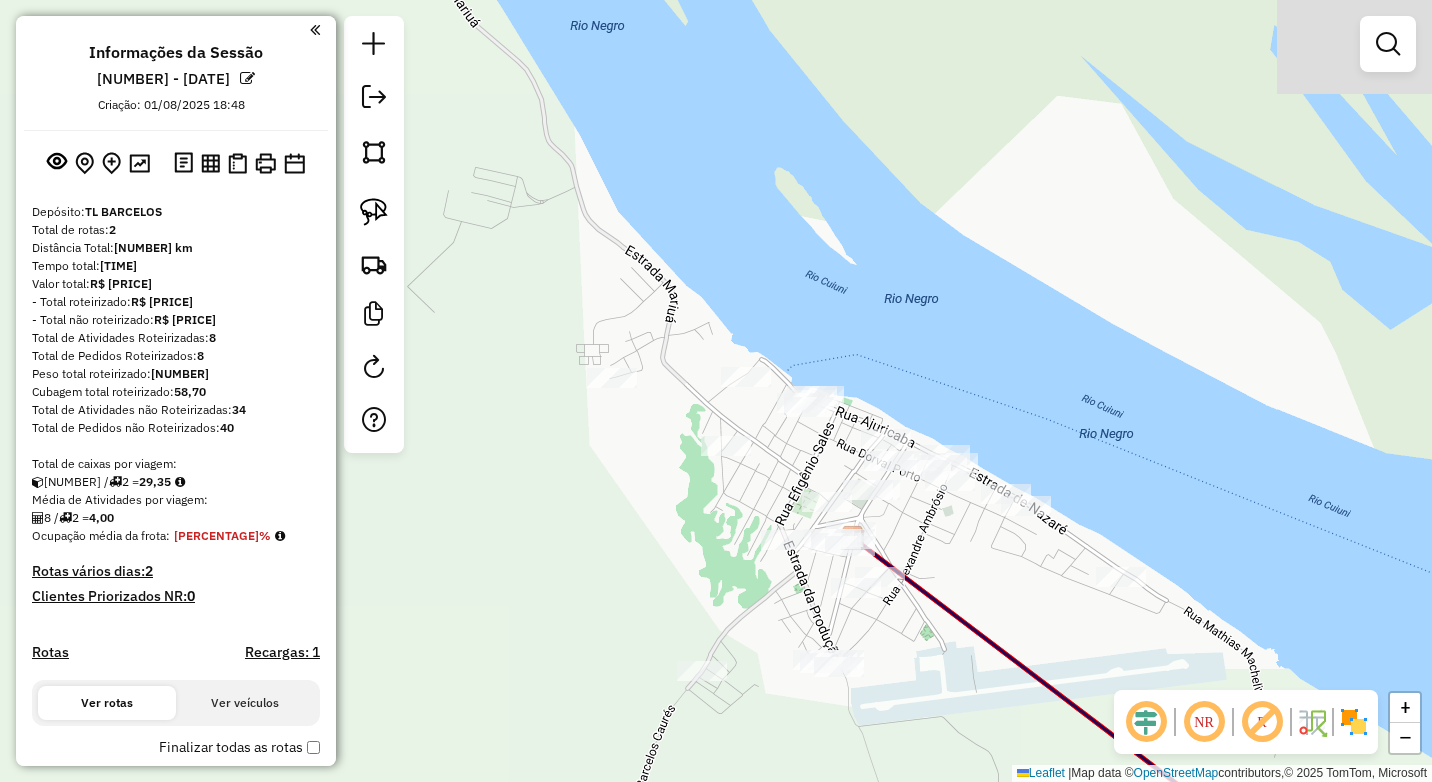 drag, startPoint x: 745, startPoint y: 466, endPoint x: 769, endPoint y: 505, distance: 45.79301 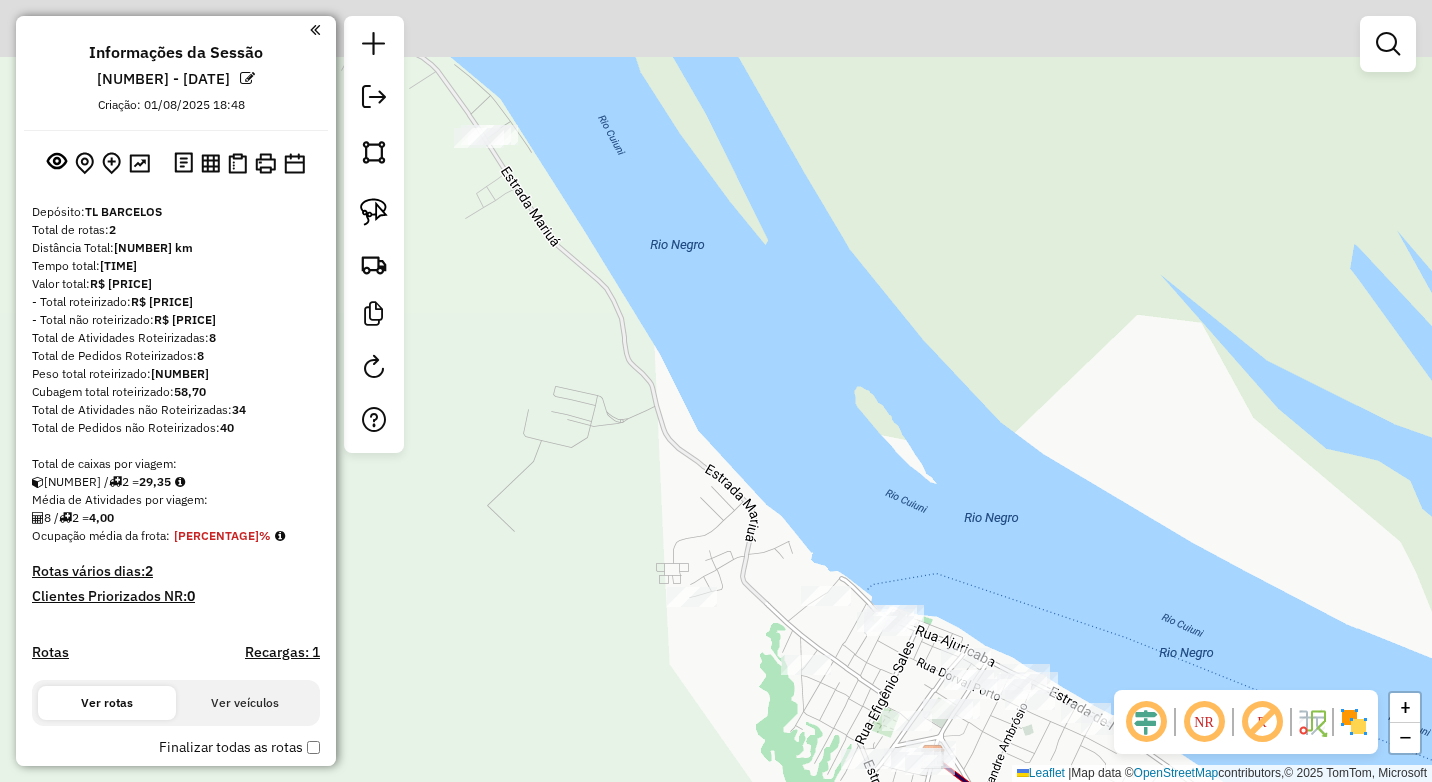 drag, startPoint x: 718, startPoint y: 420, endPoint x: 683, endPoint y: 371, distance: 60.216278 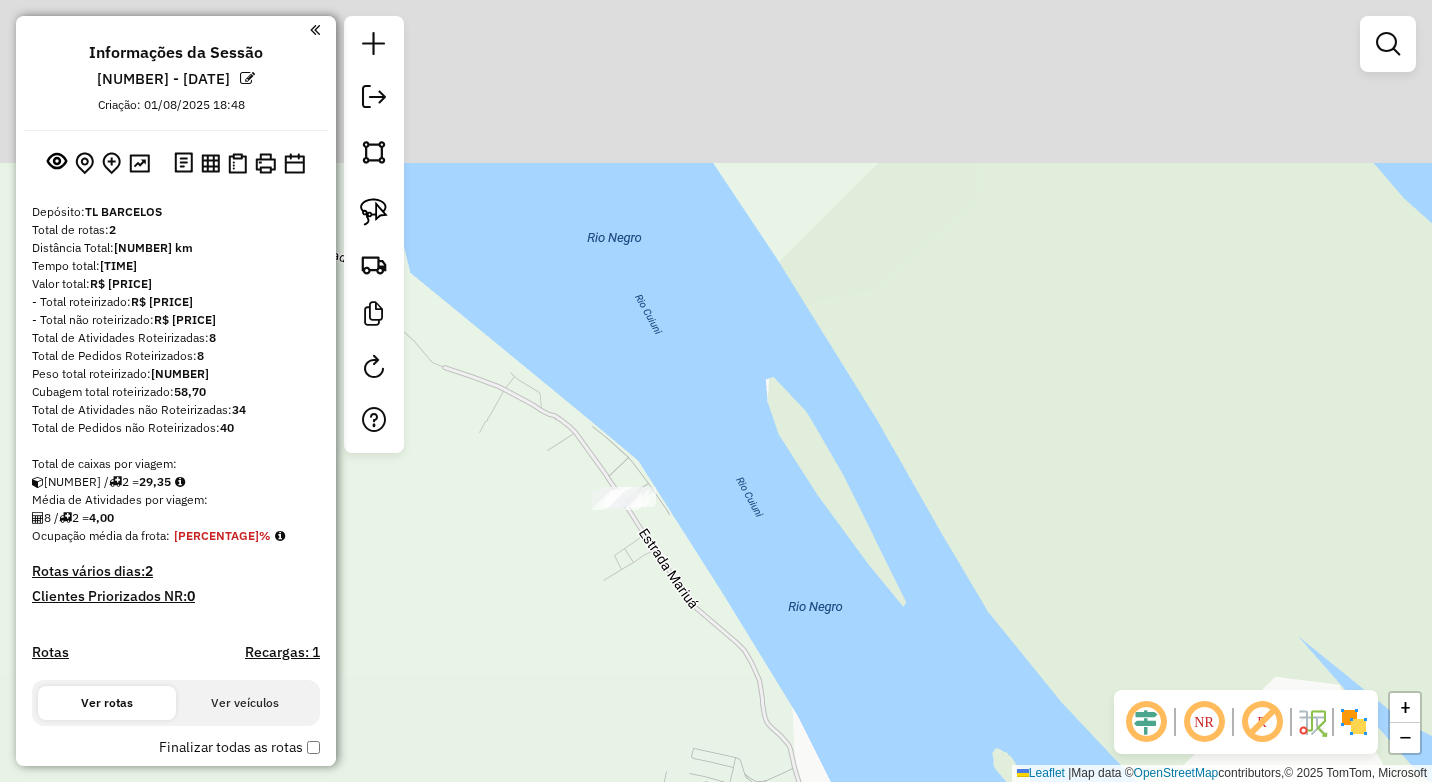 drag, startPoint x: 651, startPoint y: 555, endPoint x: 635, endPoint y: 492, distance: 65 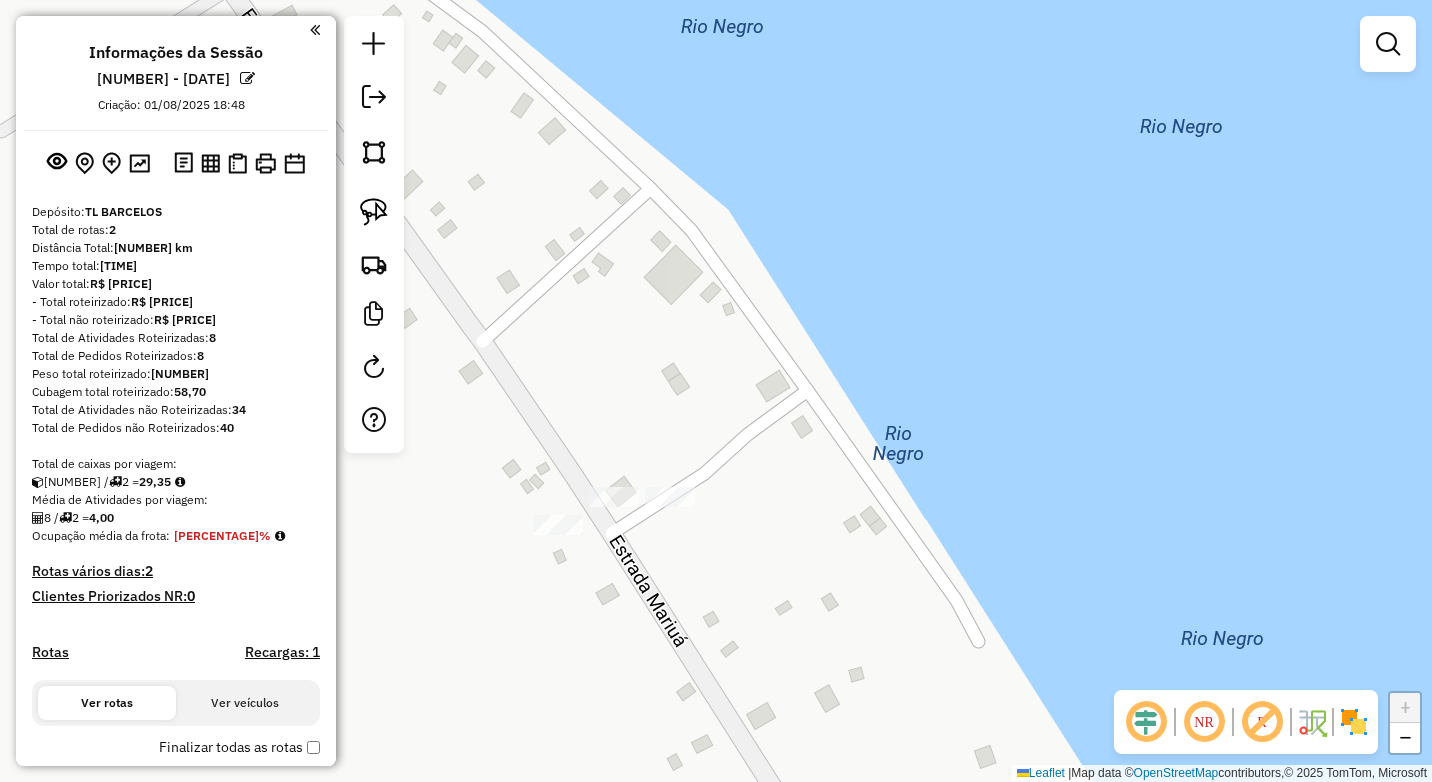 drag, startPoint x: 674, startPoint y: 542, endPoint x: 648, endPoint y: 526, distance: 30.528675 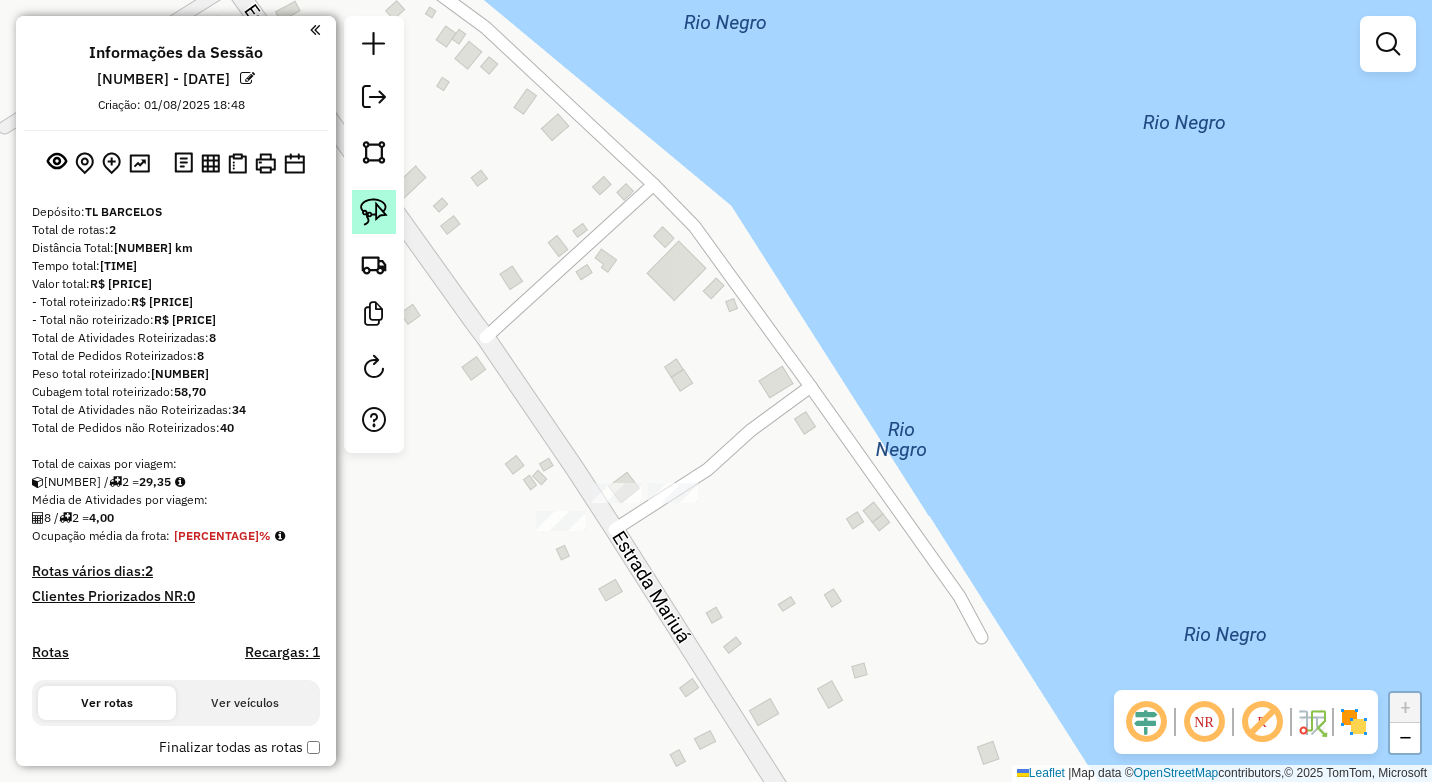 drag, startPoint x: 383, startPoint y: 211, endPoint x: 394, endPoint y: 224, distance: 17.029387 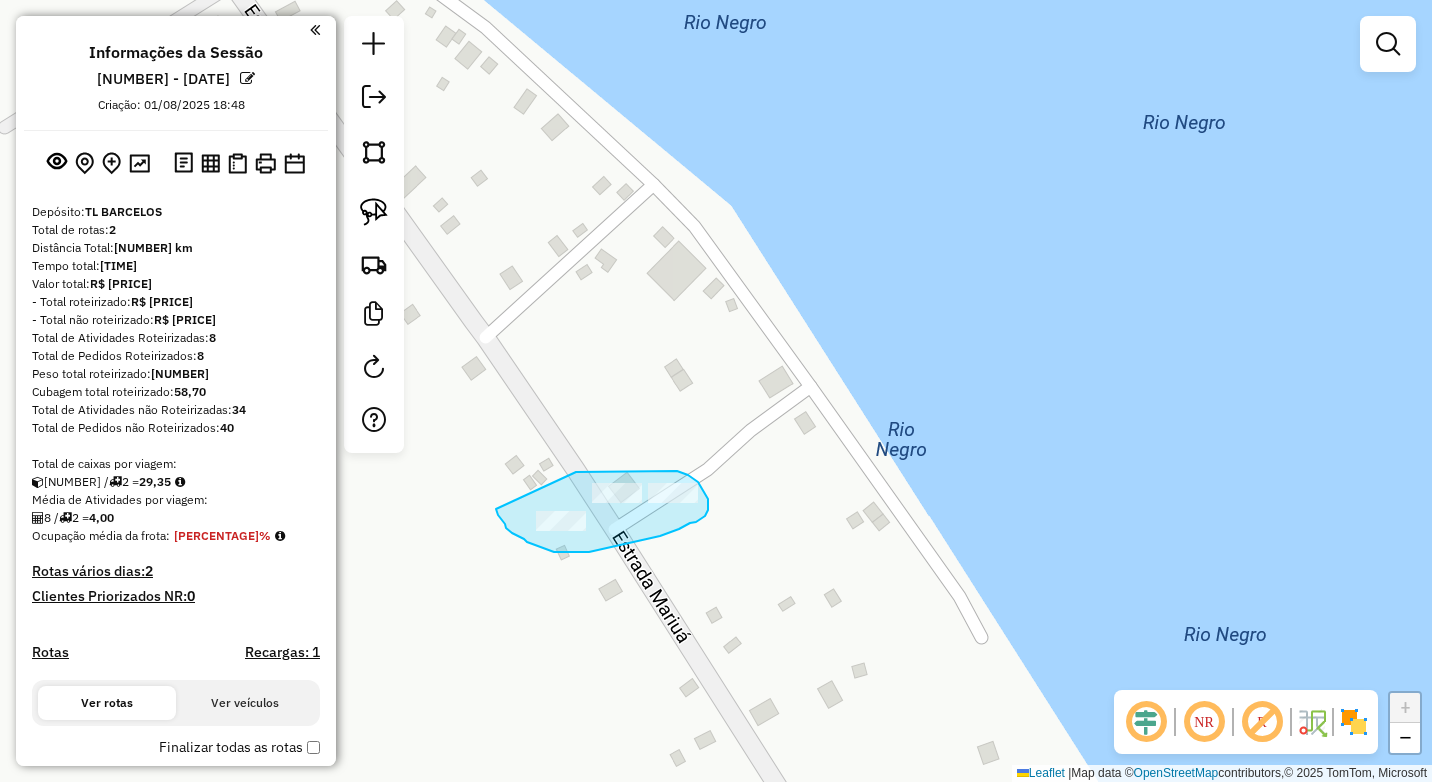 drag, startPoint x: 576, startPoint y: 472, endPoint x: 496, endPoint y: 509, distance: 88.14193 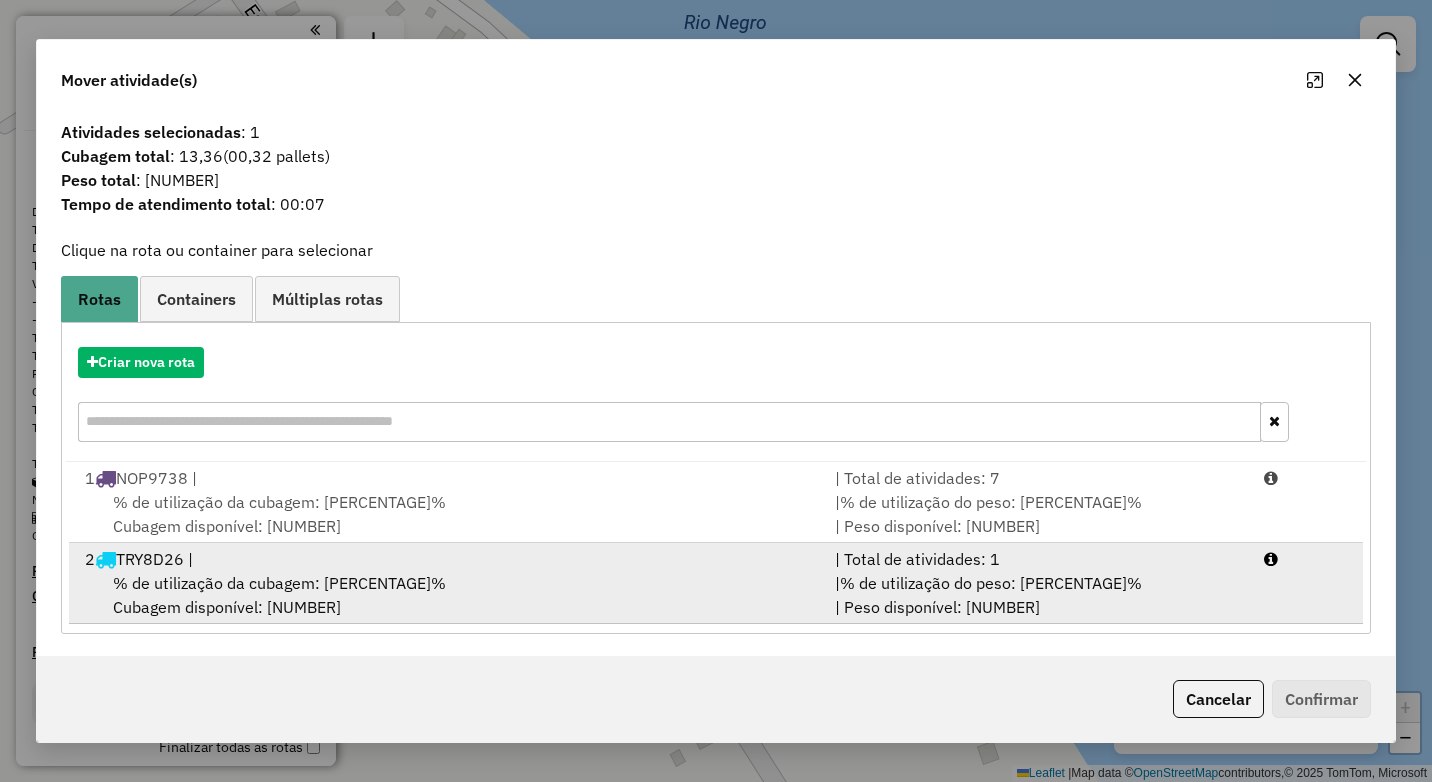 click on "% de utilização da cubagem: [PERCENTAGE]%" at bounding box center [279, 583] 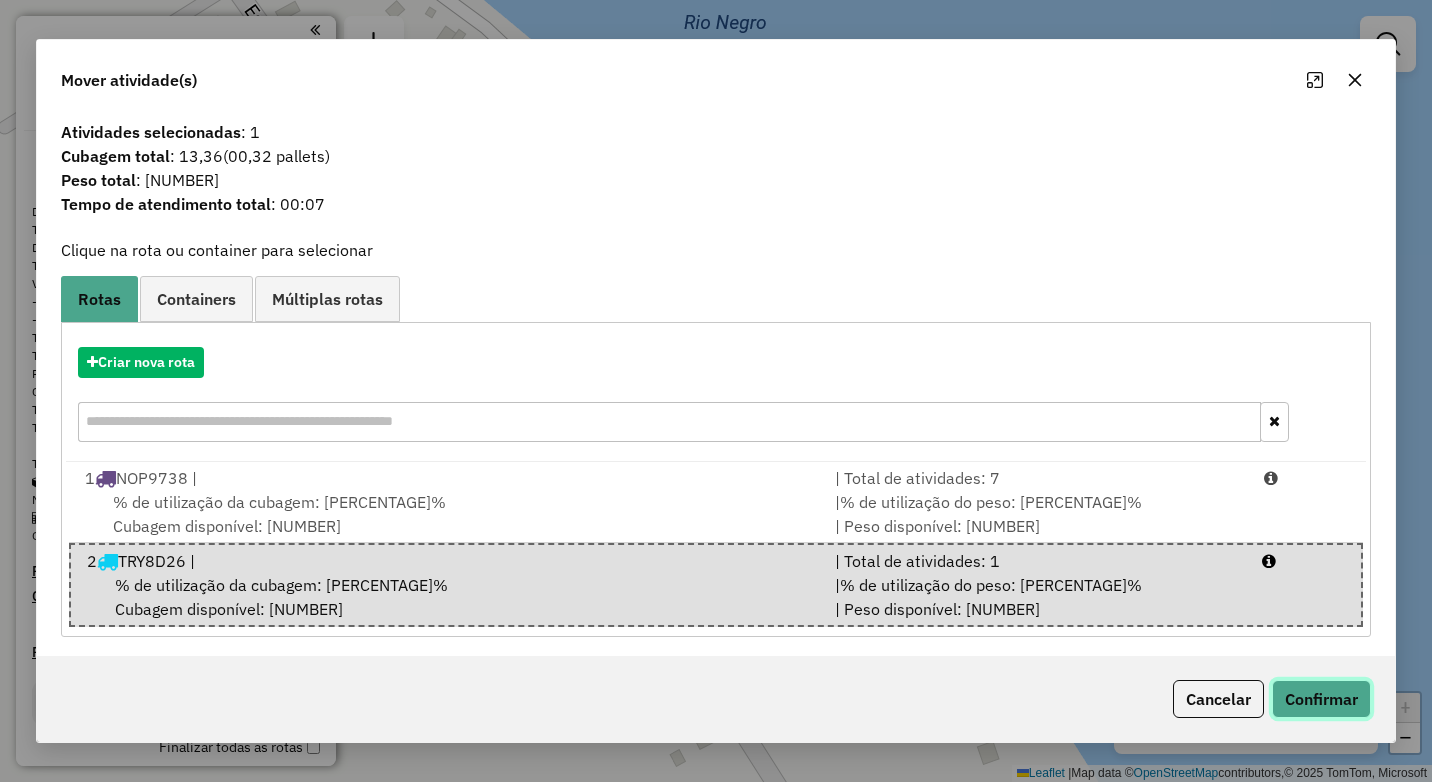 click on "Confirmar" 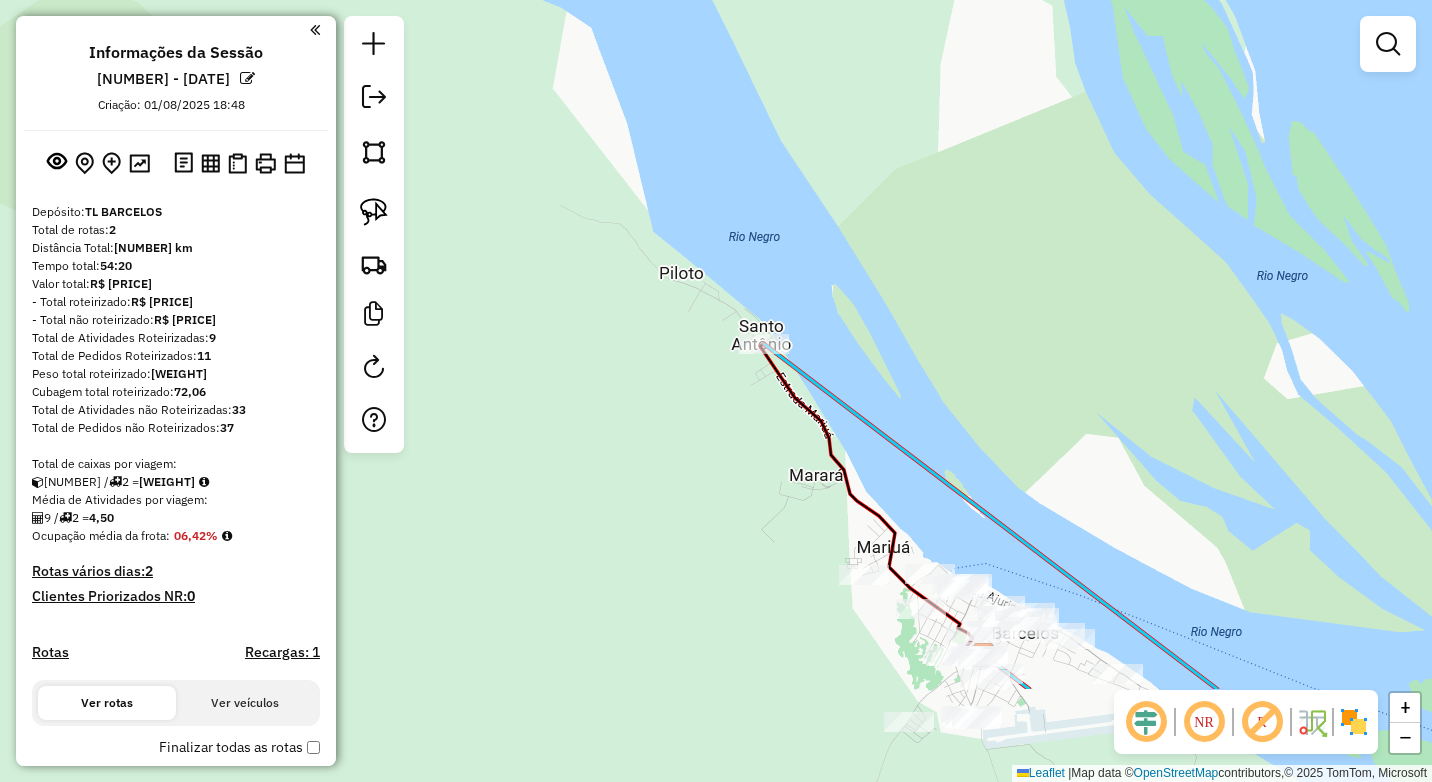 drag, startPoint x: 1013, startPoint y: 483, endPoint x: 991, endPoint y: 410, distance: 76.243034 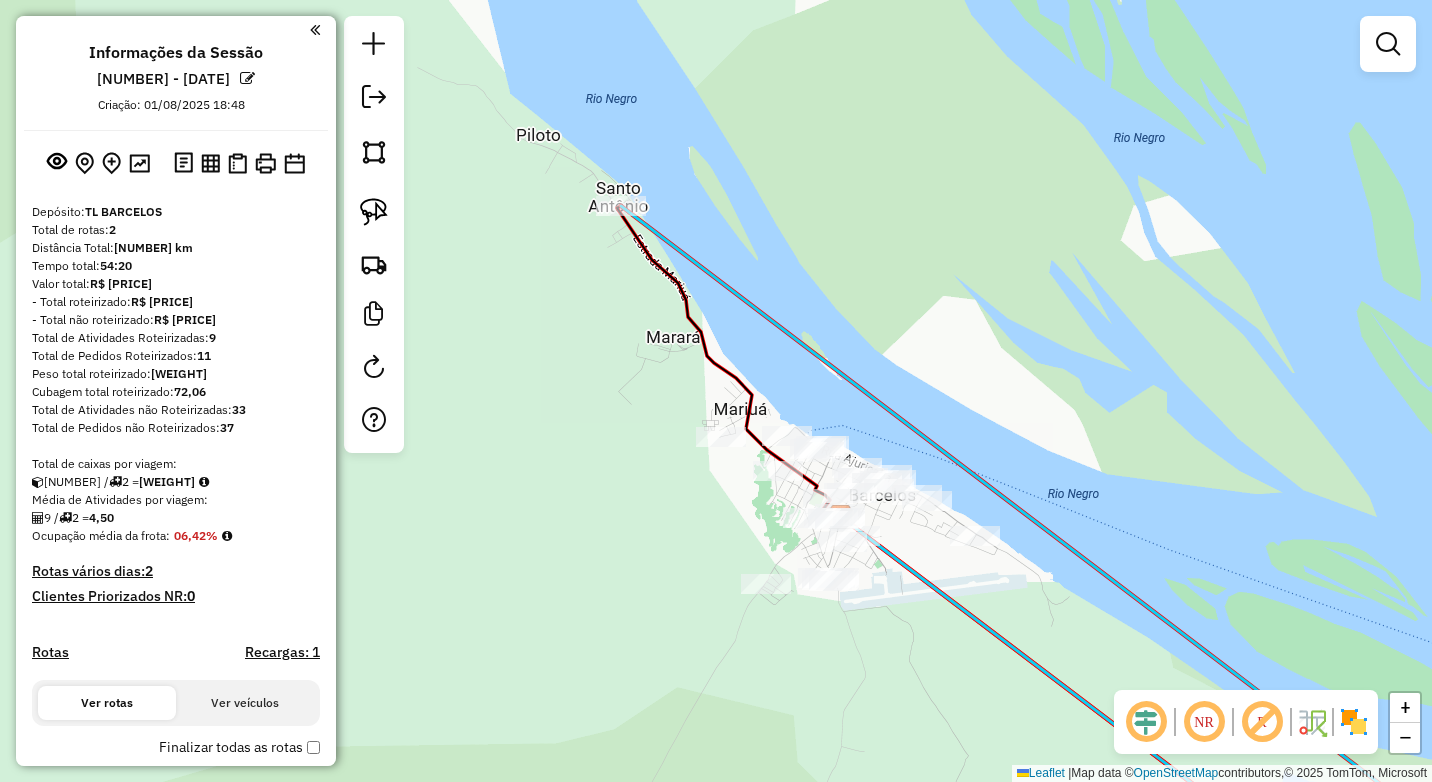 drag, startPoint x: 988, startPoint y: 404, endPoint x: 920, endPoint y: 347, distance: 88.72993 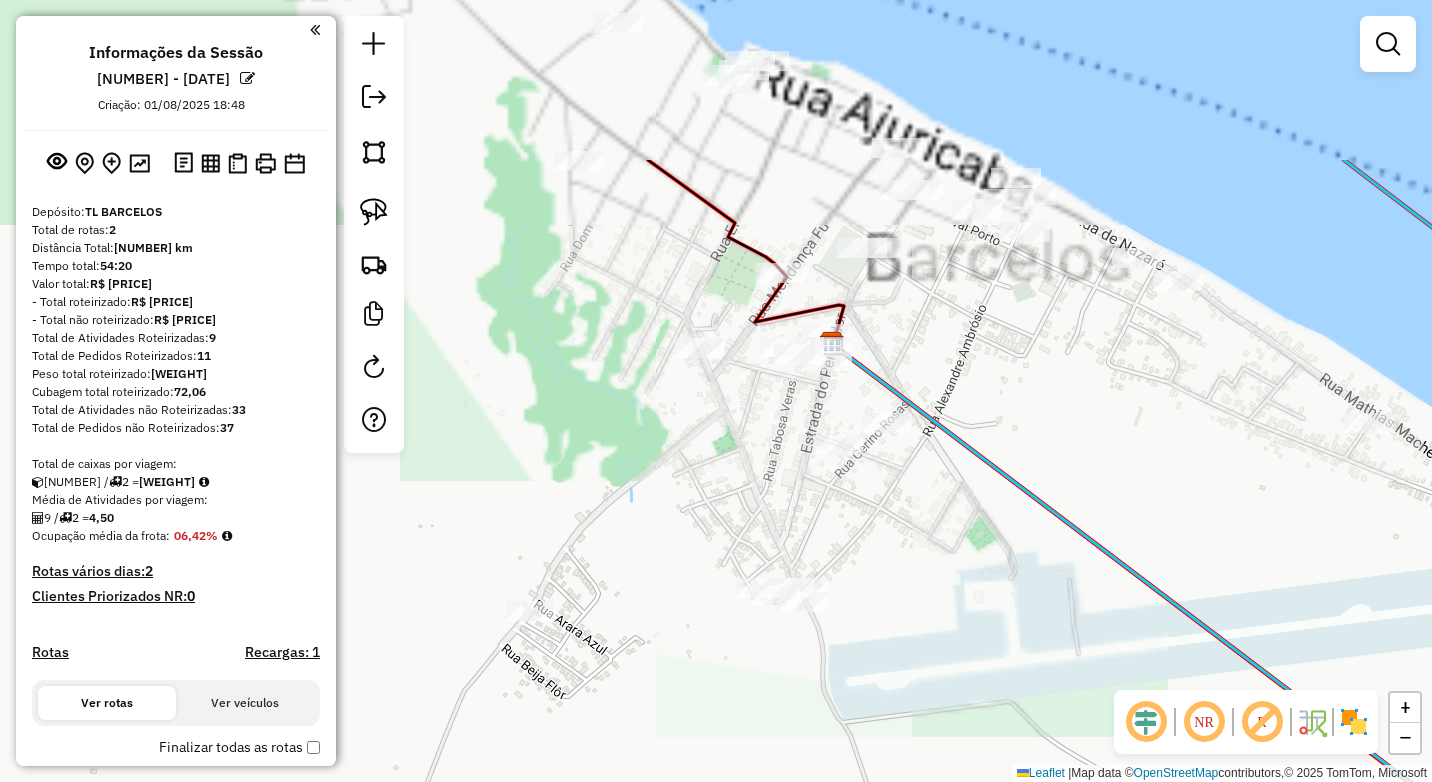 drag, startPoint x: 903, startPoint y: 522, endPoint x: 908, endPoint y: 531, distance: 10.29563 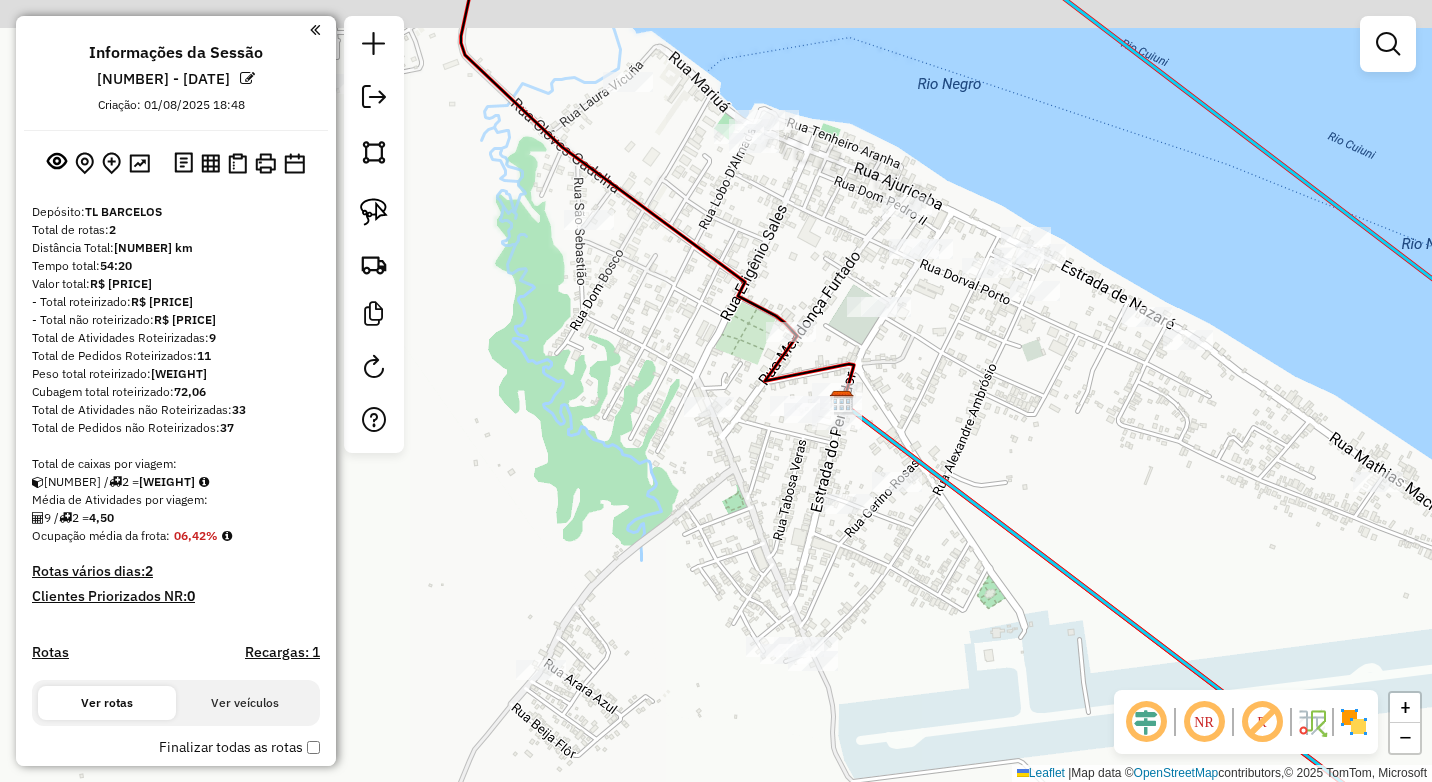 drag, startPoint x: 748, startPoint y: 437, endPoint x: 741, endPoint y: 604, distance: 167.14664 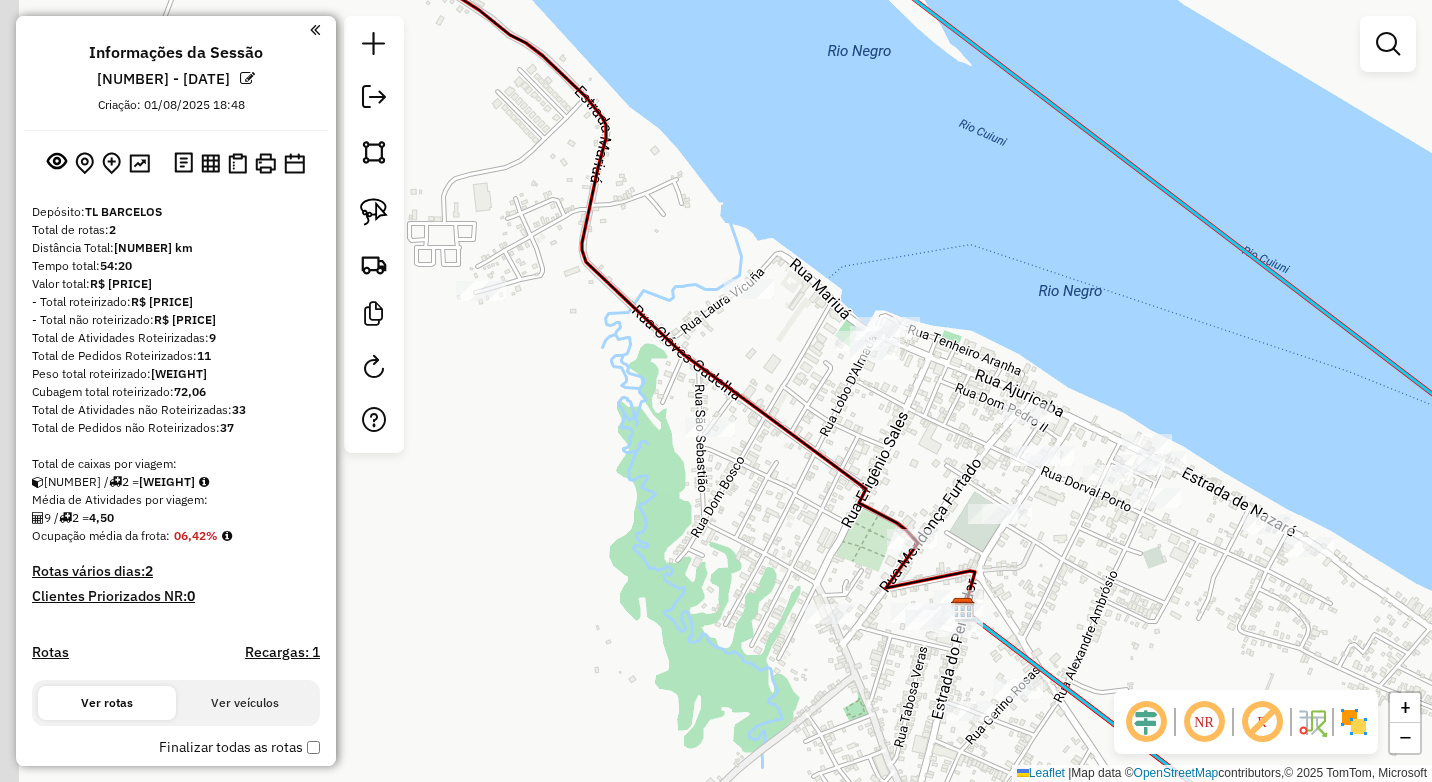 drag, startPoint x: 752, startPoint y: 432, endPoint x: 801, endPoint y: 434, distance: 49.0408 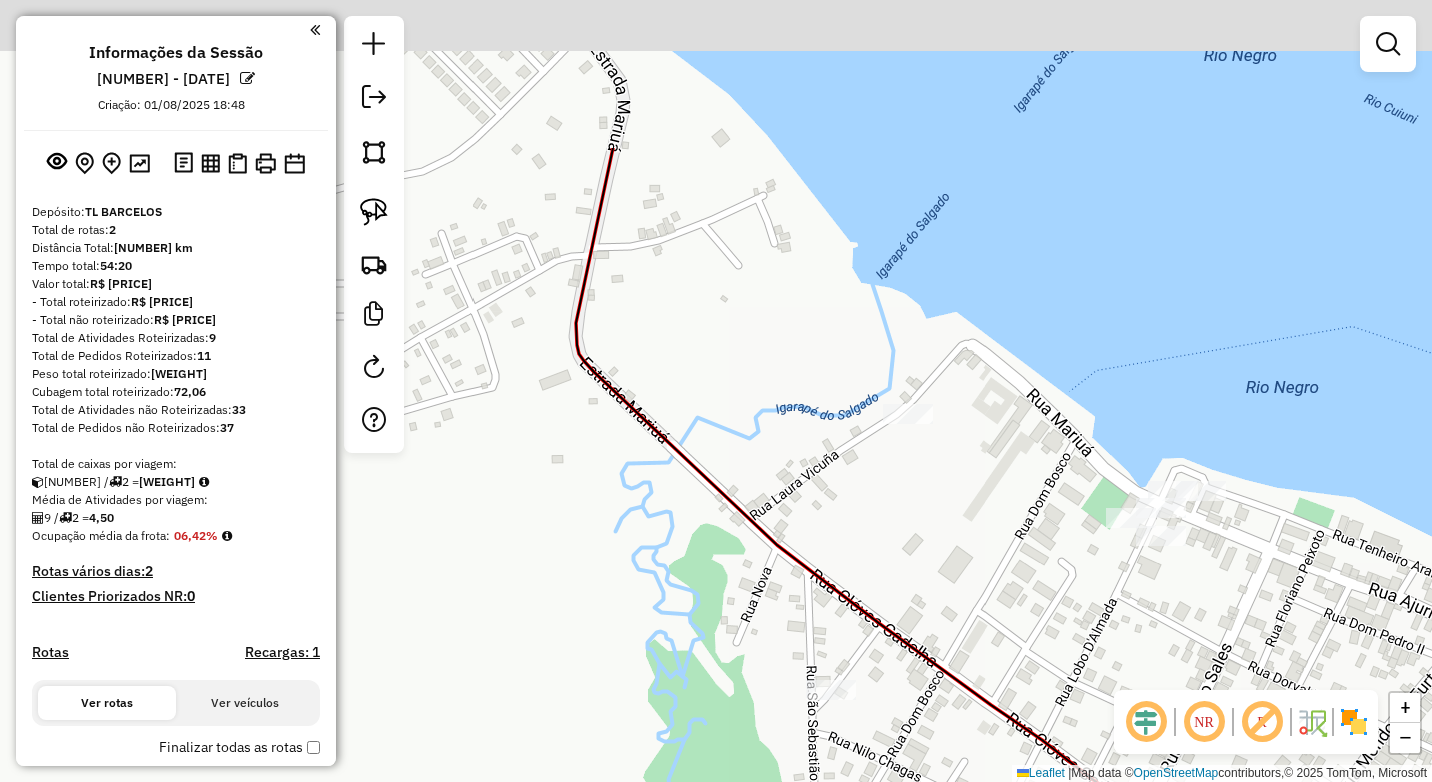 drag, startPoint x: 909, startPoint y: 505, endPoint x: 916, endPoint y: 515, distance: 12.206555 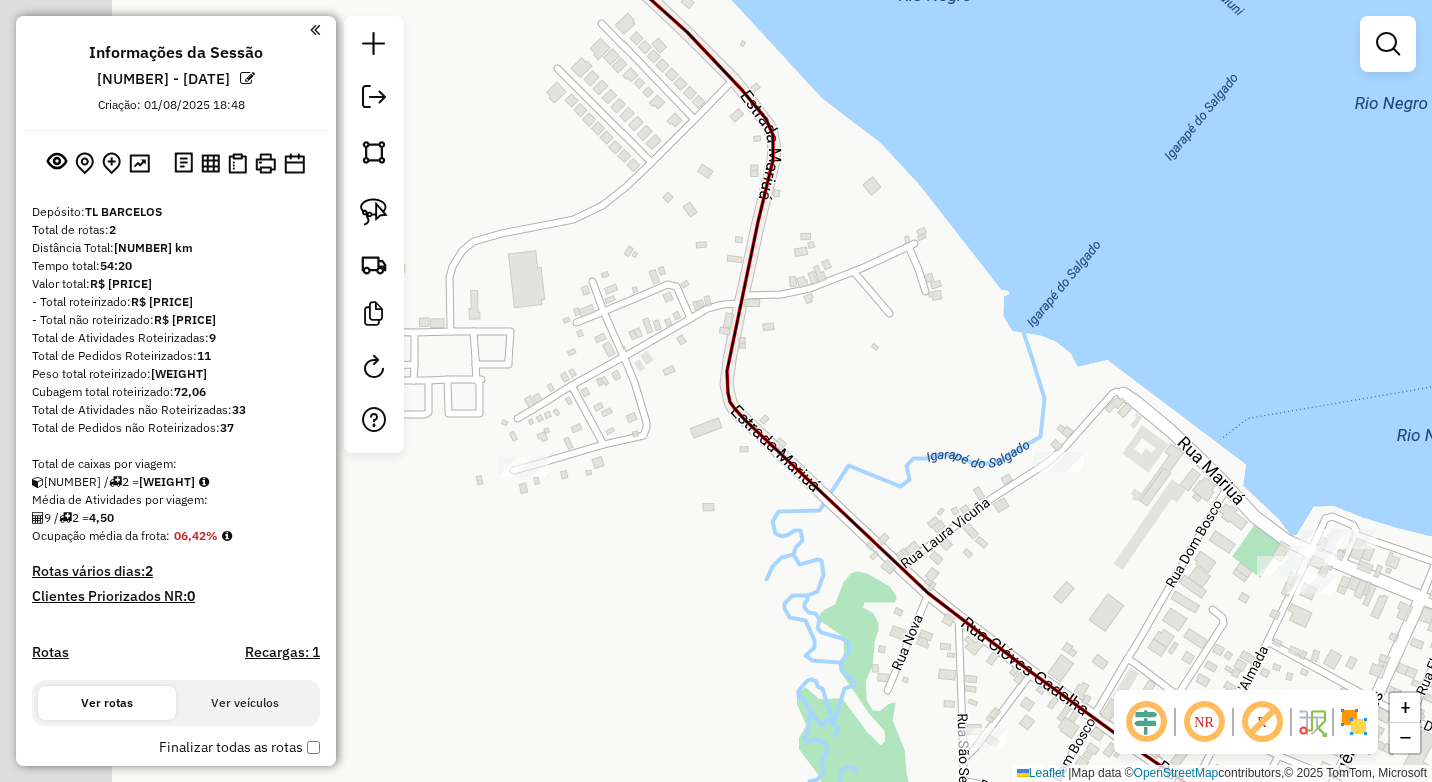 drag, startPoint x: 637, startPoint y: 376, endPoint x: 785, endPoint y: 435, distance: 159.3267 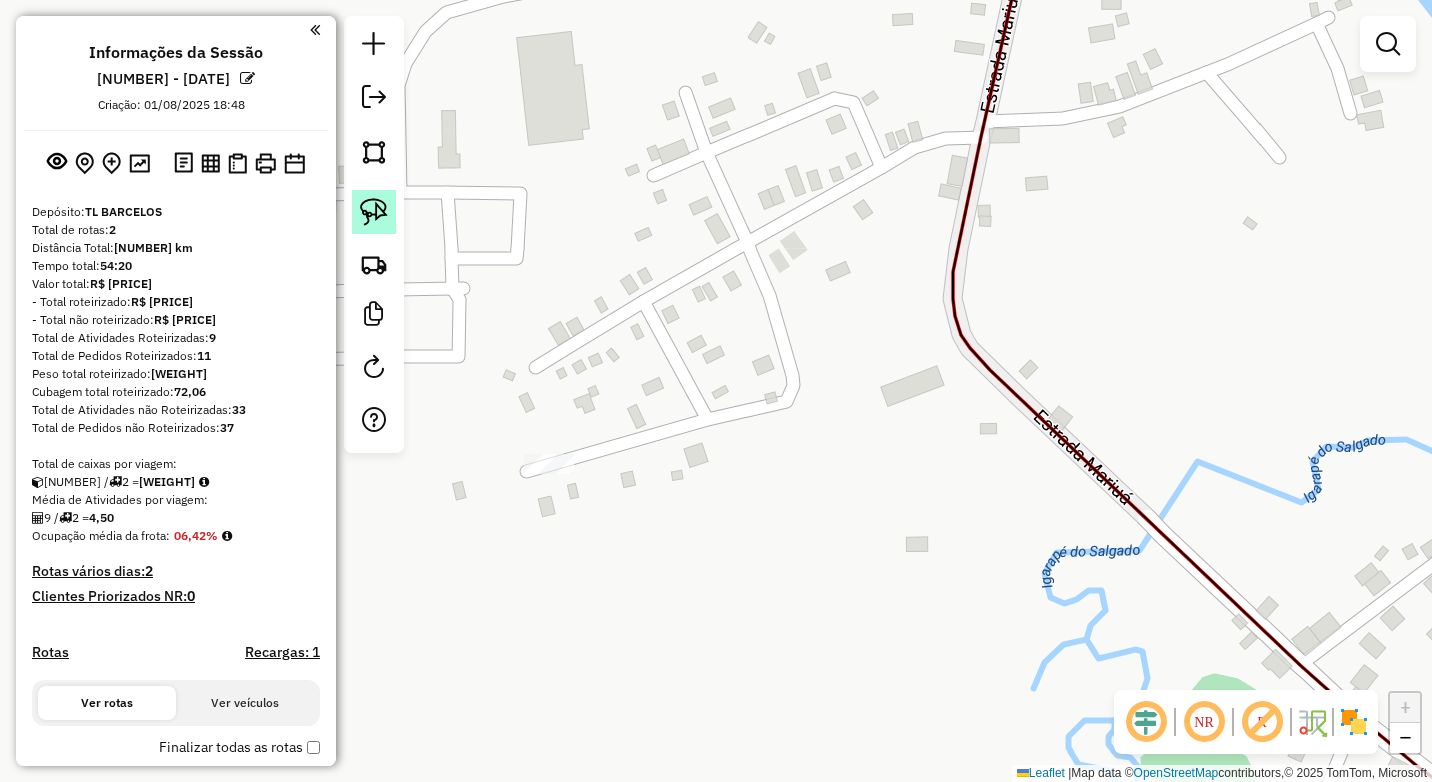 click 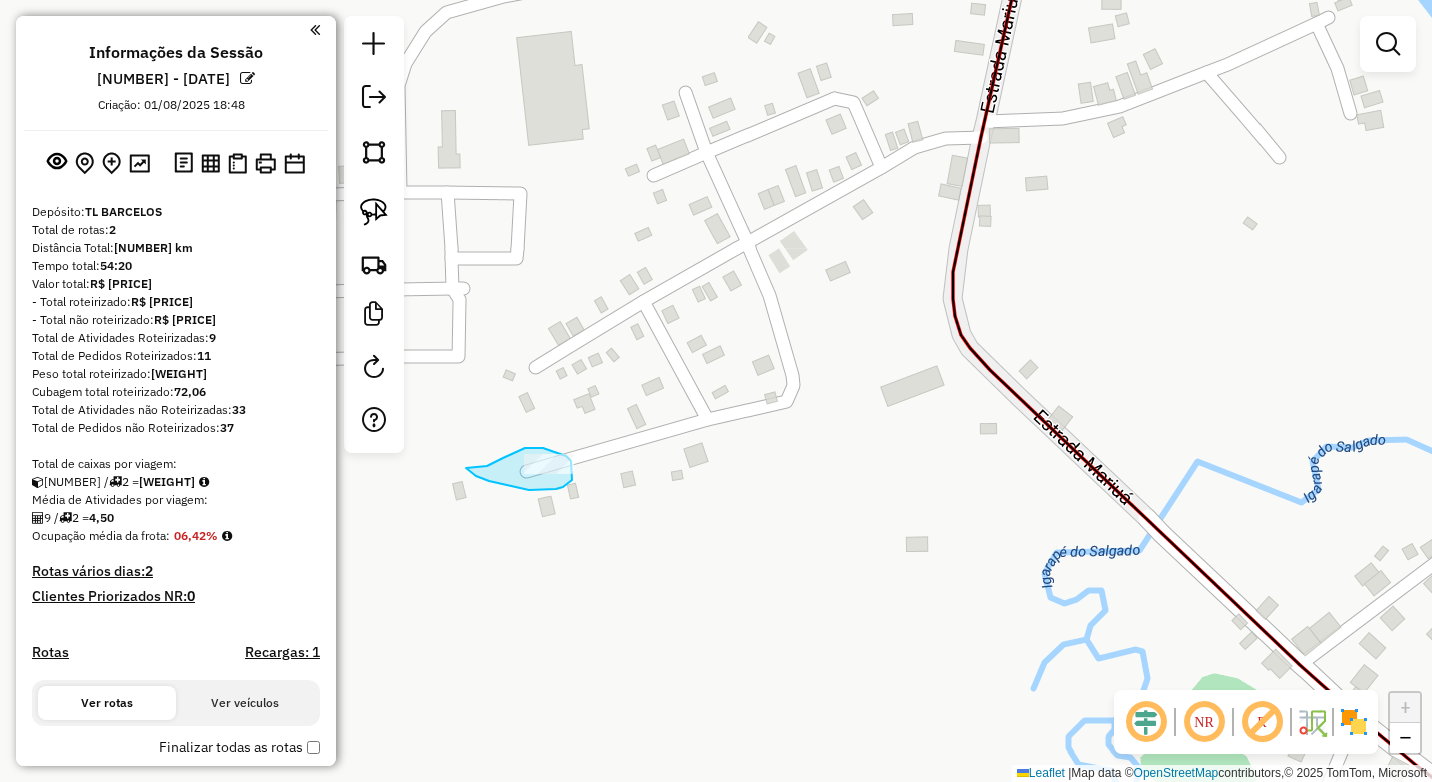 drag, startPoint x: 525, startPoint y: 448, endPoint x: 503, endPoint y: 458, distance: 24.166092 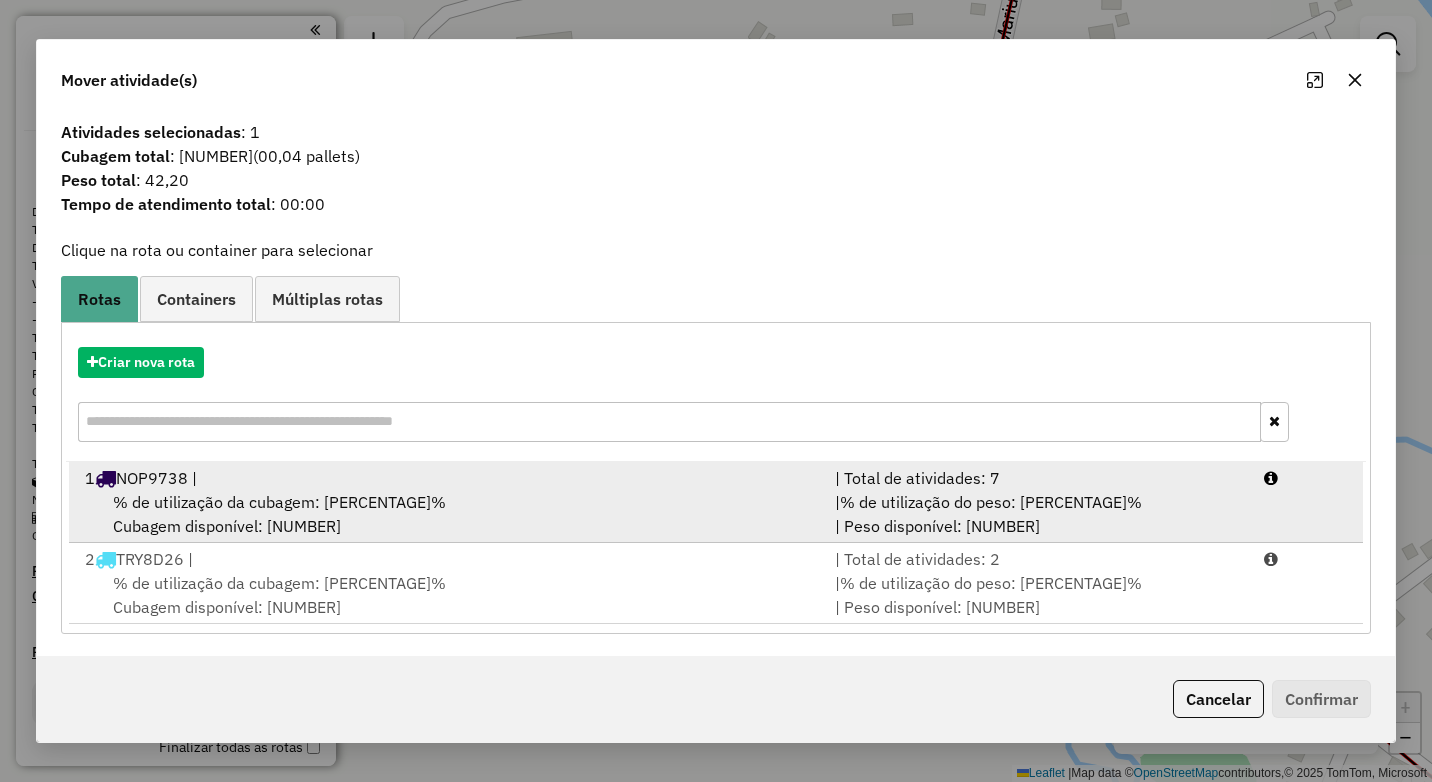 click on "% de utilização da cubagem: [PERCENTAGE]%  Cubagem disponível: [NUMBER]" at bounding box center (448, 514) 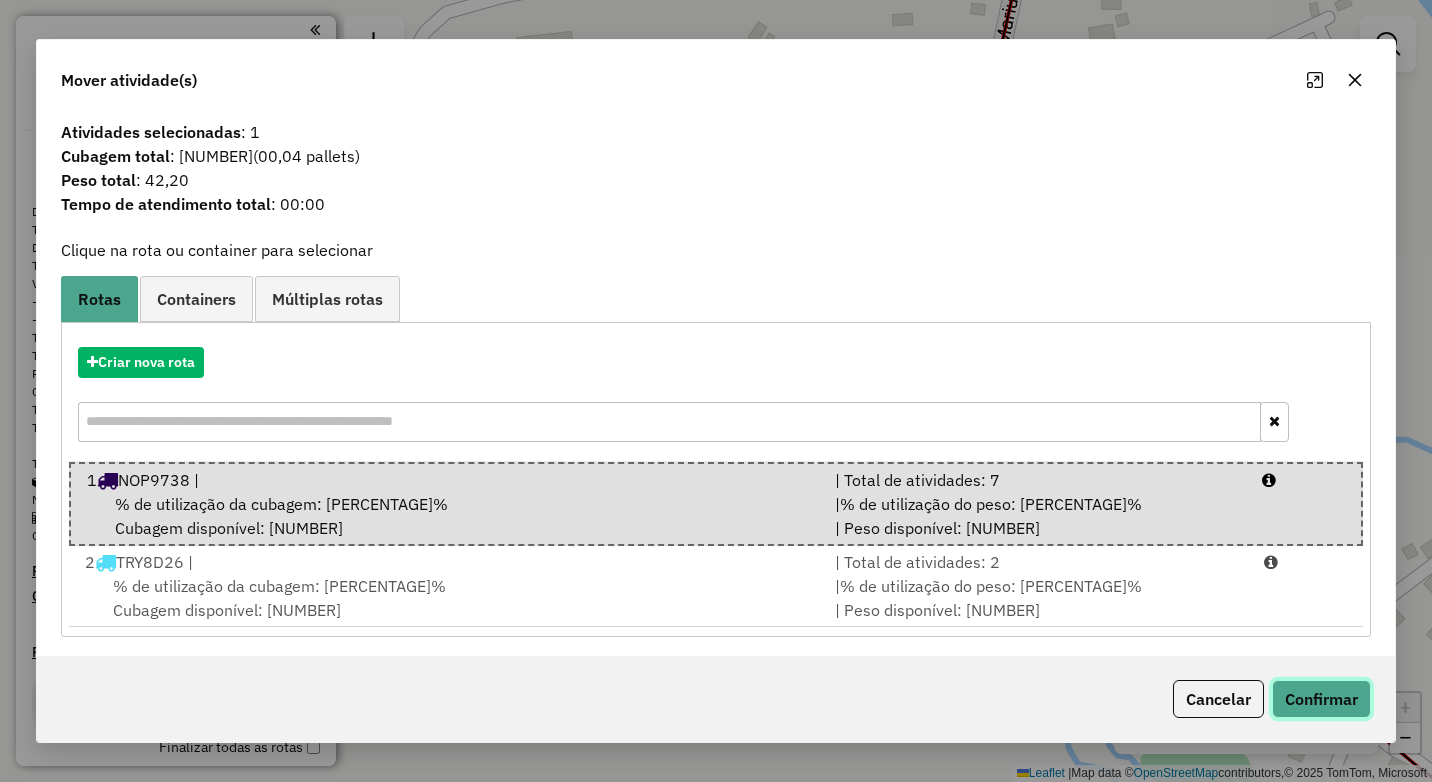 click on "Confirmar" 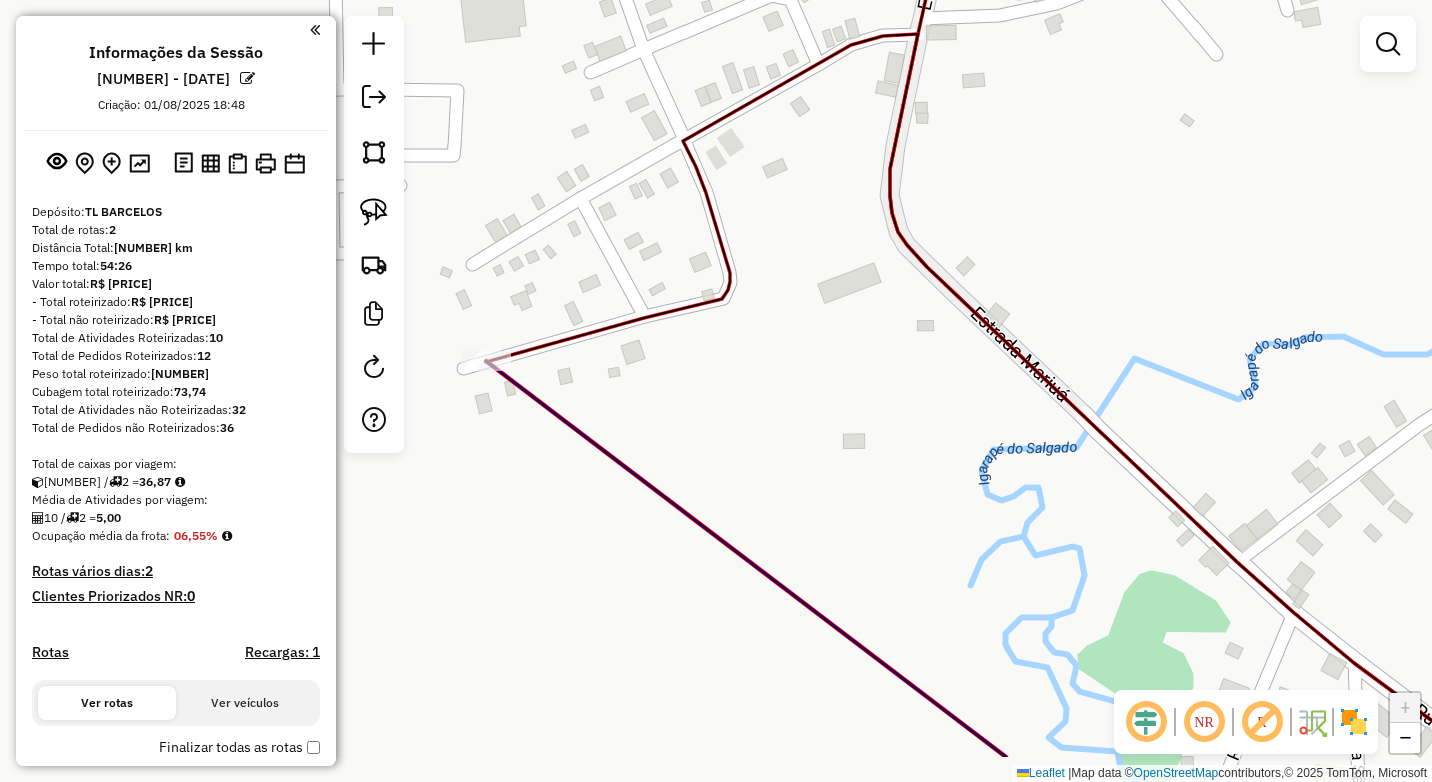 drag, startPoint x: 1142, startPoint y: 394, endPoint x: 1047, endPoint y: 279, distance: 149.16434 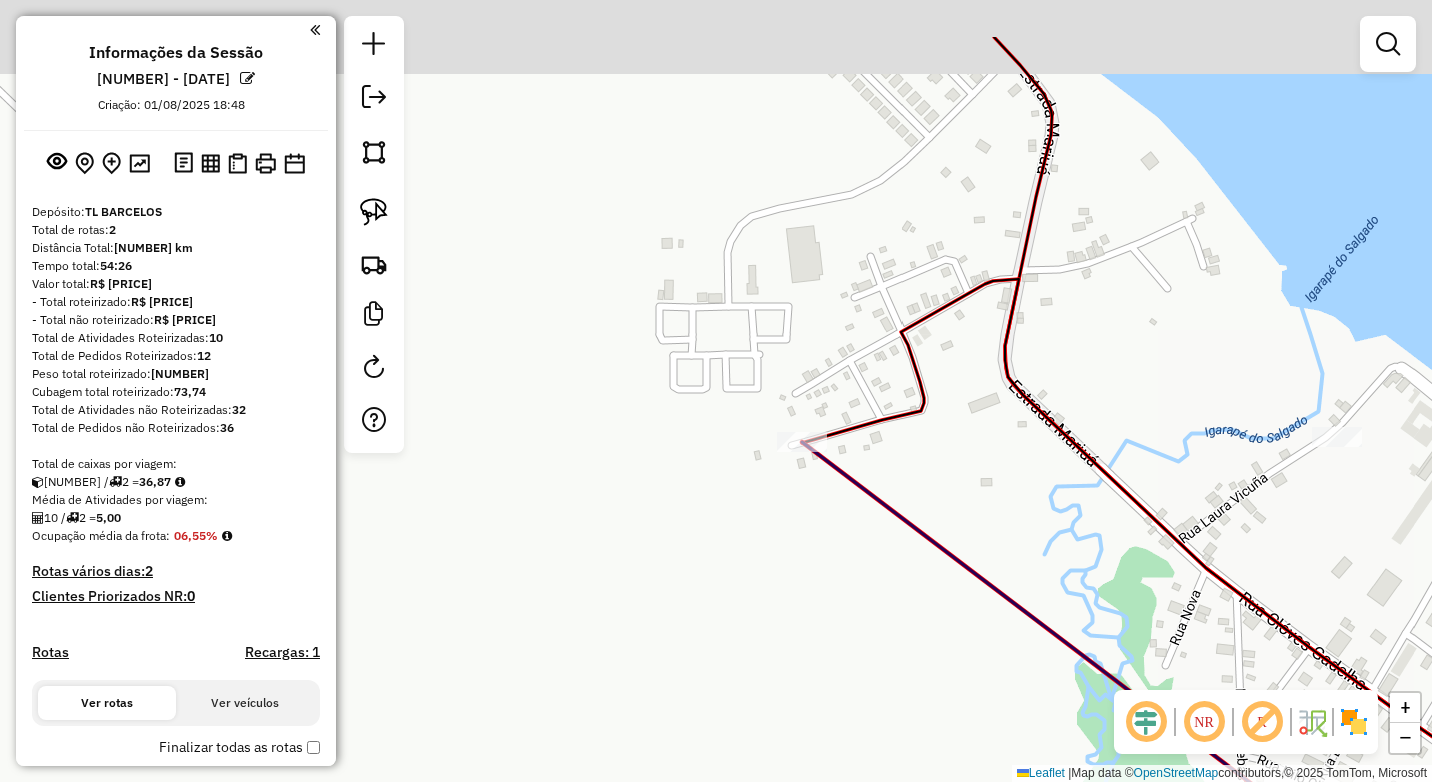 drag, startPoint x: 1158, startPoint y: 294, endPoint x: 1228, endPoint y: 507, distance: 224.20749 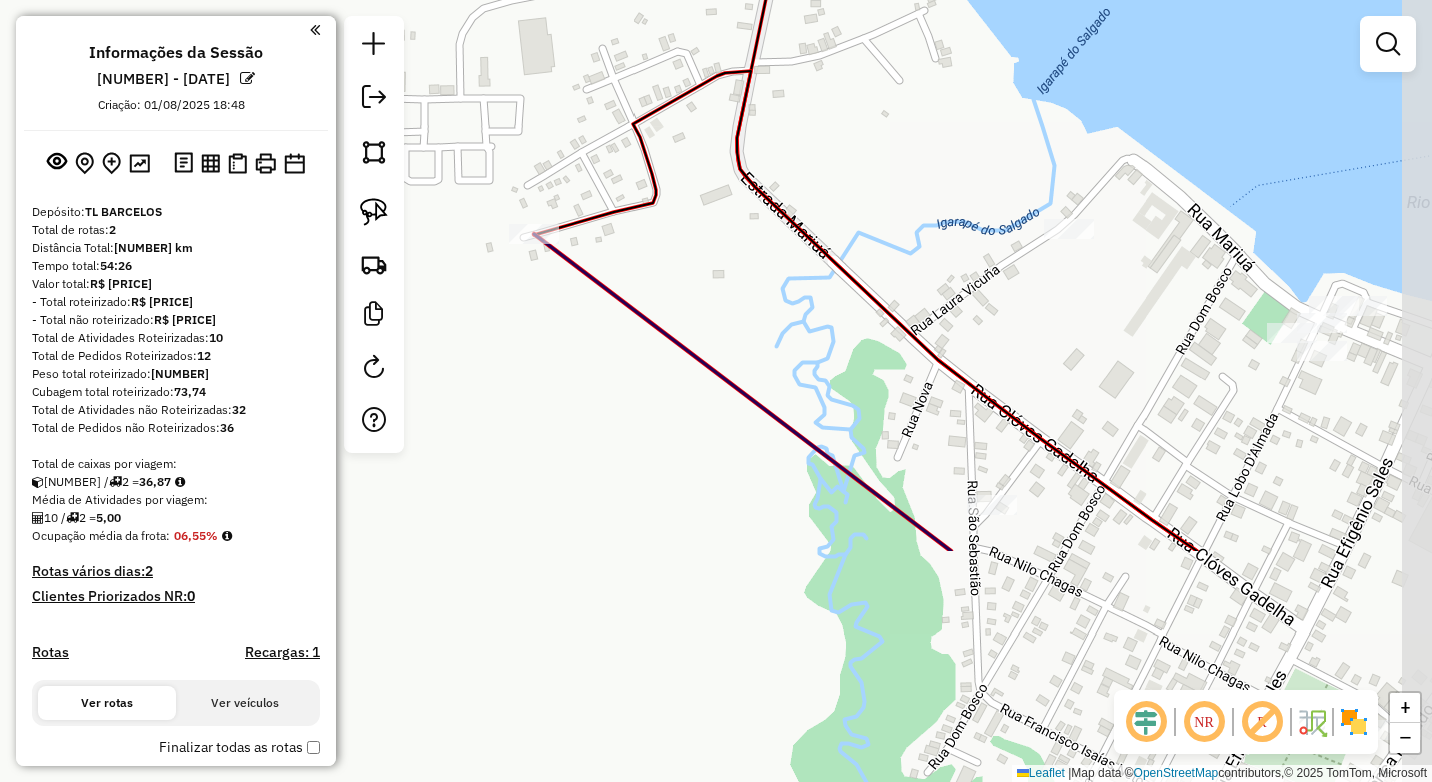 drag, startPoint x: 1304, startPoint y: 548, endPoint x: 1000, endPoint y: 241, distance: 432.04745 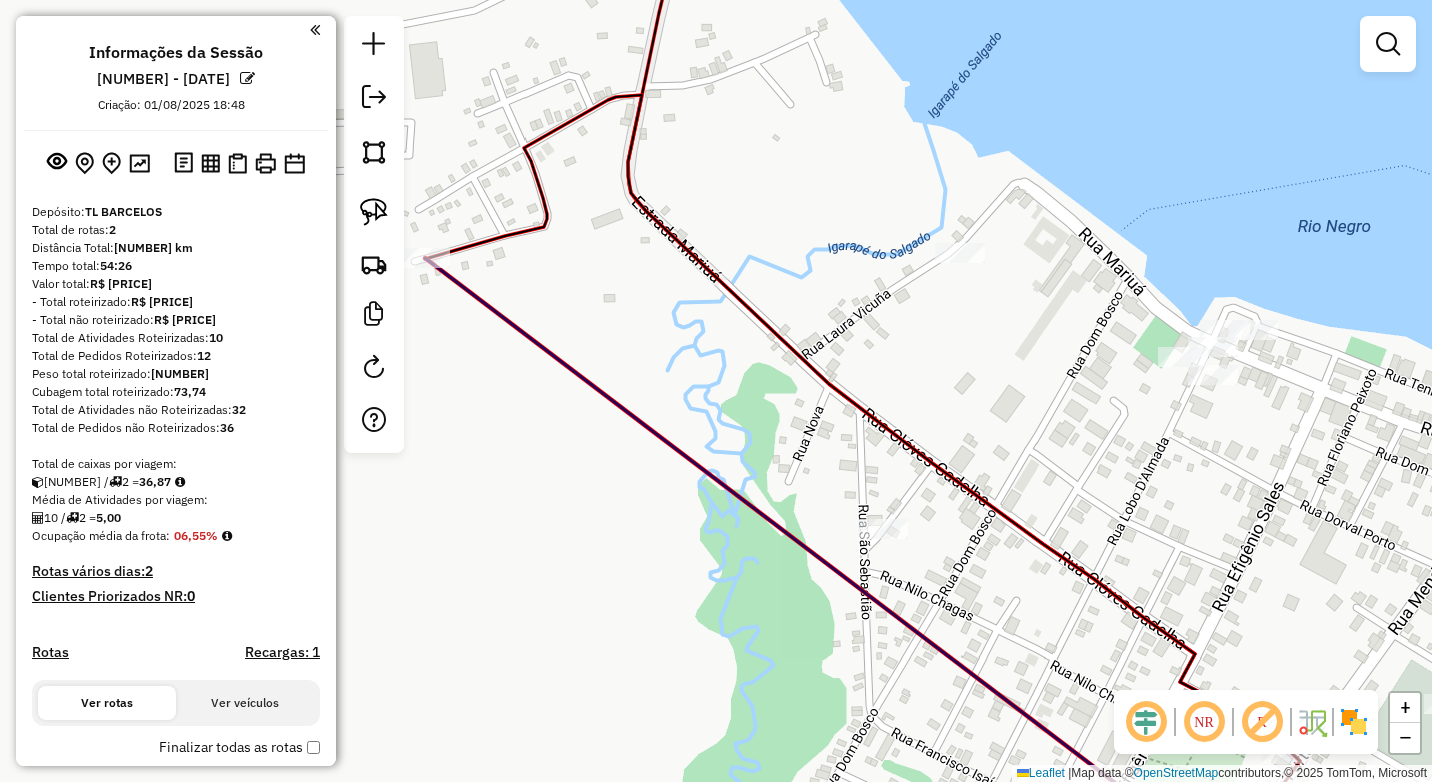 drag, startPoint x: 1096, startPoint y: 380, endPoint x: 980, endPoint y: 316, distance: 132.48396 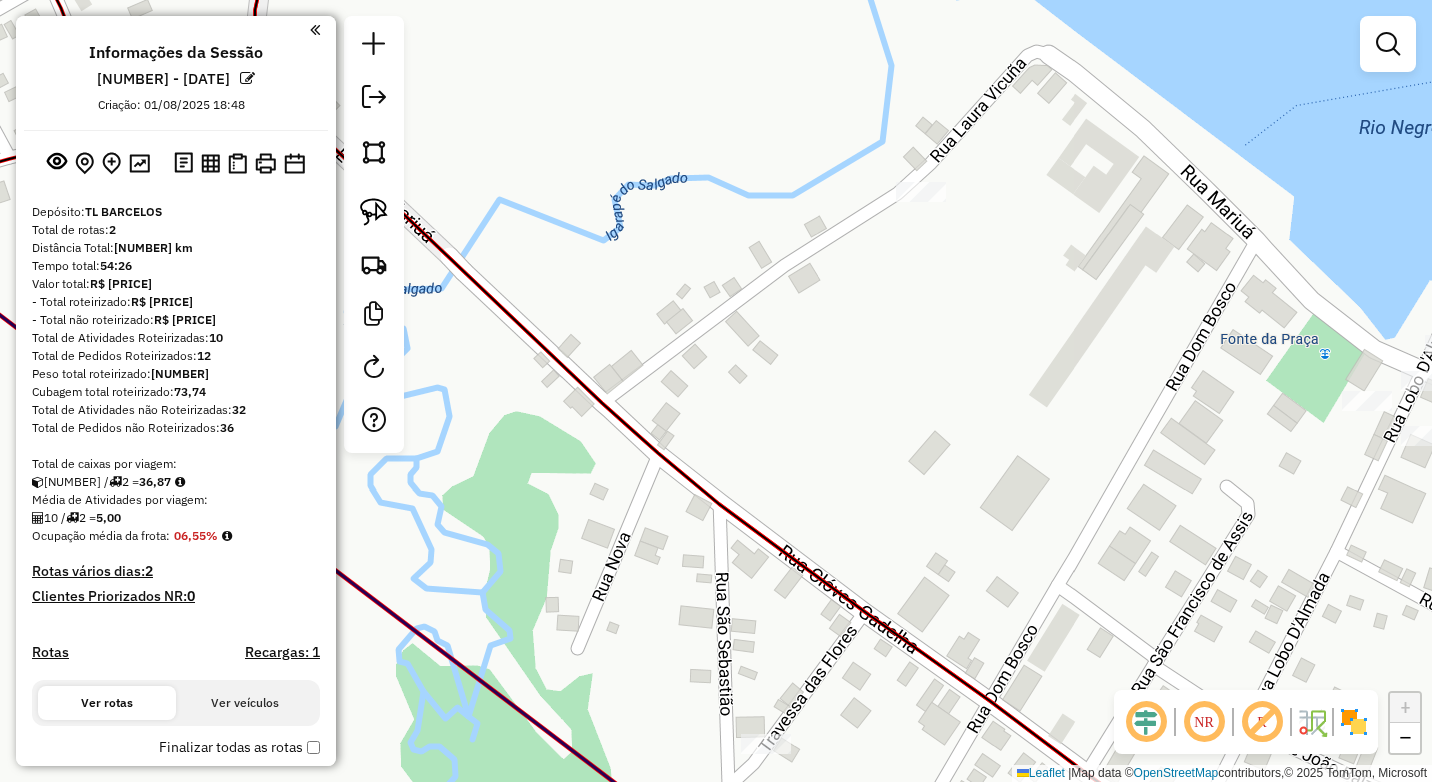 drag, startPoint x: 949, startPoint y: 325, endPoint x: 933, endPoint y: 286, distance: 42.154476 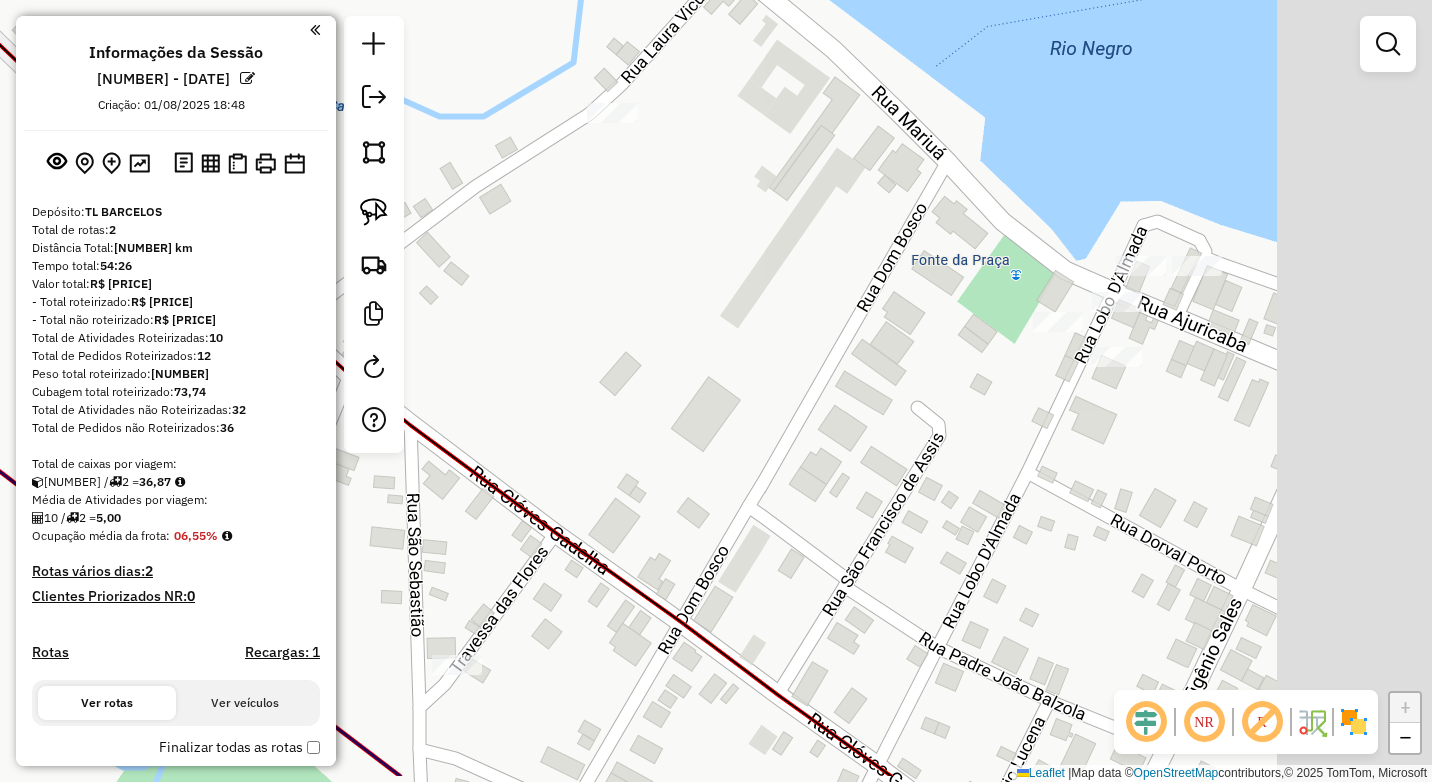 drag, startPoint x: 1308, startPoint y: 483, endPoint x: 965, endPoint y: 399, distance: 353.13596 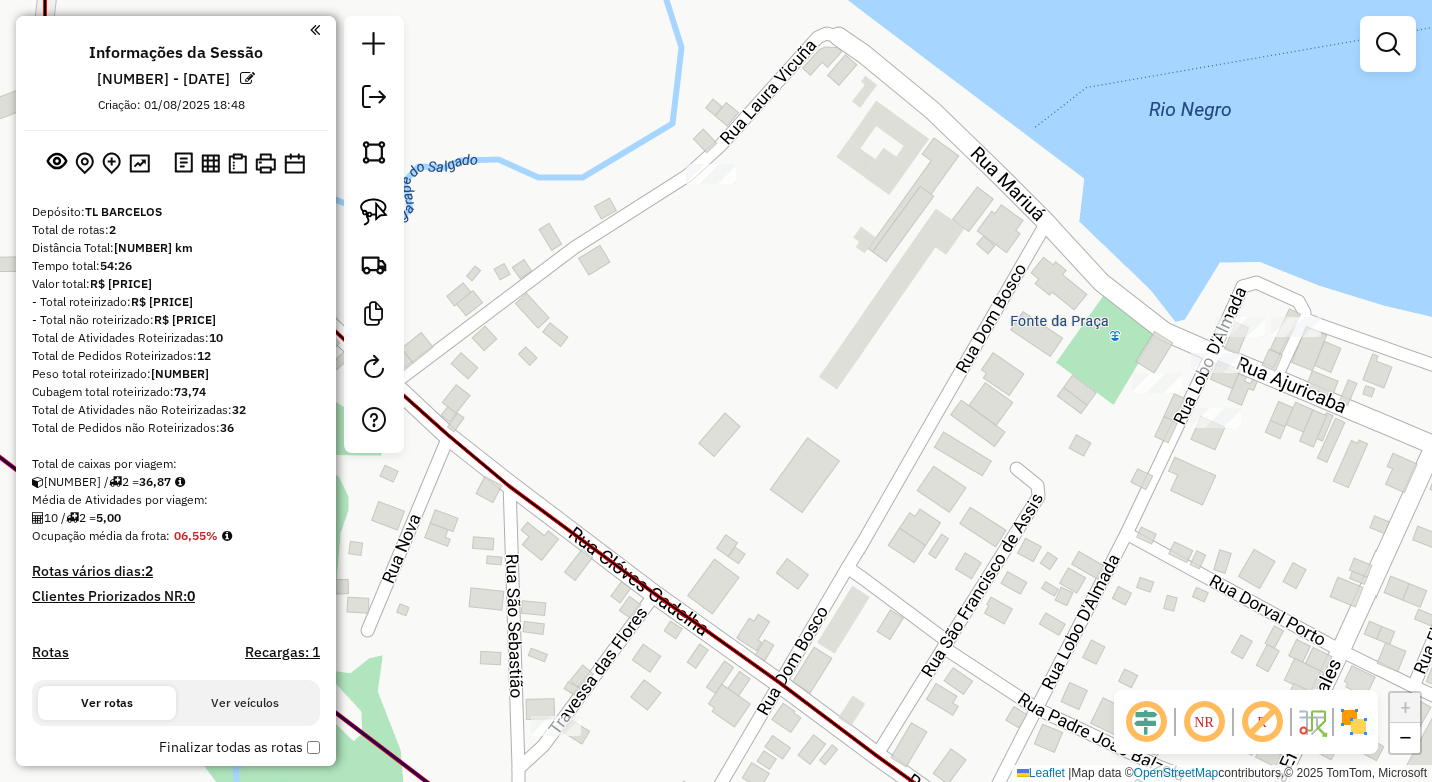 drag, startPoint x: 1017, startPoint y: 526, endPoint x: 925, endPoint y: 473, distance: 106.174385 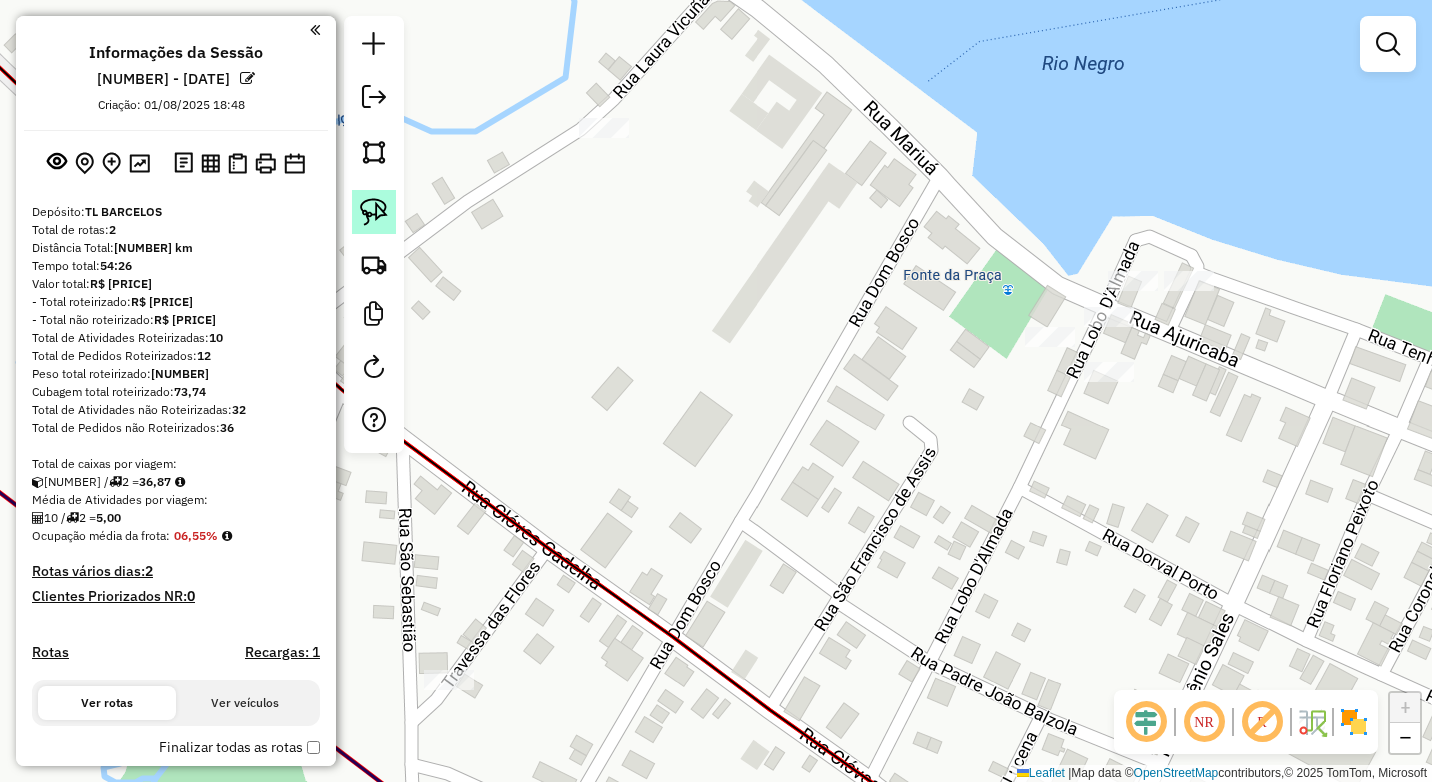 click 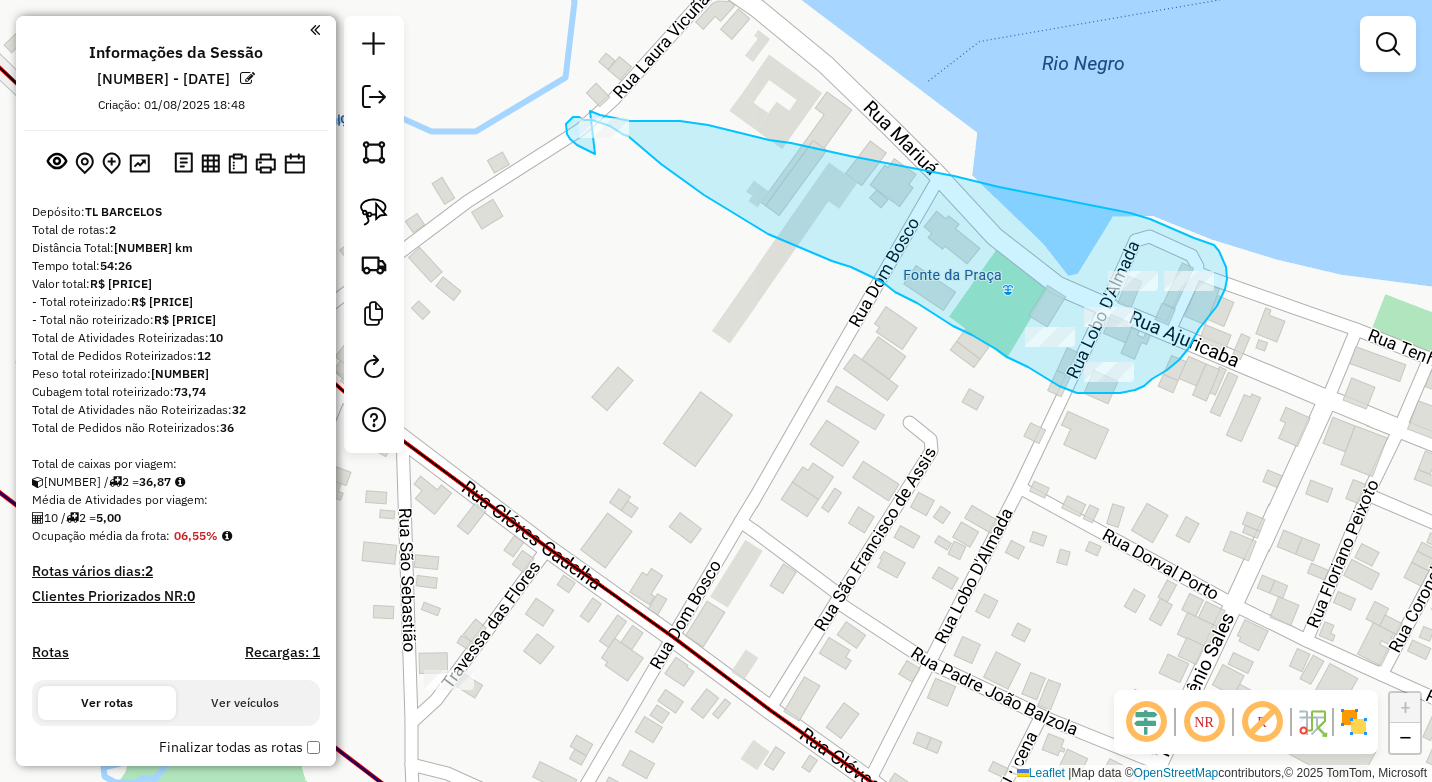 drag, startPoint x: 590, startPoint y: 111, endPoint x: 594, endPoint y: 152, distance: 41.19466 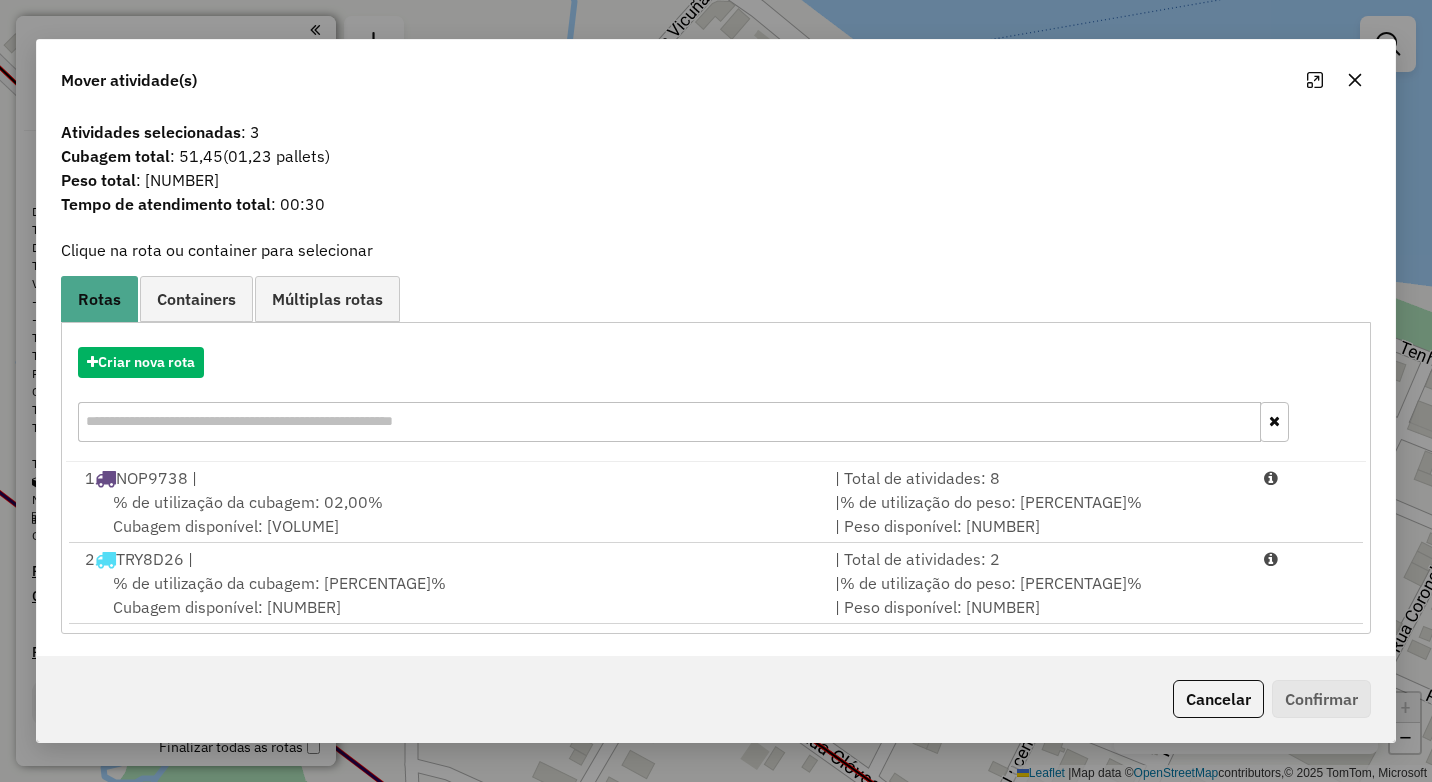 click 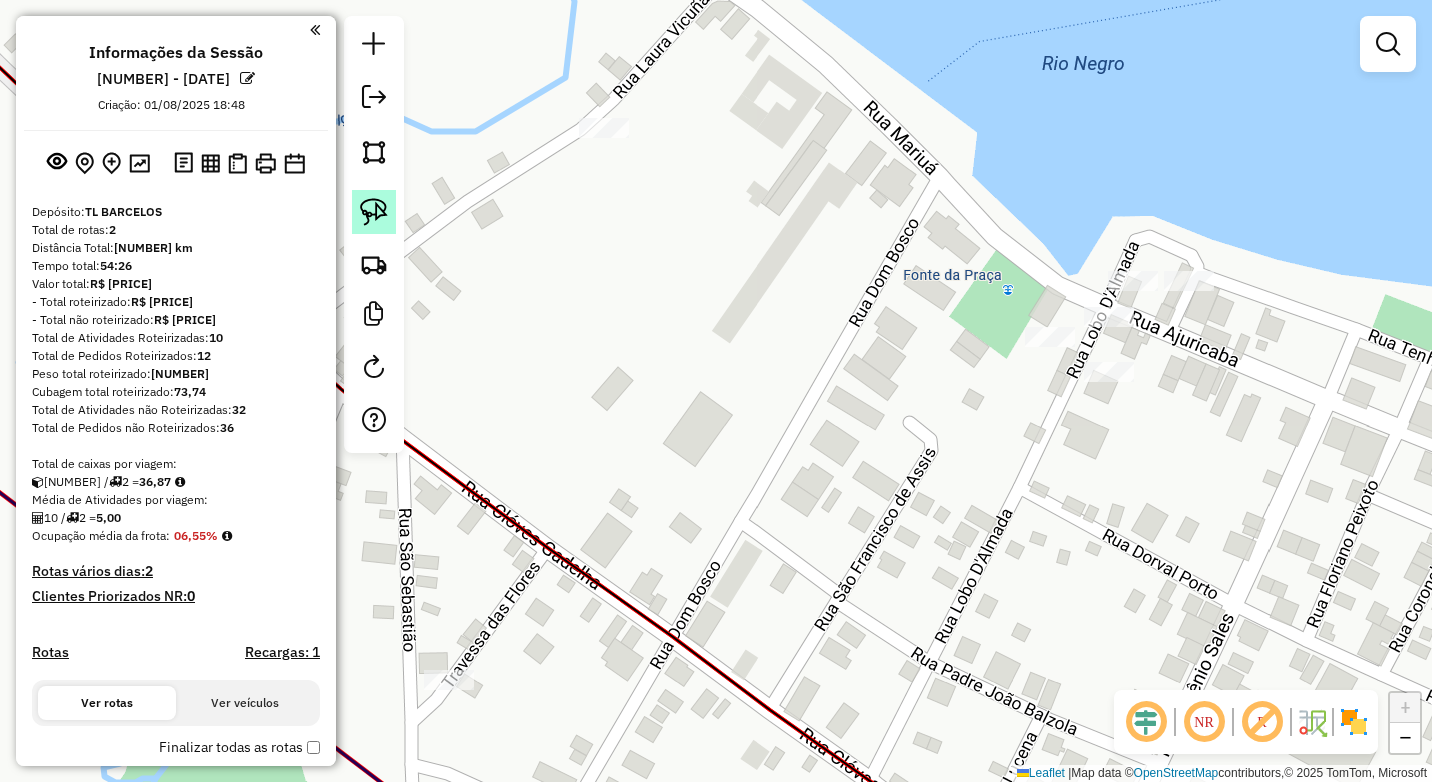 click 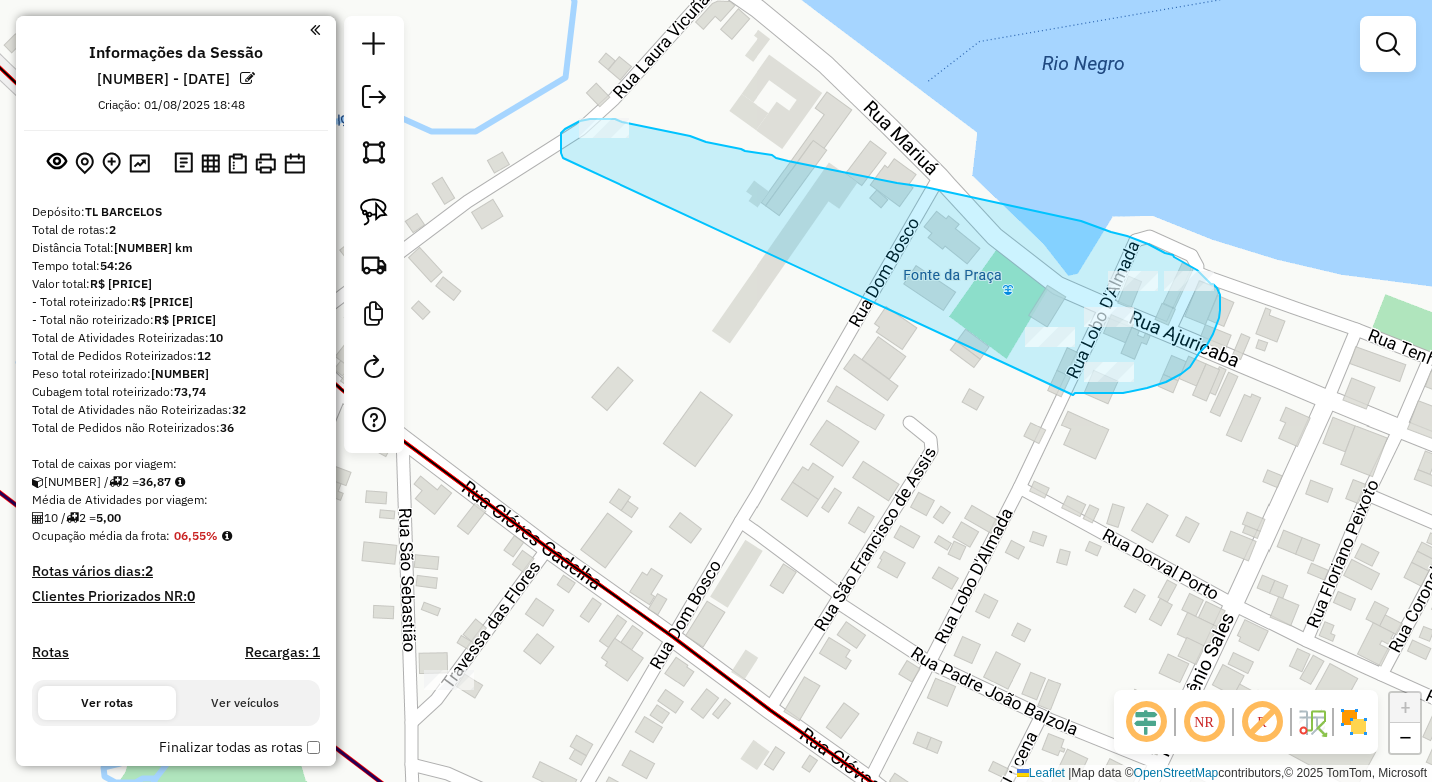 drag, startPoint x: 563, startPoint y: 158, endPoint x: 1073, endPoint y: 395, distance: 562.378 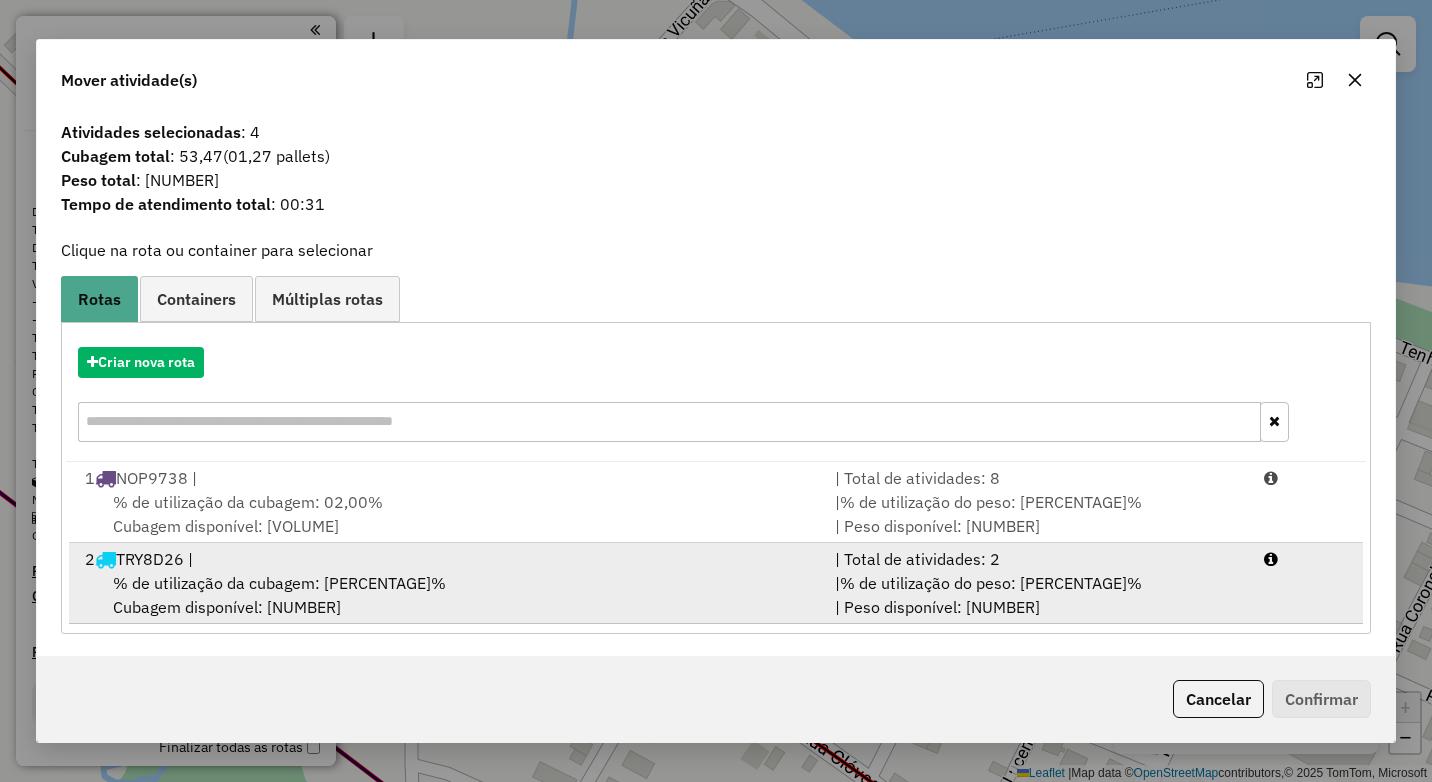 click on "% de utilização da cubagem: [PERCENTAGE]%" at bounding box center [279, 583] 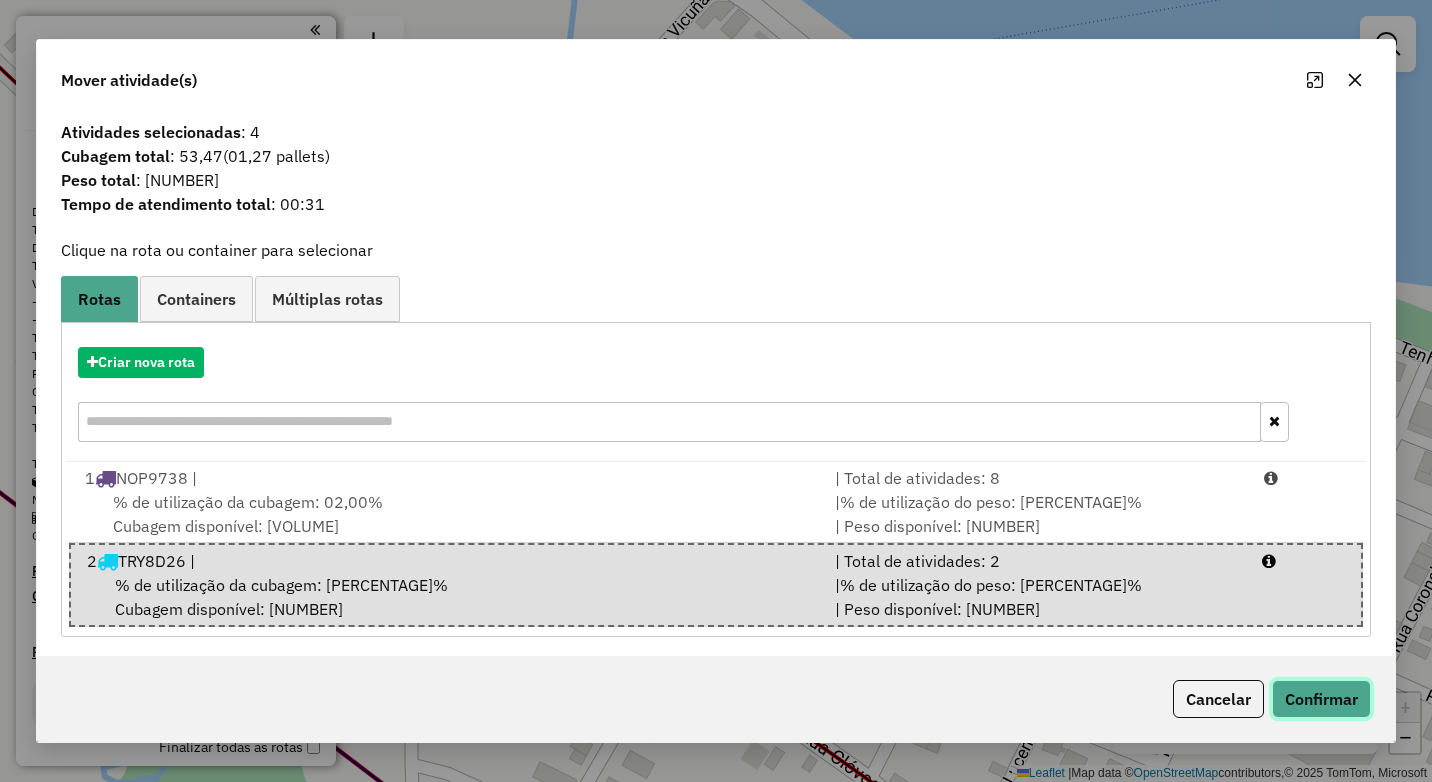 click on "Confirmar" 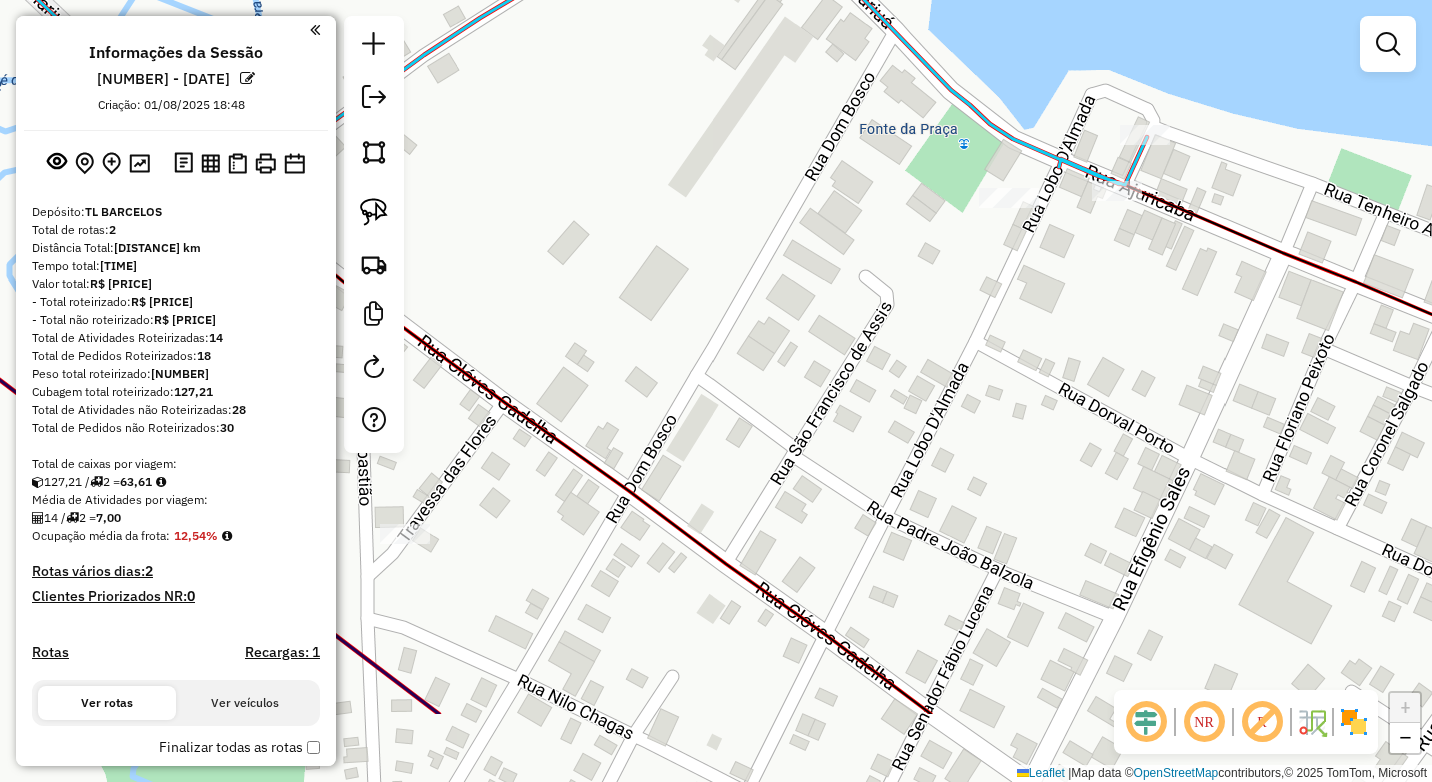 drag, startPoint x: 845, startPoint y: 414, endPoint x: 781, endPoint y: 242, distance: 183.52112 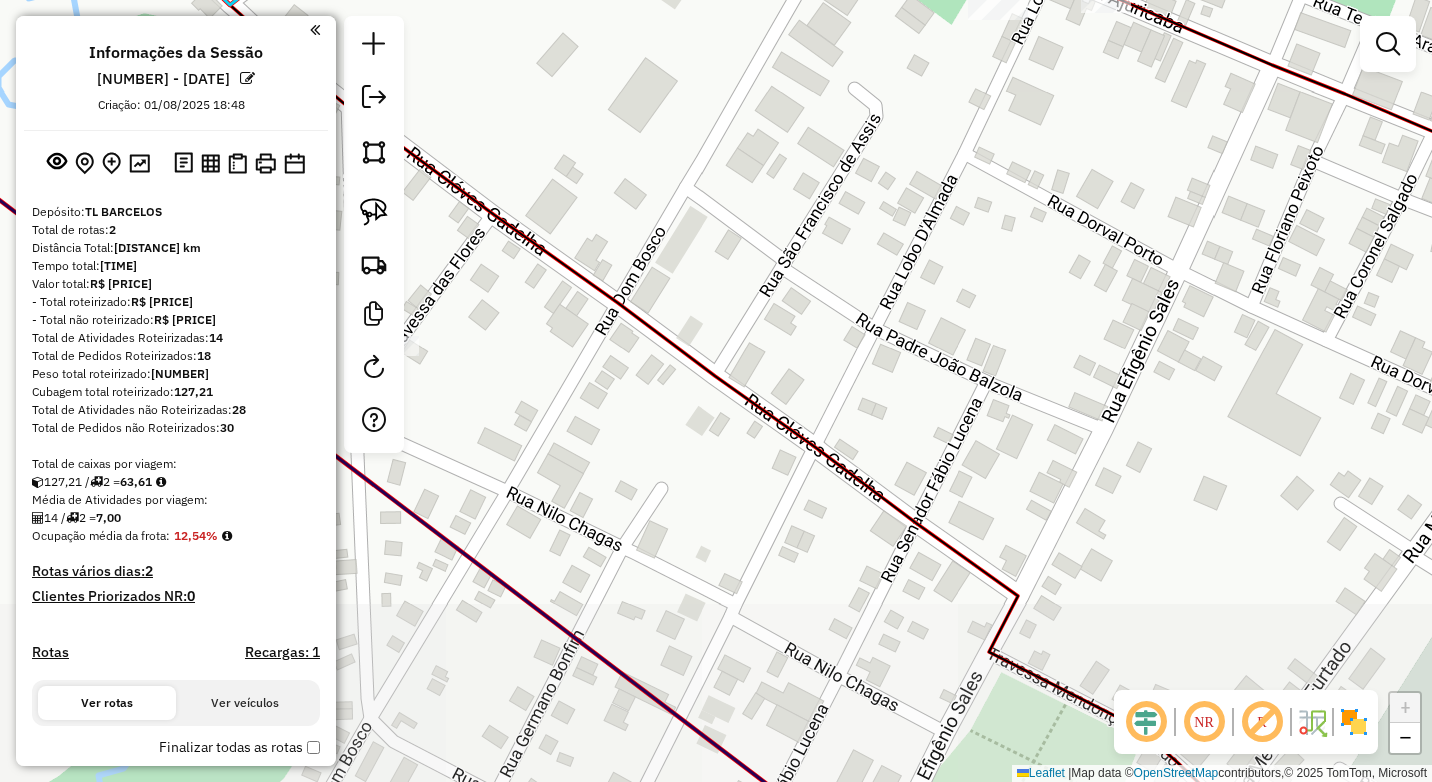 drag, startPoint x: 858, startPoint y: 336, endPoint x: 882, endPoint y: 258, distance: 81.608826 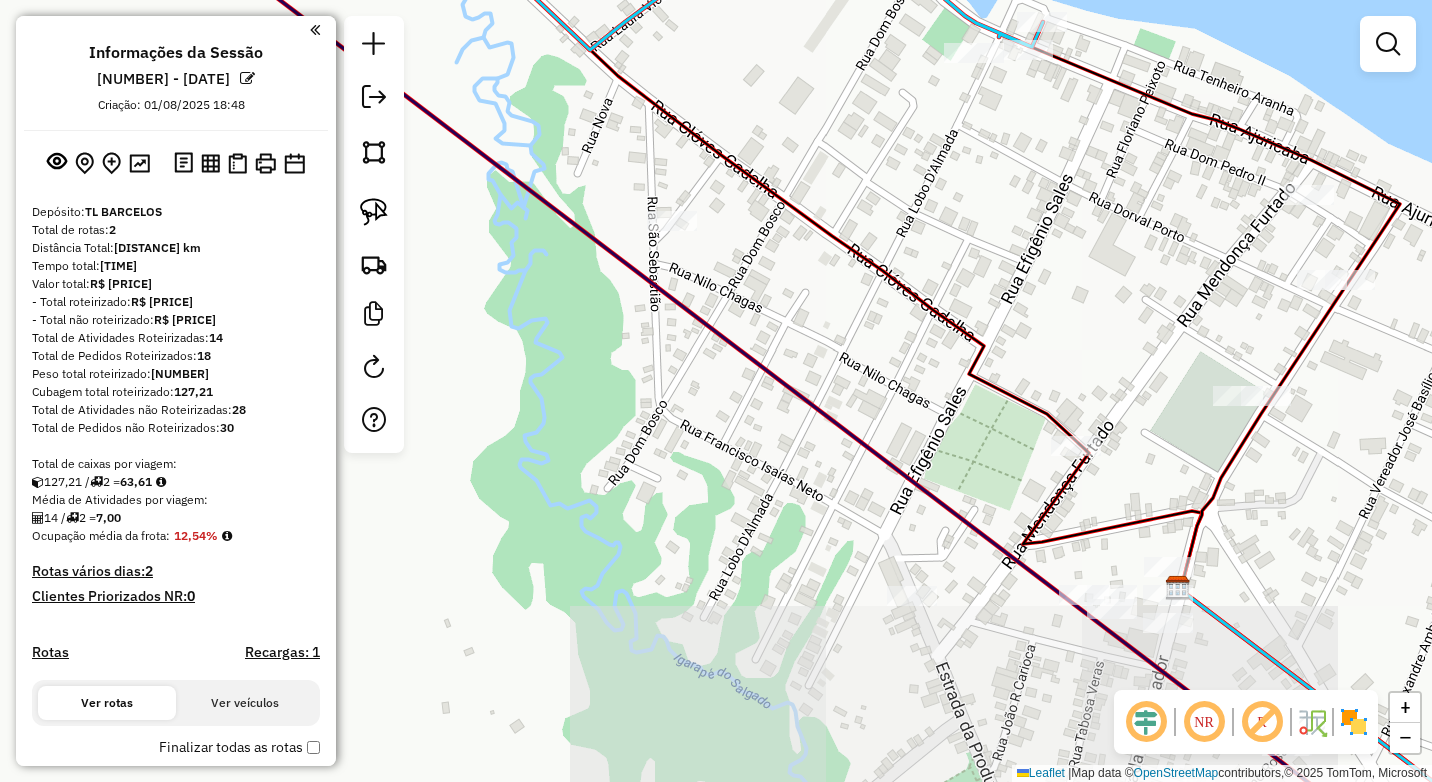 drag, startPoint x: 716, startPoint y: 317, endPoint x: 725, endPoint y: 226, distance: 91.44397 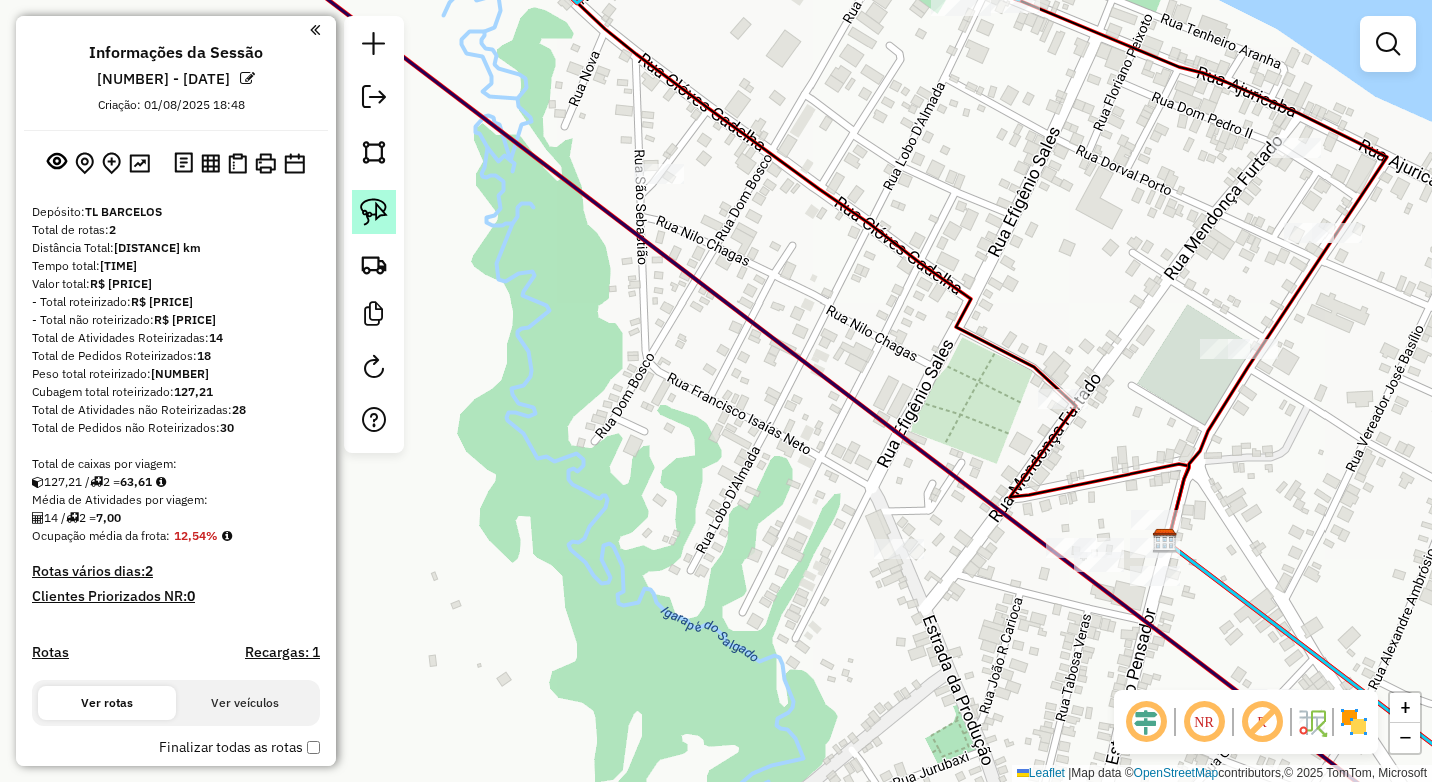 click 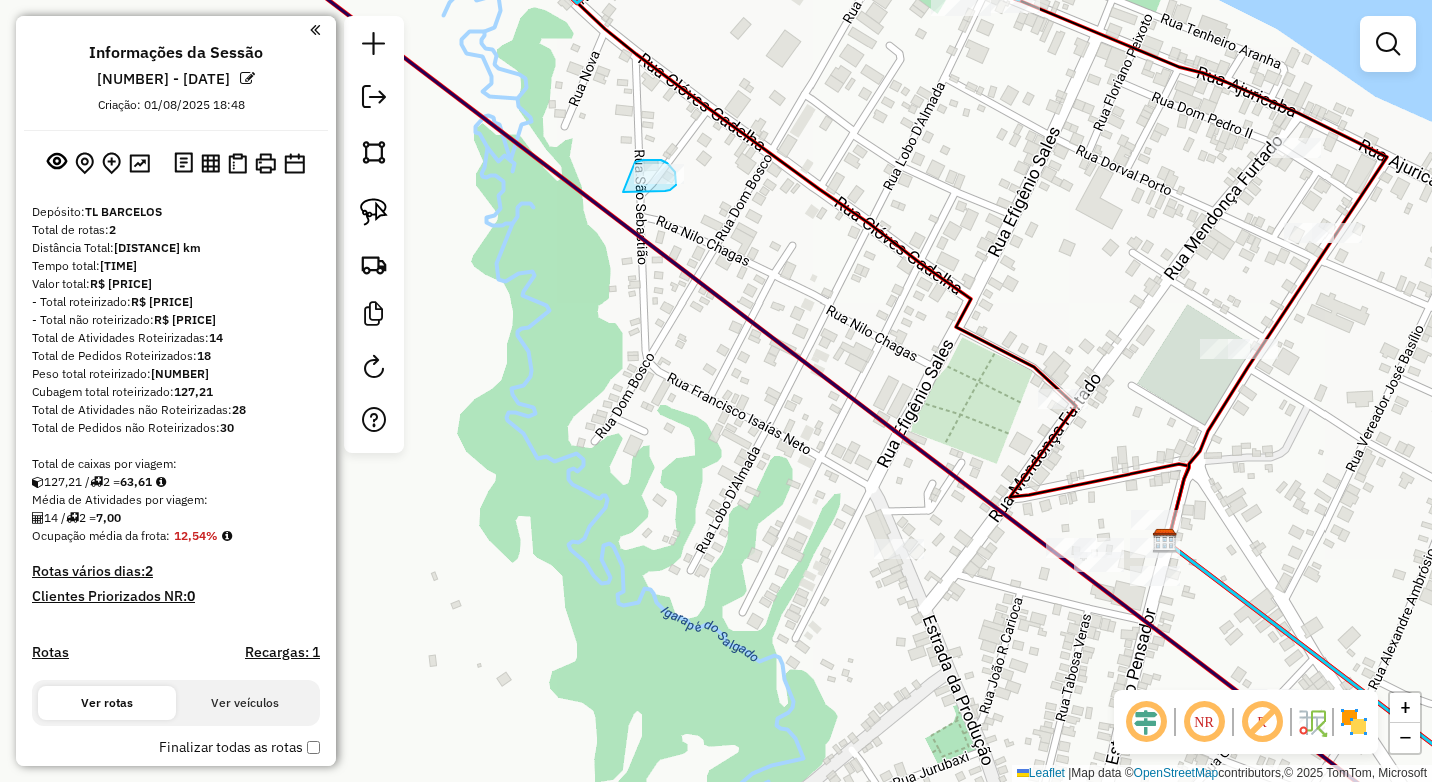 drag, startPoint x: 635, startPoint y: 162, endPoint x: 623, endPoint y: 192, distance: 32.31099 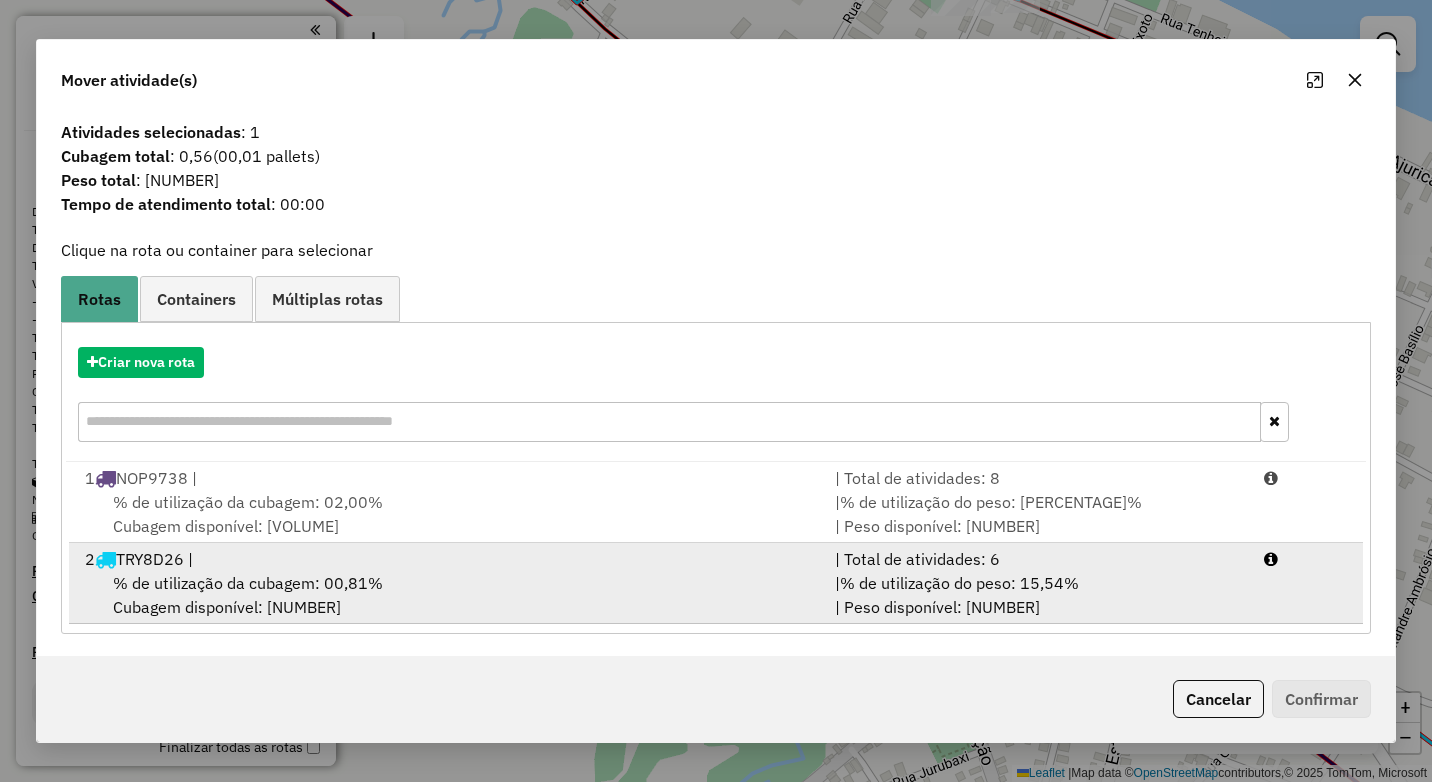 click on "% de utilização da cubagem: 00,81%" at bounding box center [248, 583] 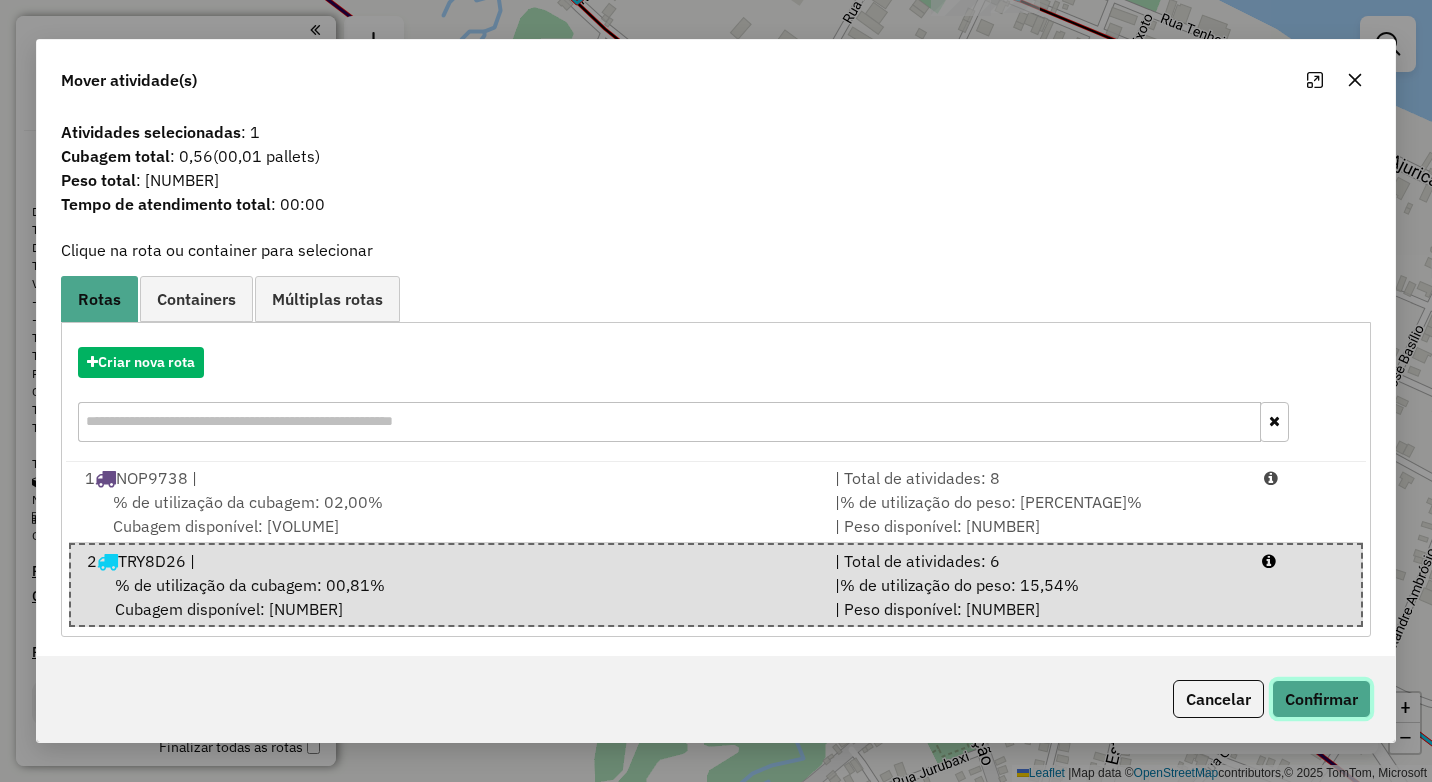 click on "Confirmar" 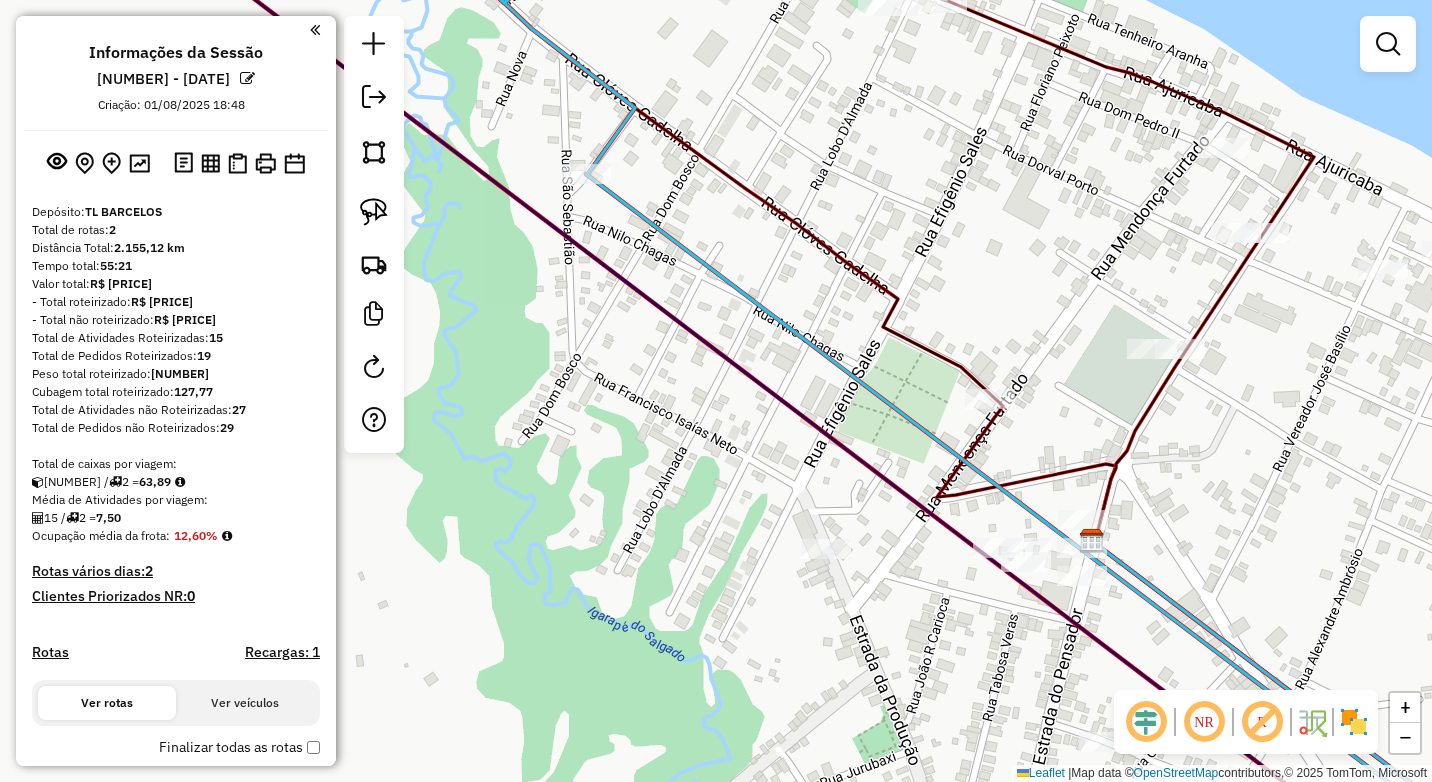drag, startPoint x: 1326, startPoint y: 402, endPoint x: 1073, endPoint y: 465, distance: 260.72592 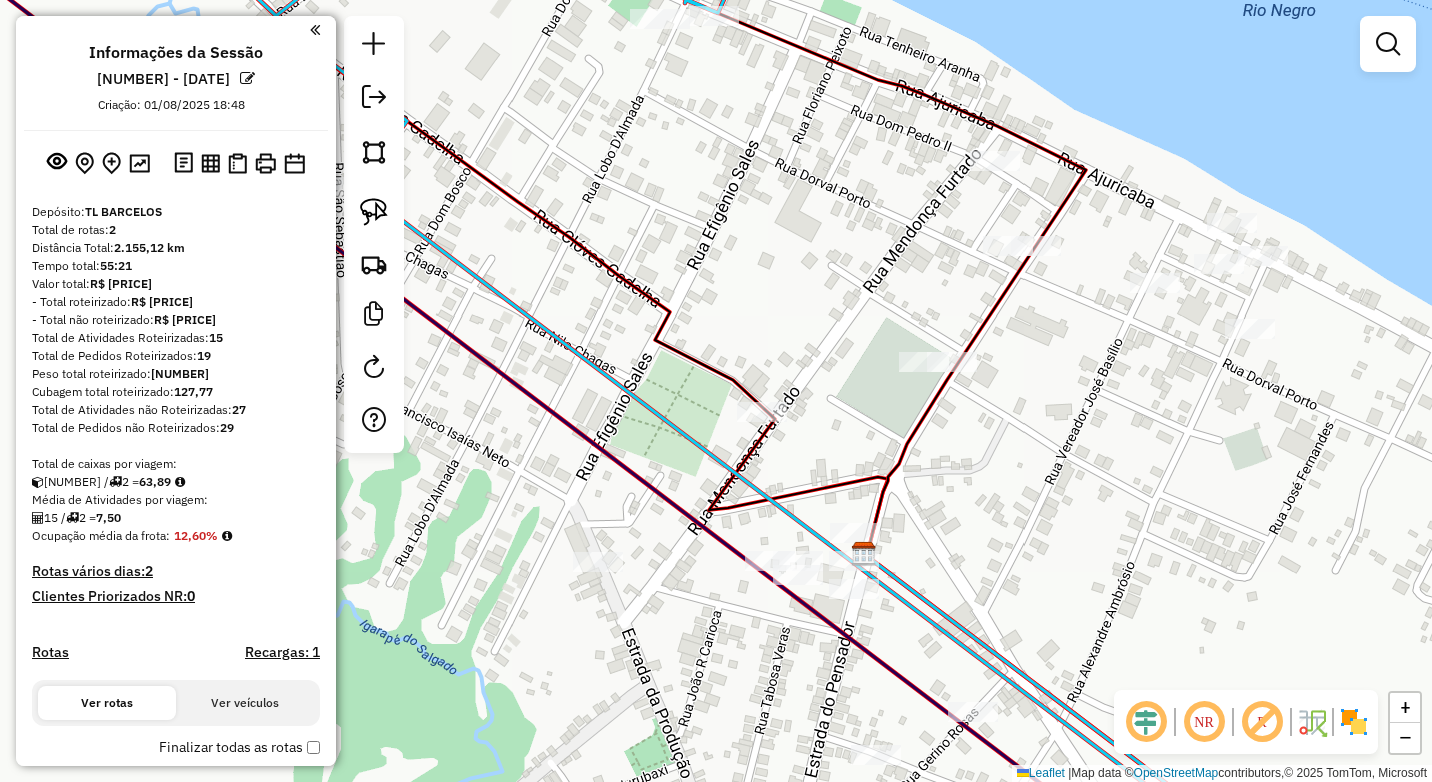 drag, startPoint x: 1146, startPoint y: 460, endPoint x: 1069, endPoint y: 405, distance: 94.62558 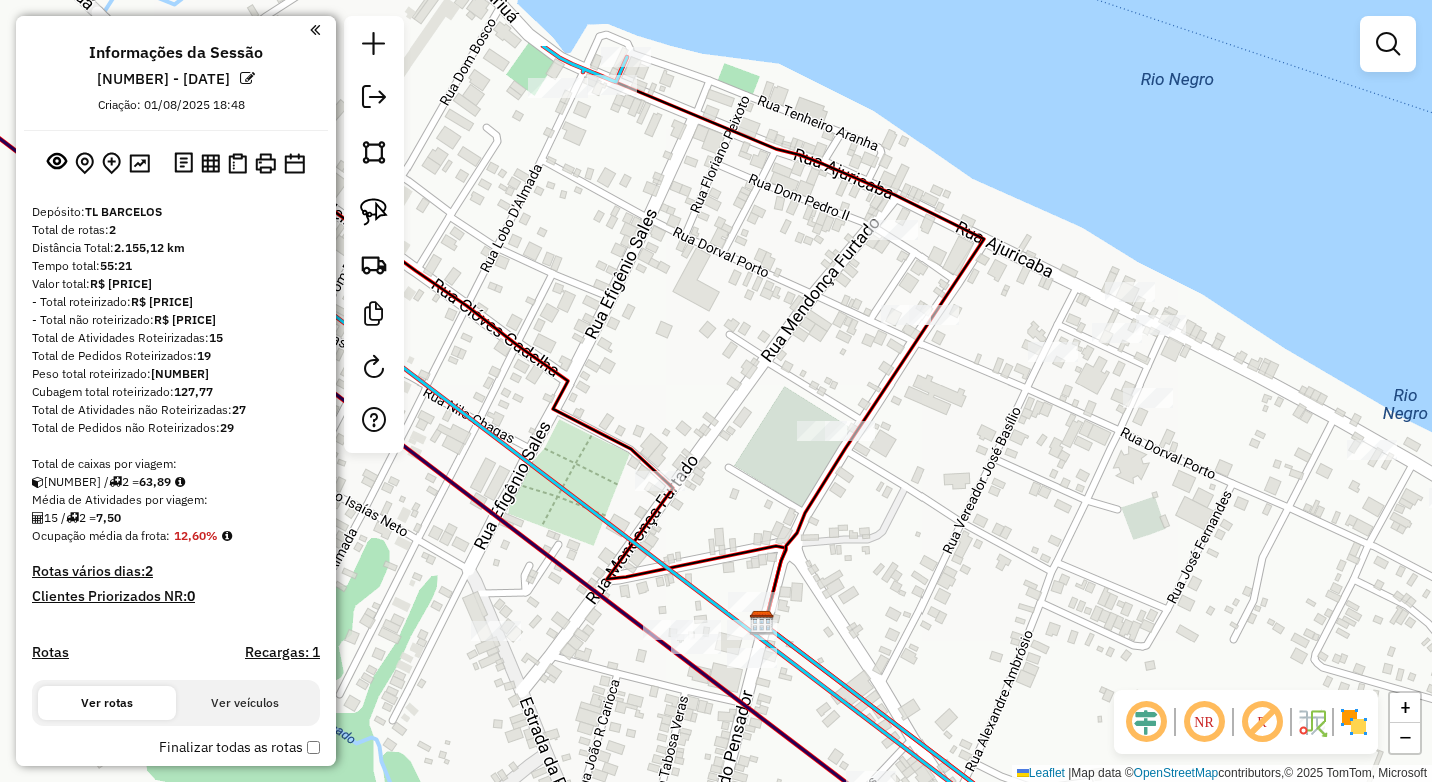 drag, startPoint x: 1060, startPoint y: 475, endPoint x: 1041, endPoint y: 451, distance: 30.610456 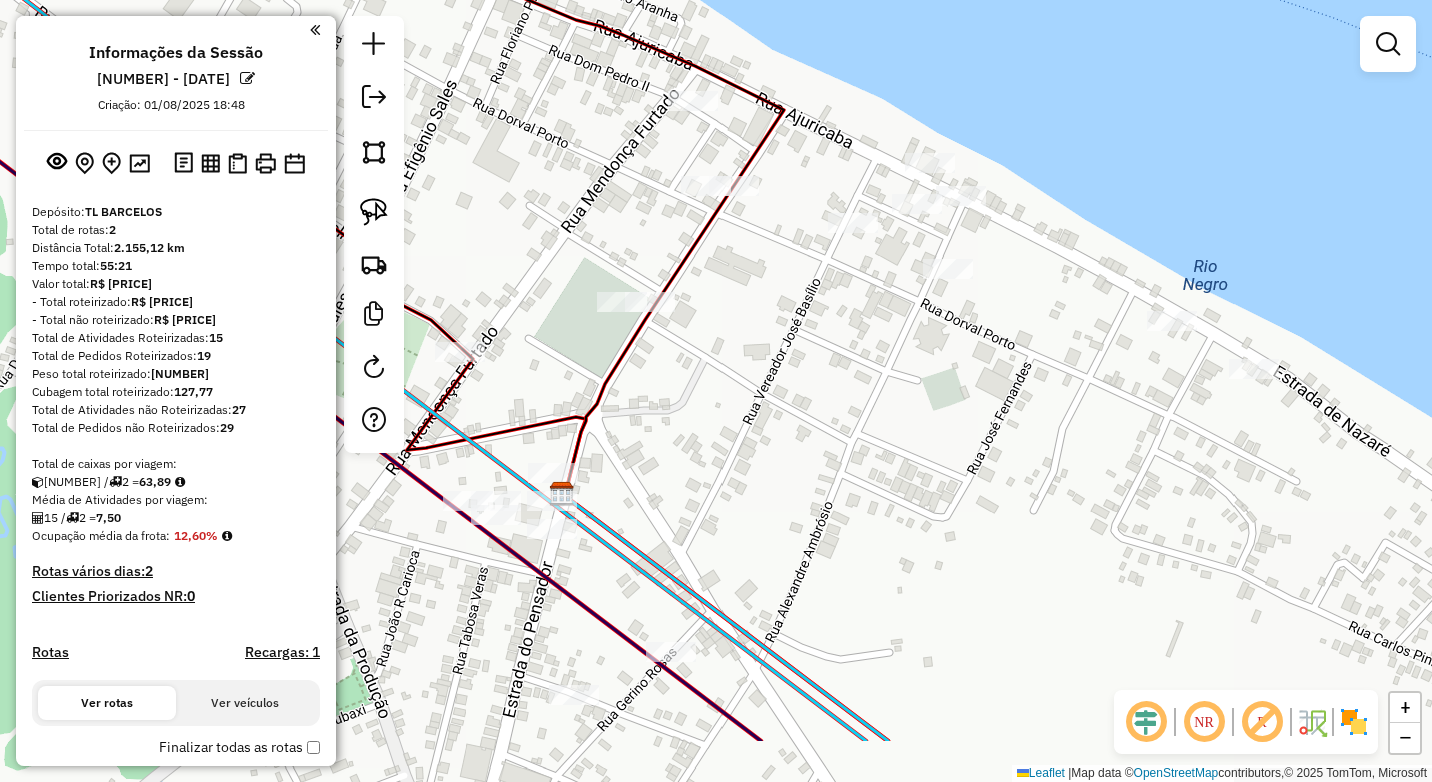drag, startPoint x: 1213, startPoint y: 452, endPoint x: 1110, endPoint y: 403, distance: 114.061386 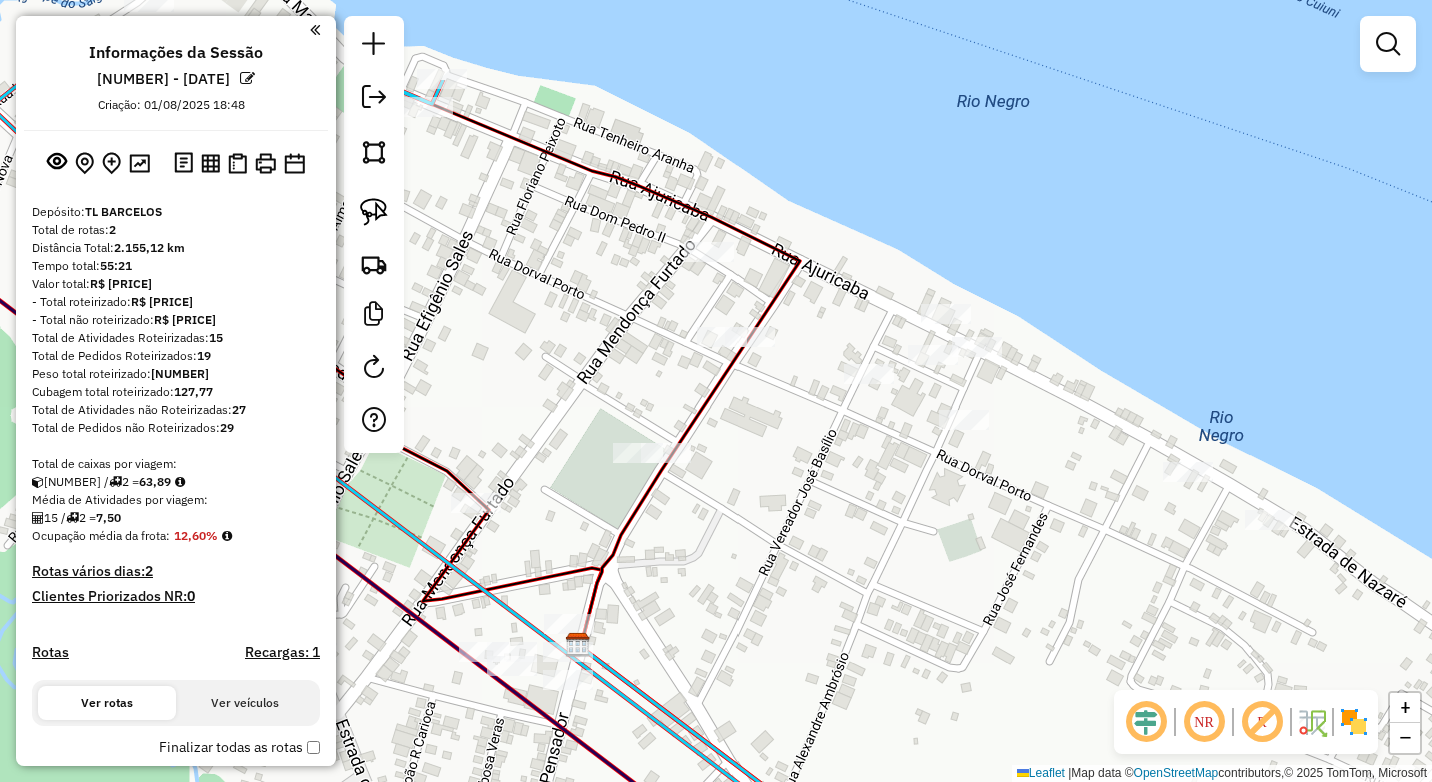 drag, startPoint x: 719, startPoint y: 290, endPoint x: 717, endPoint y: 394, distance: 104.019226 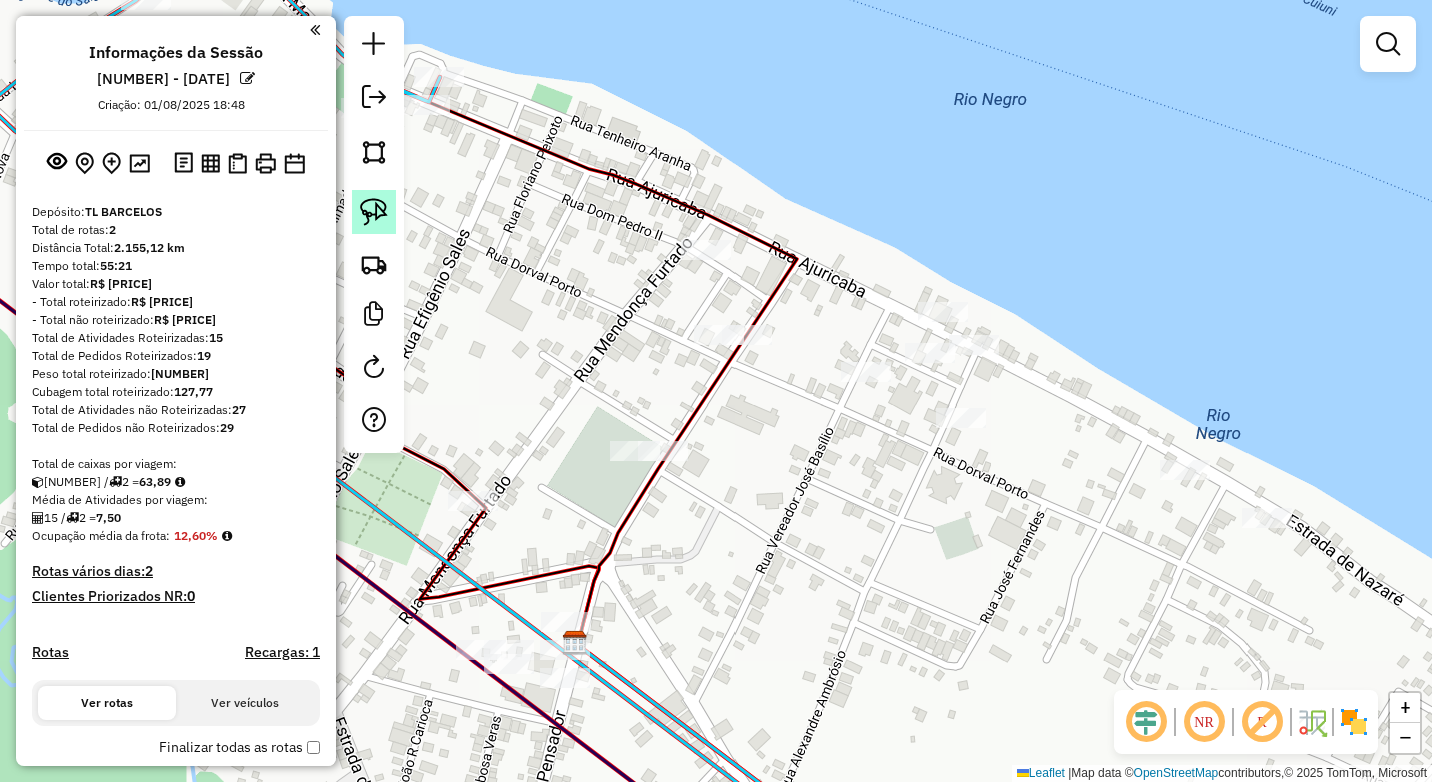 click 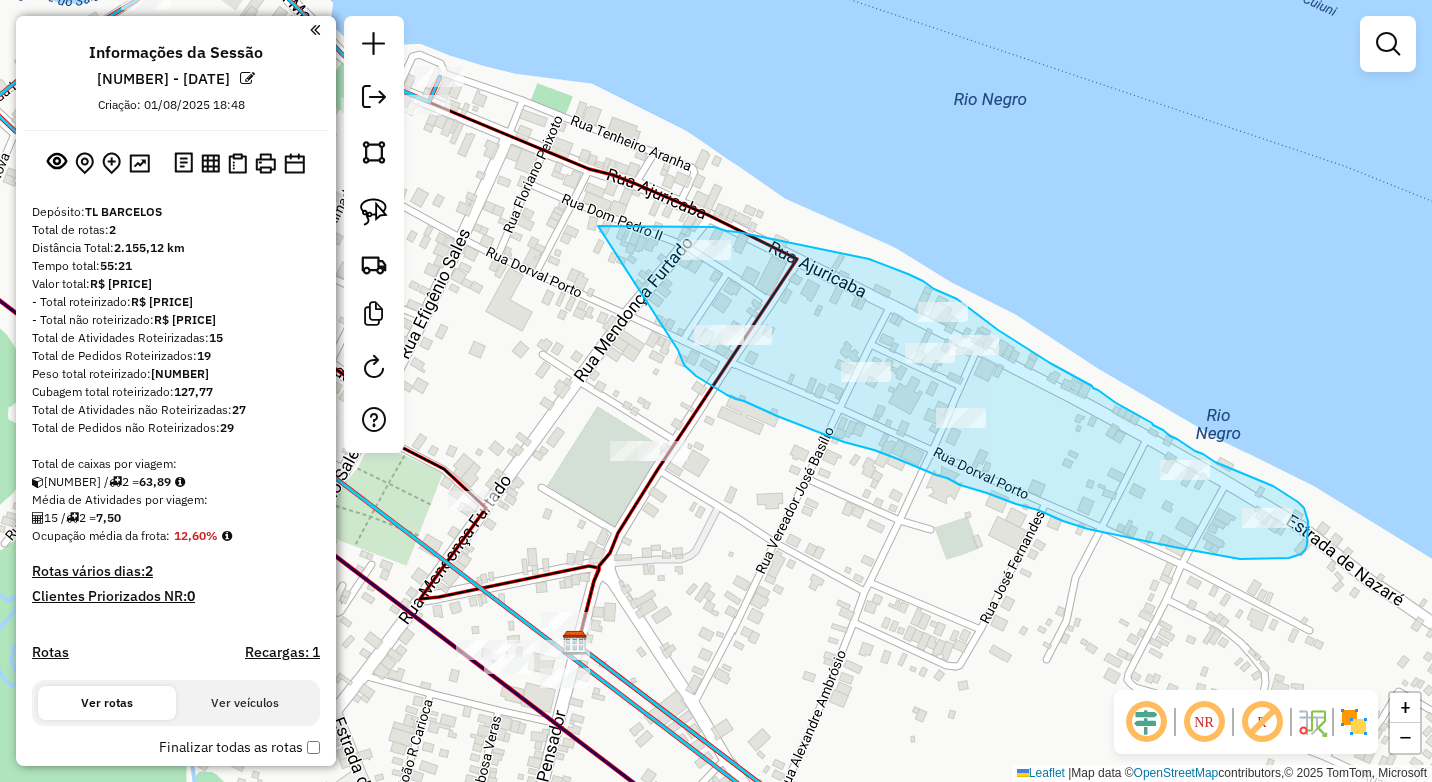 drag, startPoint x: 598, startPoint y: 226, endPoint x: 678, endPoint y: 350, distance: 147.56694 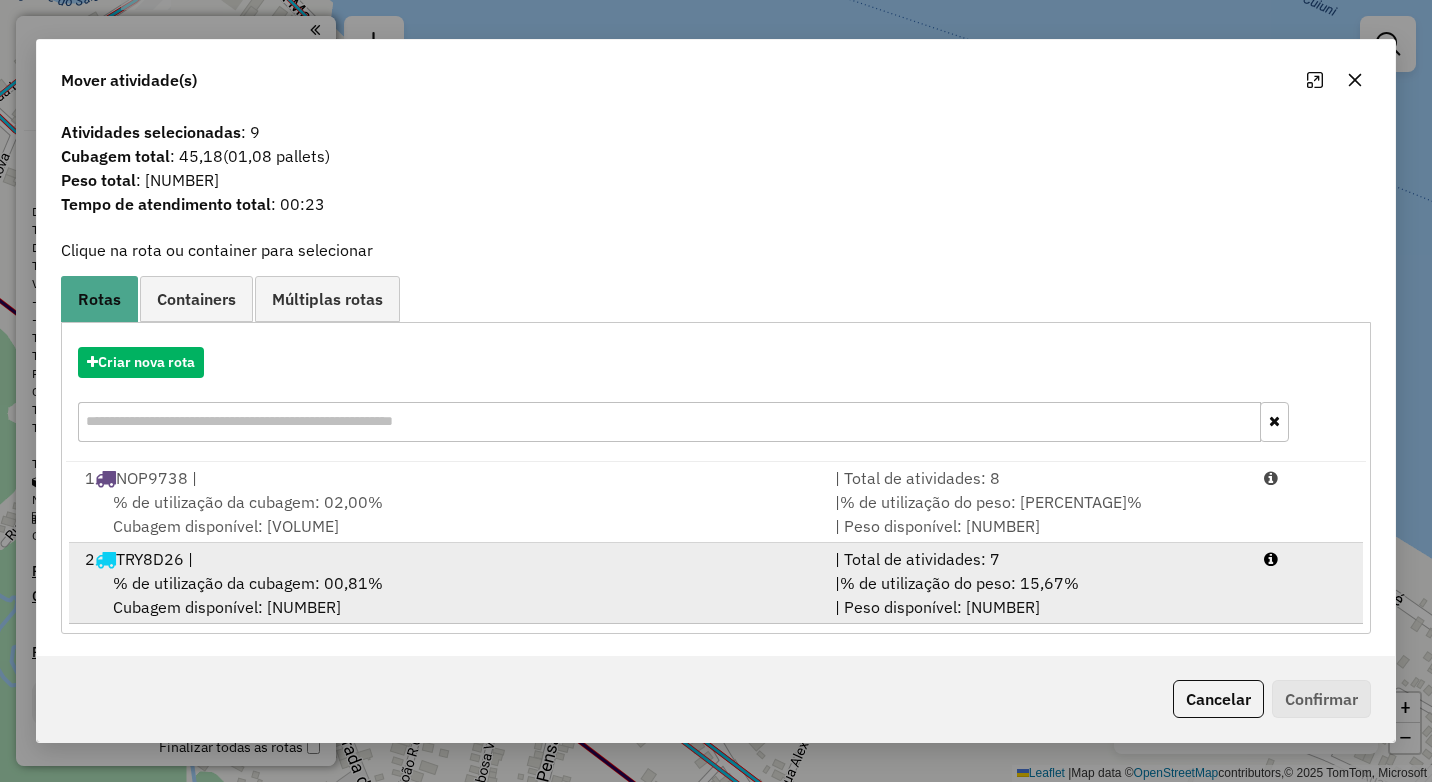 click on "% de utilização da cubagem: [PERCENTAGE]%  Cubagem disponível: [NUMBER]" at bounding box center [448, 595] 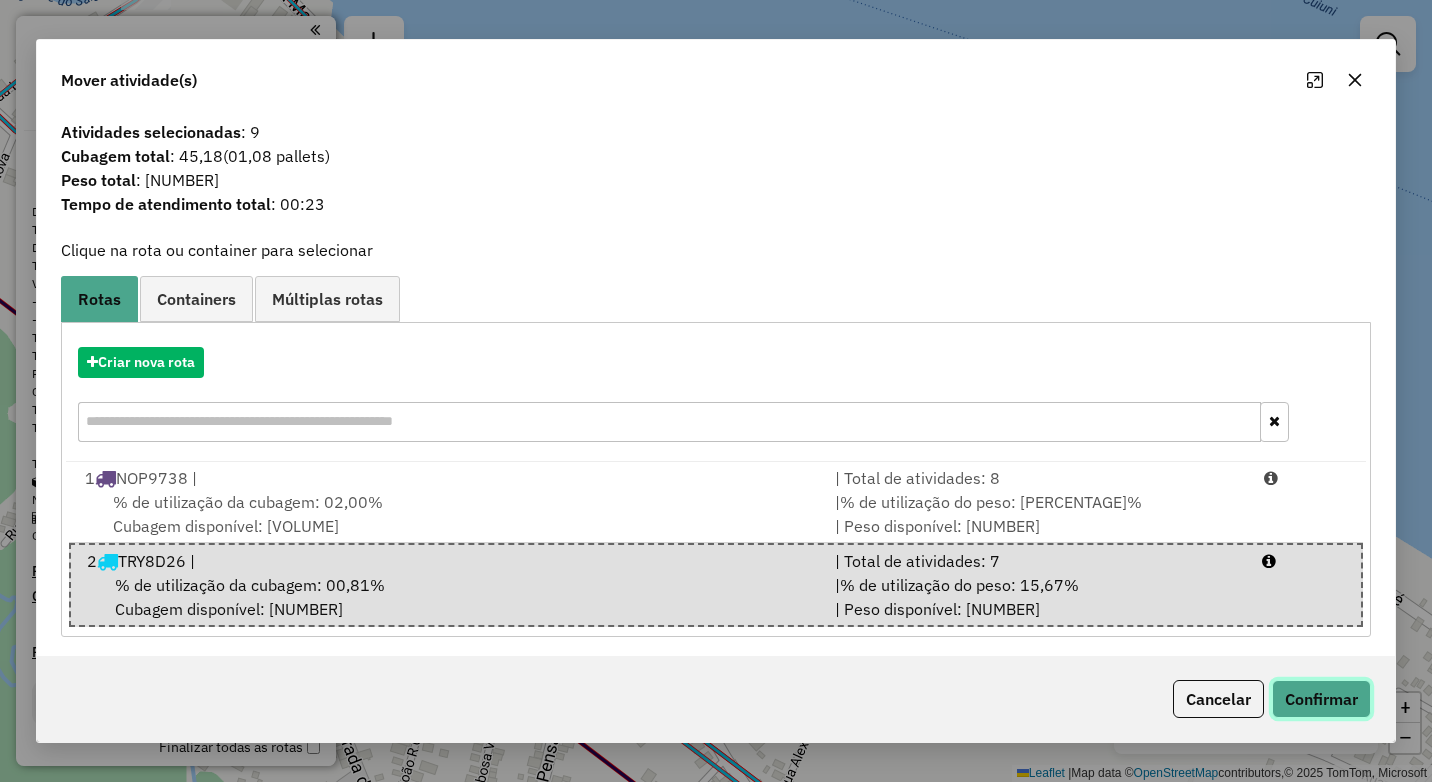 click on "Confirmar" 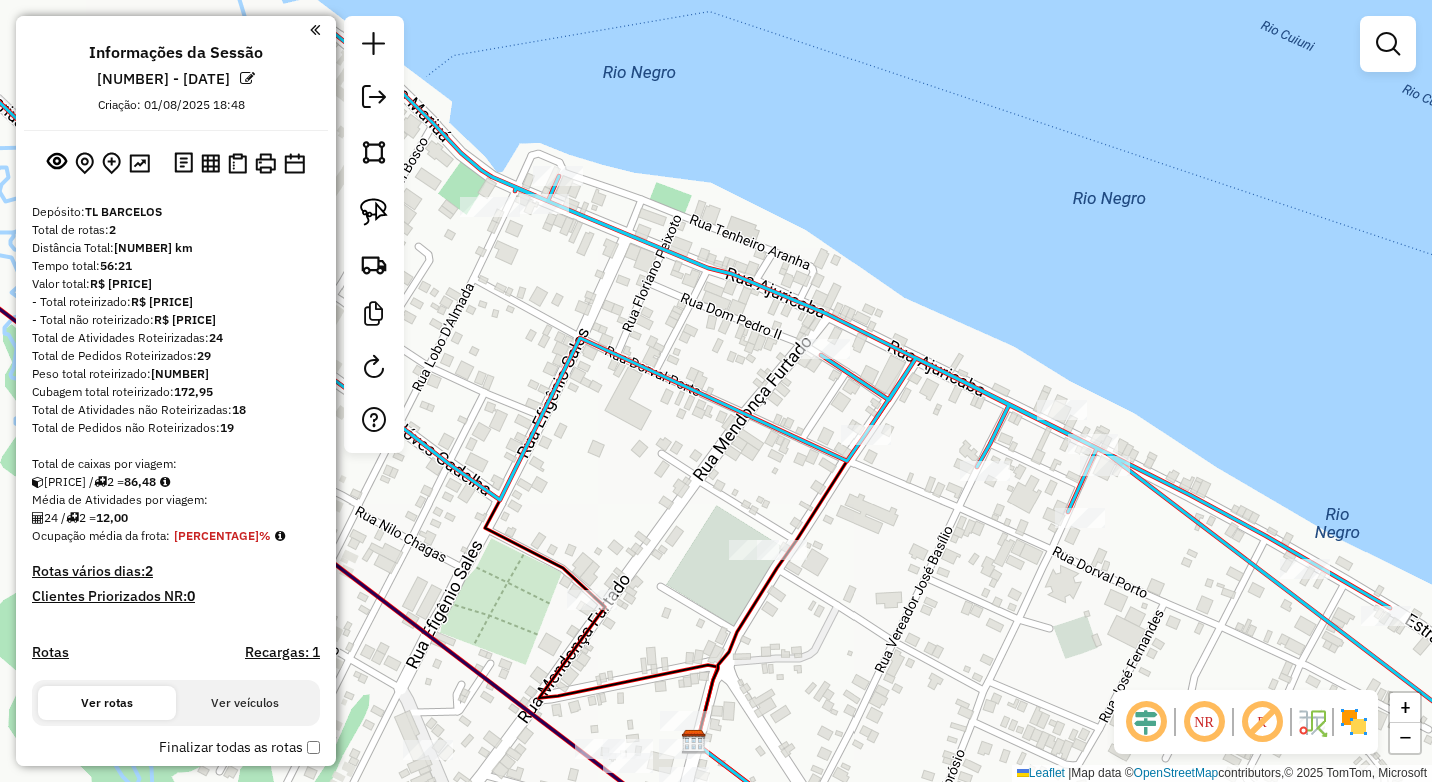 drag, startPoint x: 795, startPoint y: 508, endPoint x: 890, endPoint y: 600, distance: 132.24599 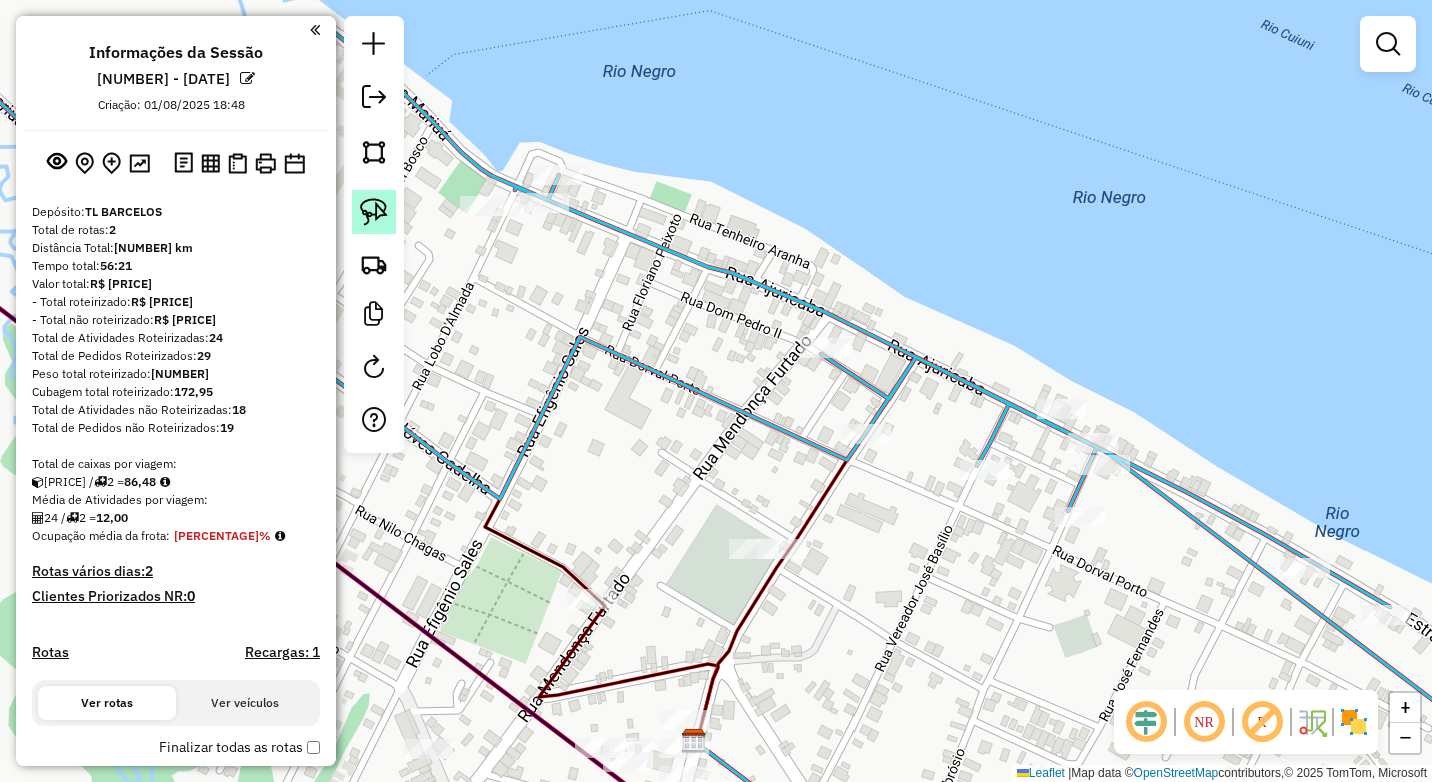 click 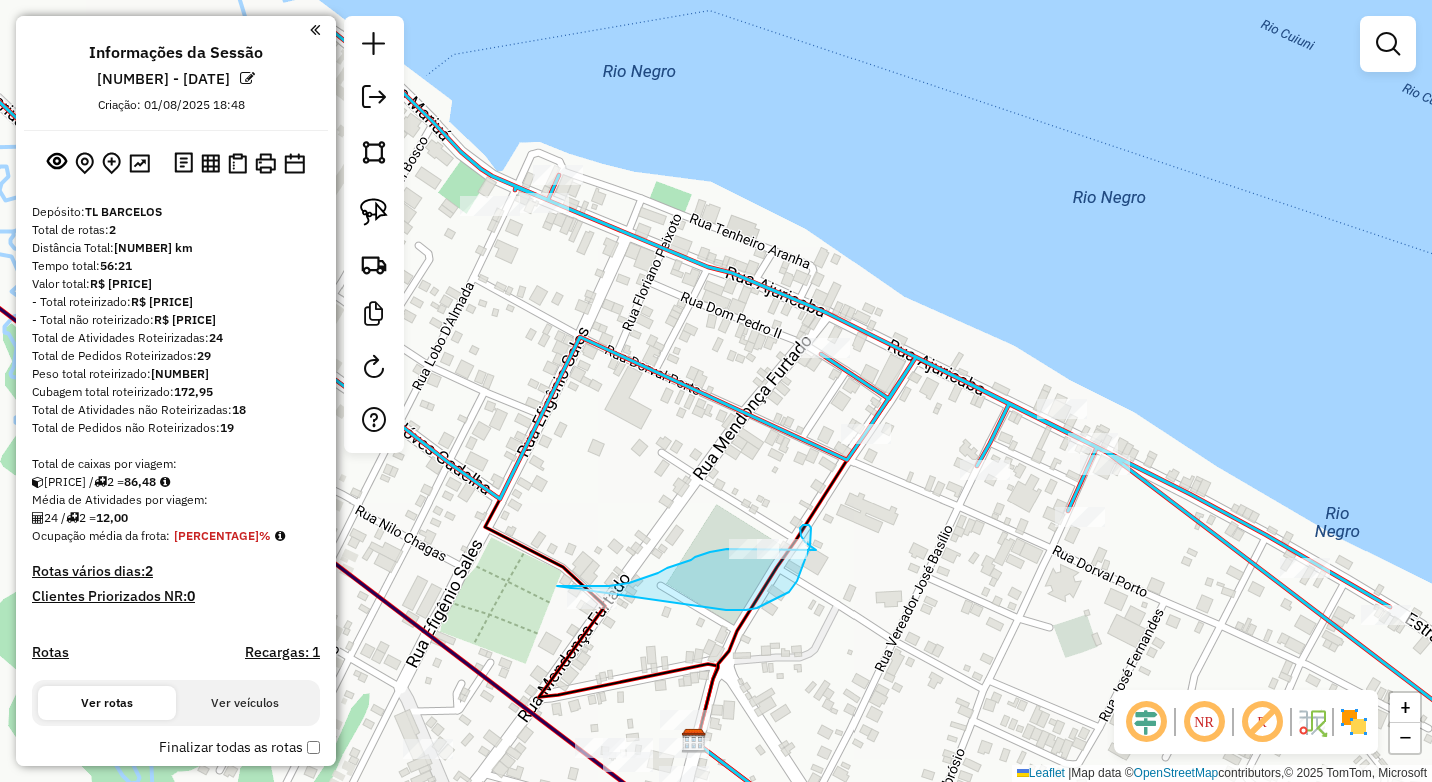 drag, startPoint x: 557, startPoint y: 586, endPoint x: 723, endPoint y: 599, distance: 166.50826 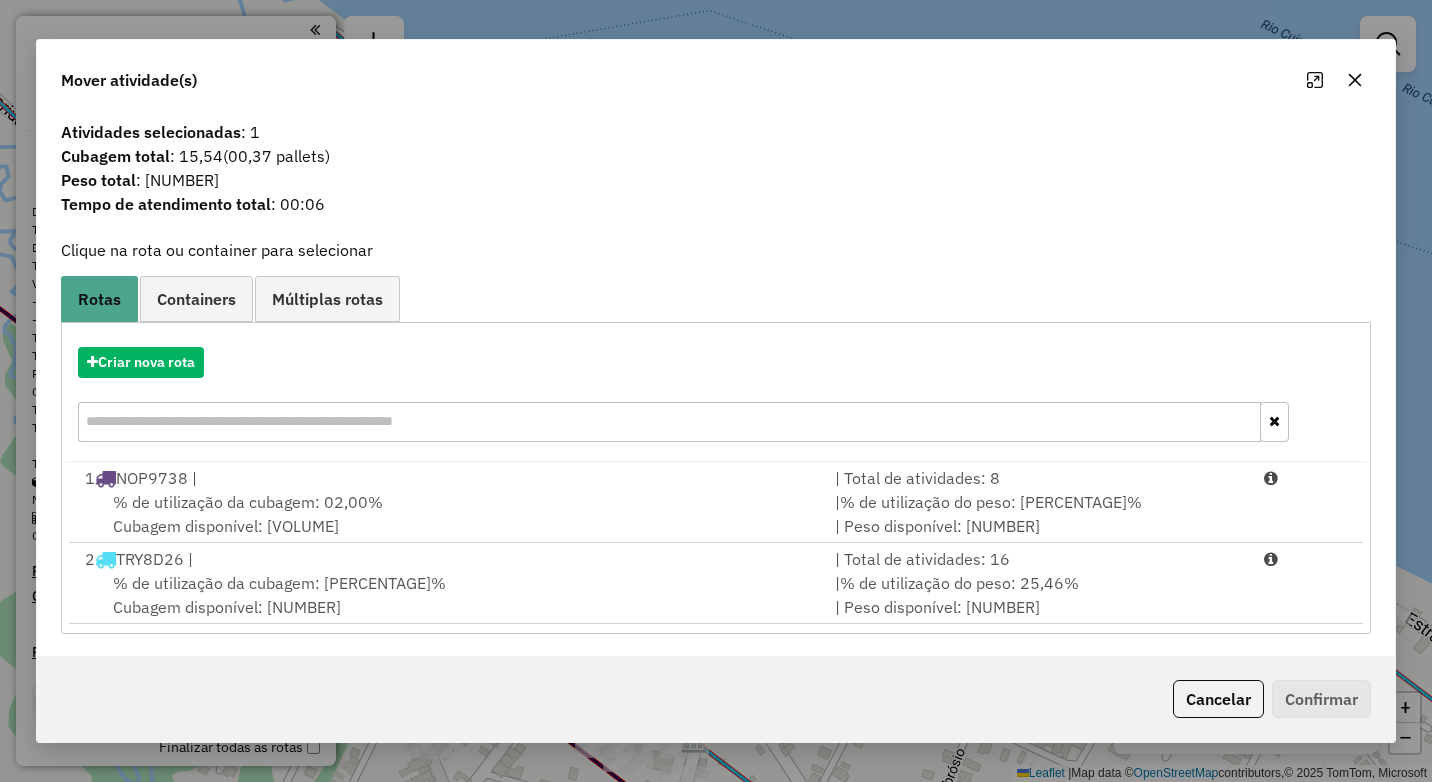 click 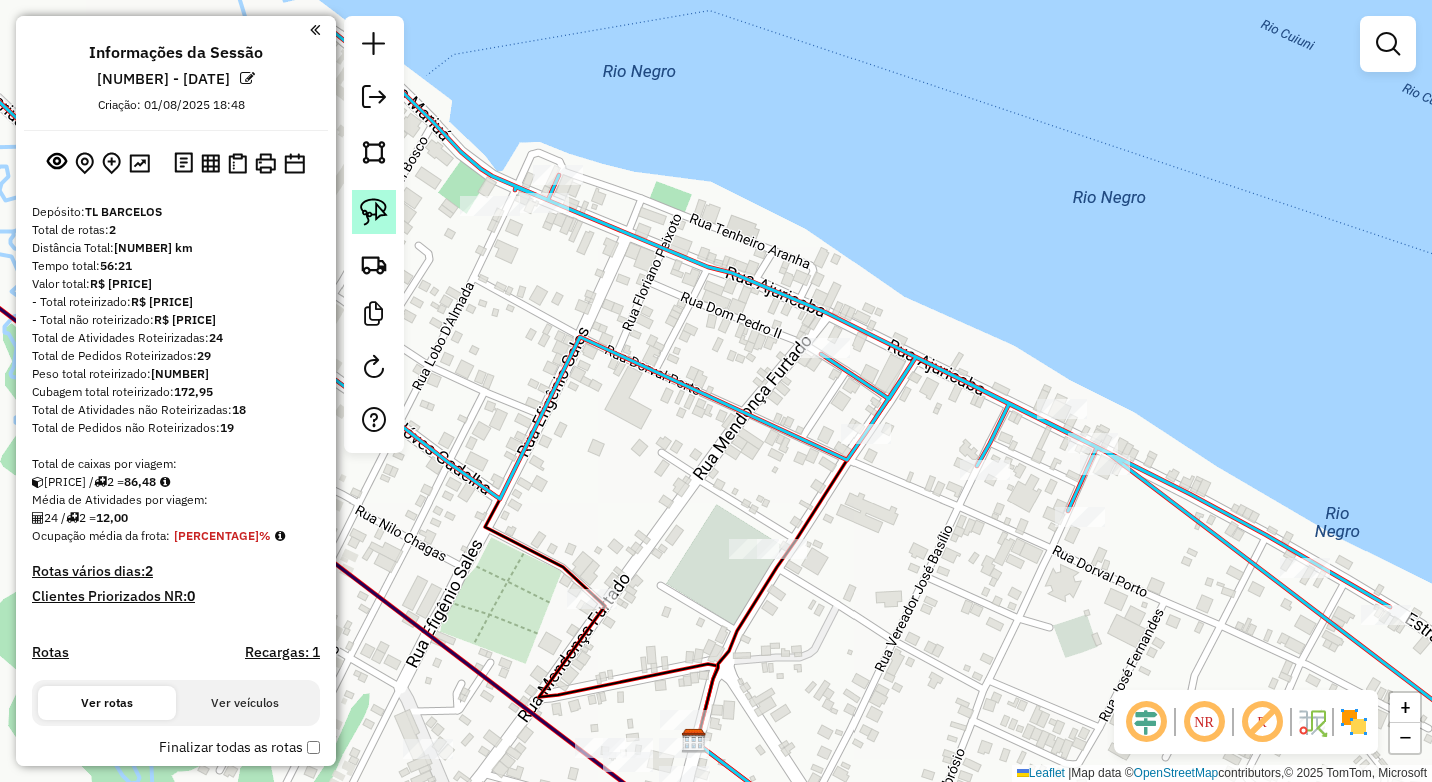 click 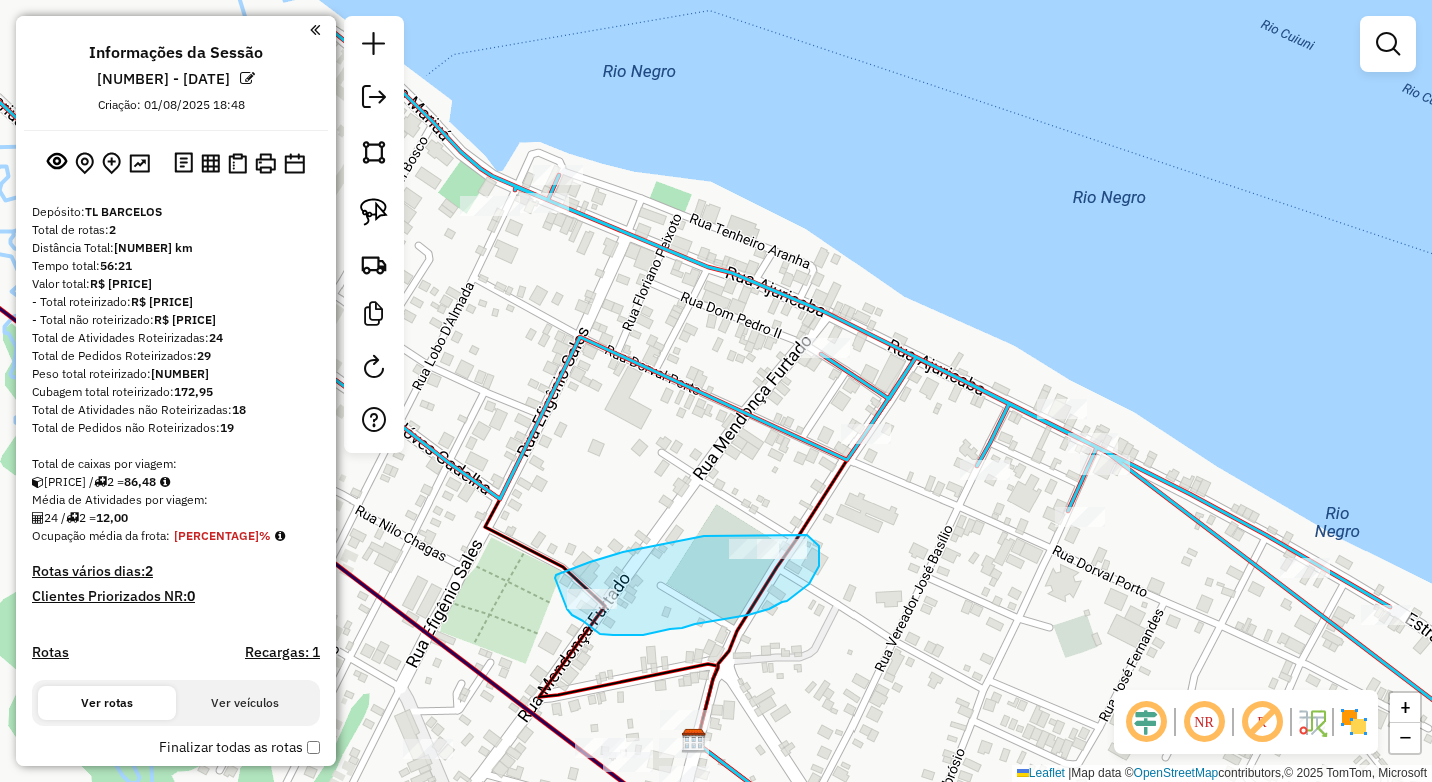 drag, startPoint x: 555, startPoint y: 578, endPoint x: 567, endPoint y: 609, distance: 33.24154 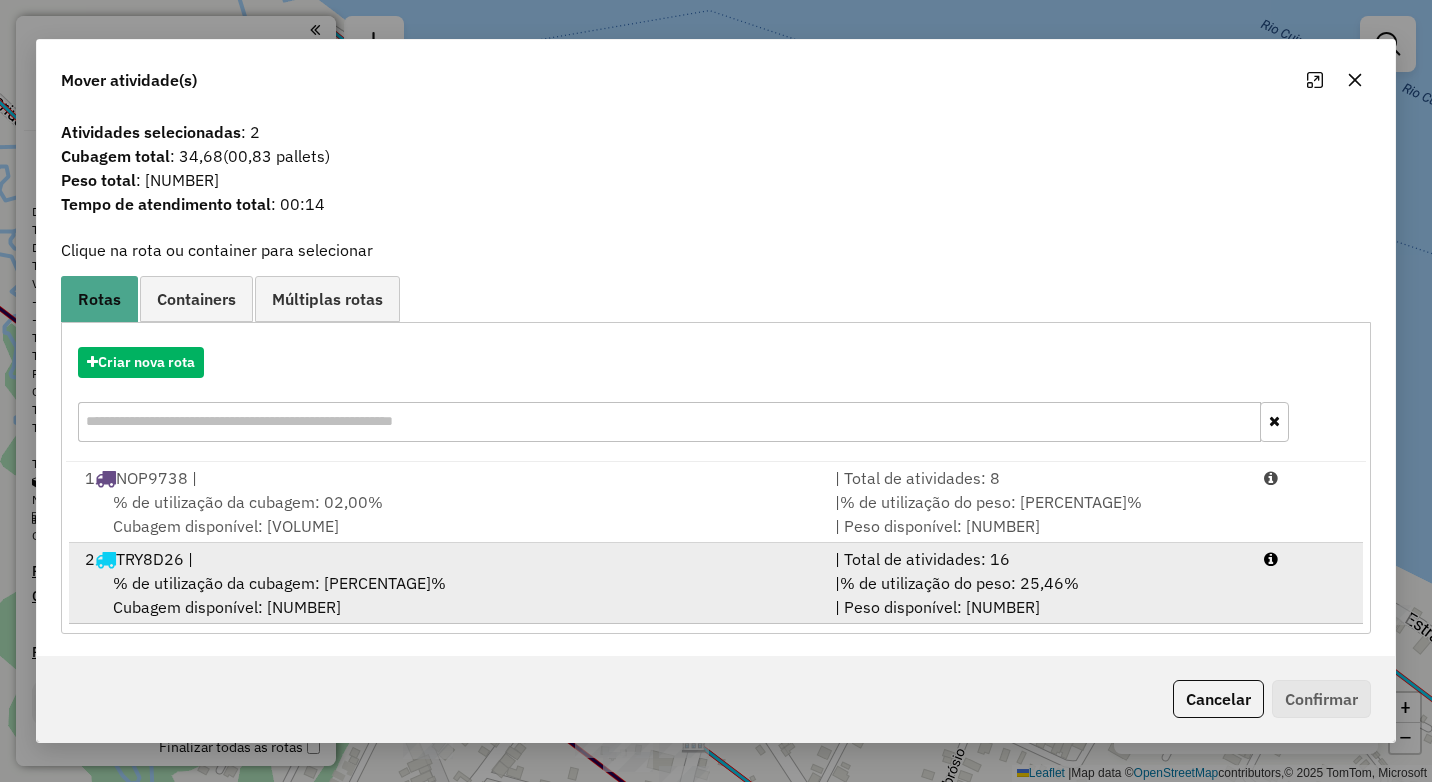 click on "% de utilização da cubagem: [PERCENTAGE]%  Cubagem disponível: [VOLUME]" at bounding box center (448, 595) 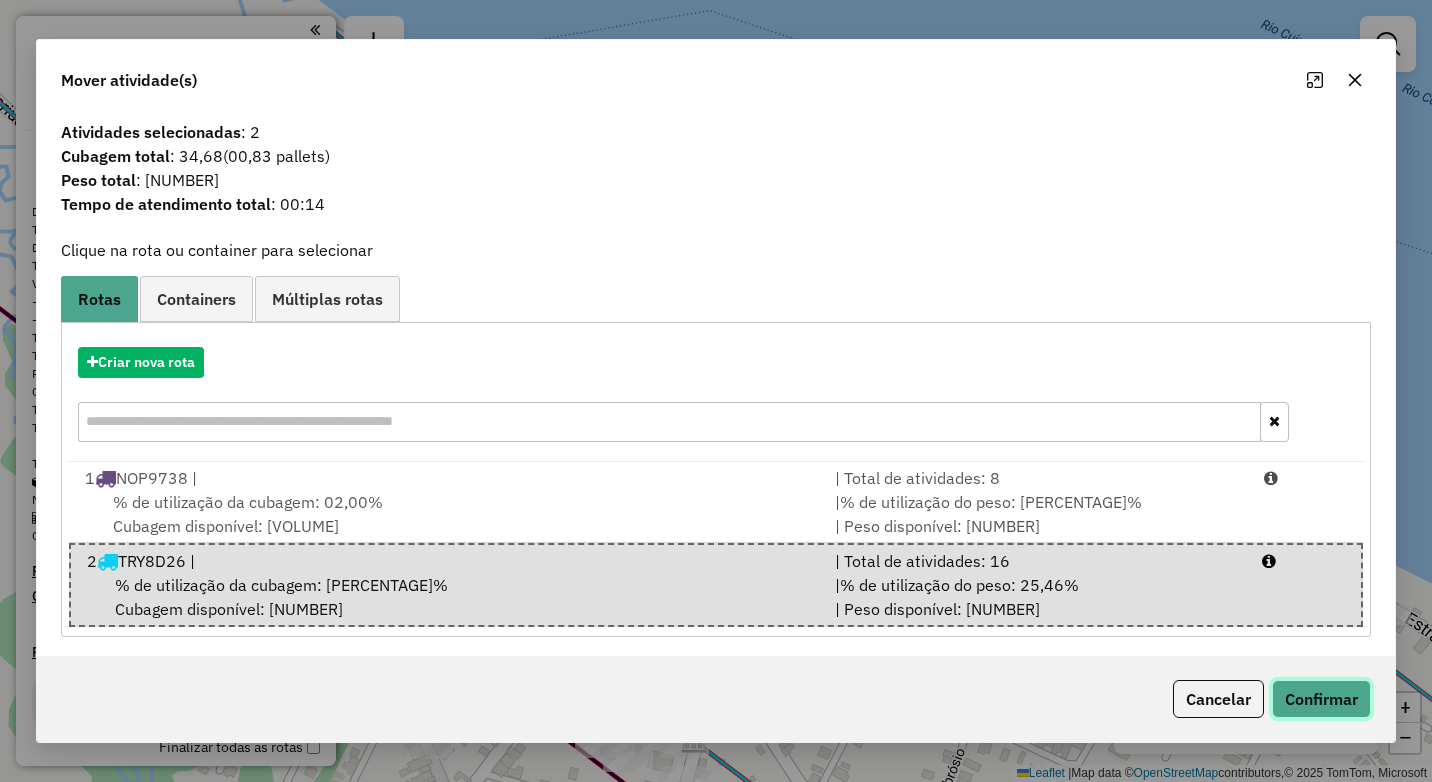 click on "Confirmar" 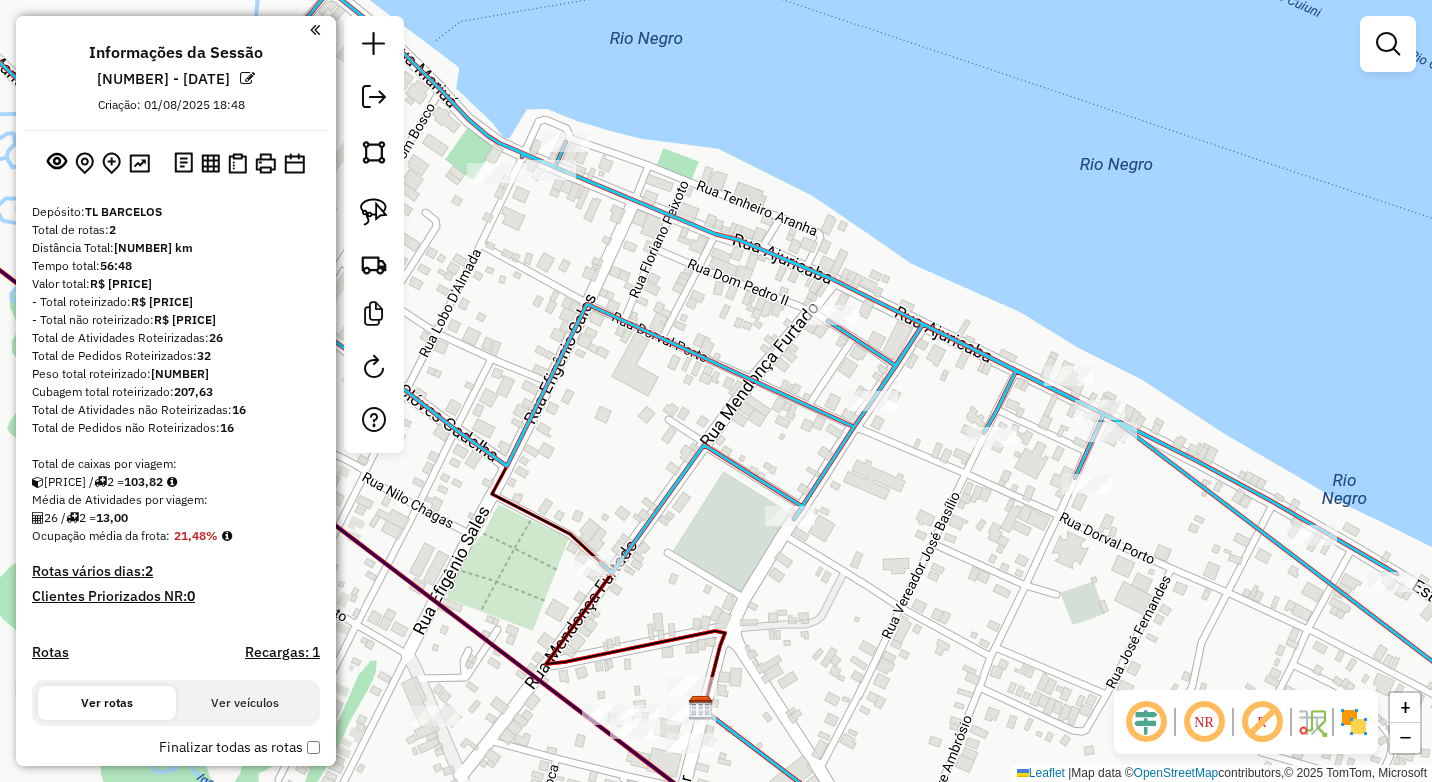 drag, startPoint x: 962, startPoint y: 623, endPoint x: 964, endPoint y: 478, distance: 145.0138 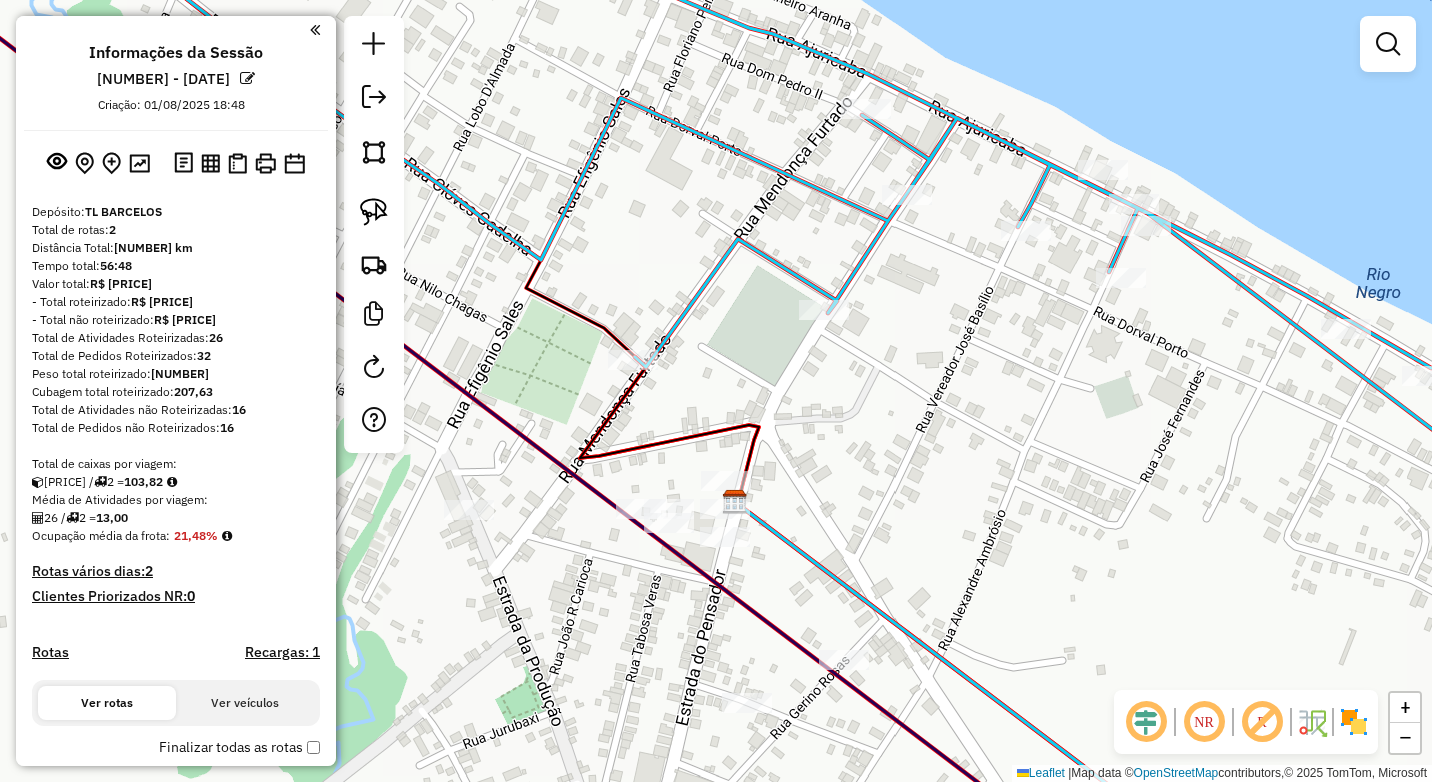 drag, startPoint x: 948, startPoint y: 476, endPoint x: 981, endPoint y: 441, distance: 48.104053 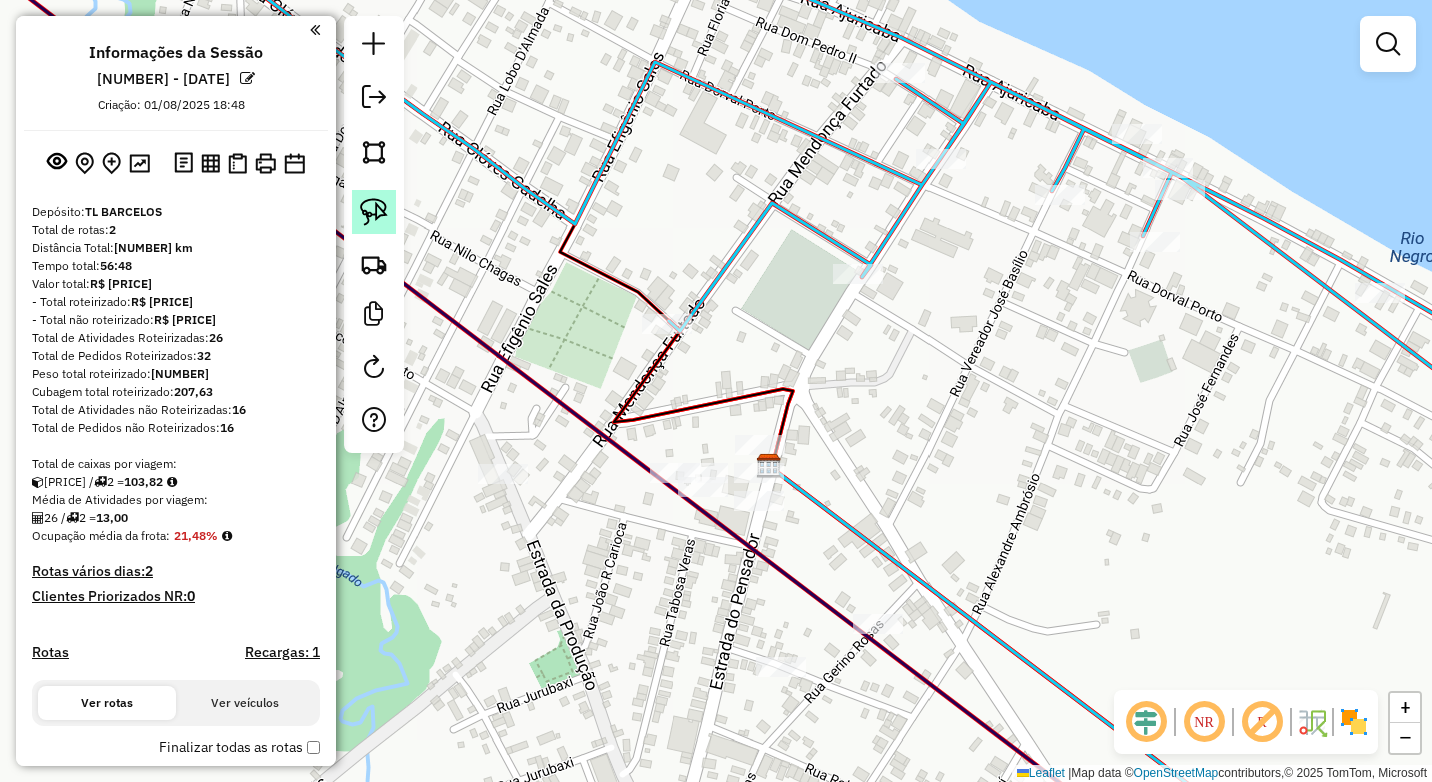 click 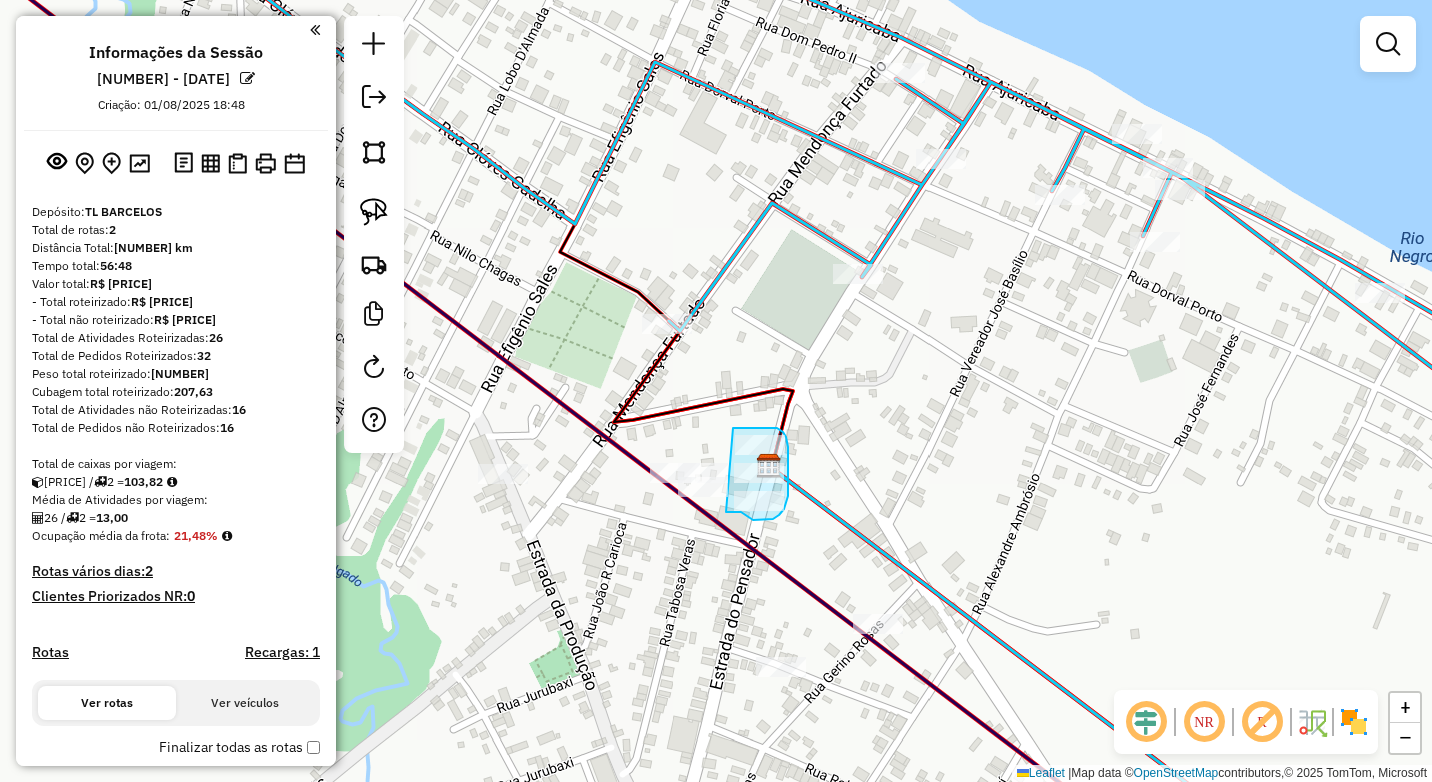 drag, startPoint x: 733, startPoint y: 428, endPoint x: 726, endPoint y: 512, distance: 84.29116 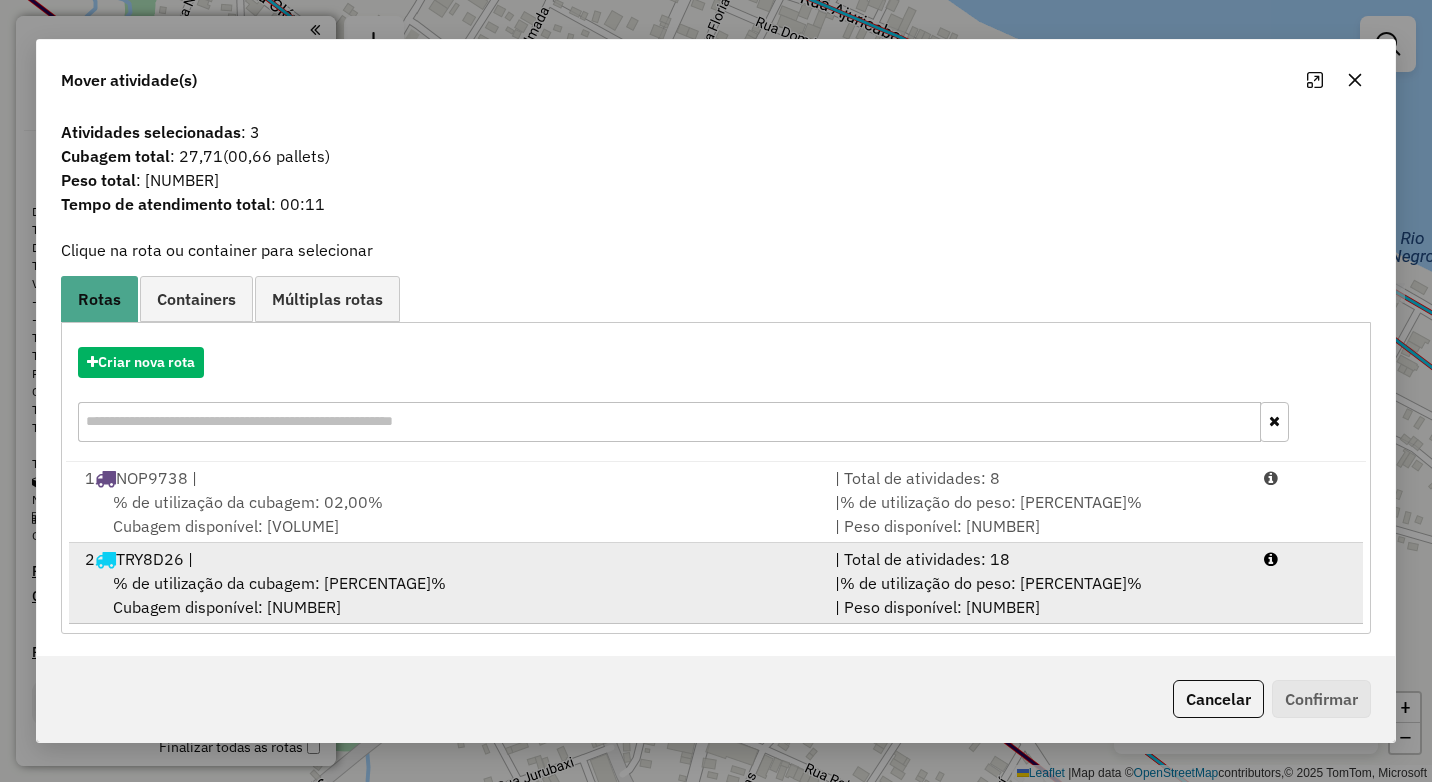 click on "% de utilização da cubagem: [PERCENTAGE]%  Cubagem disponível: [VOLUME]" at bounding box center [448, 595] 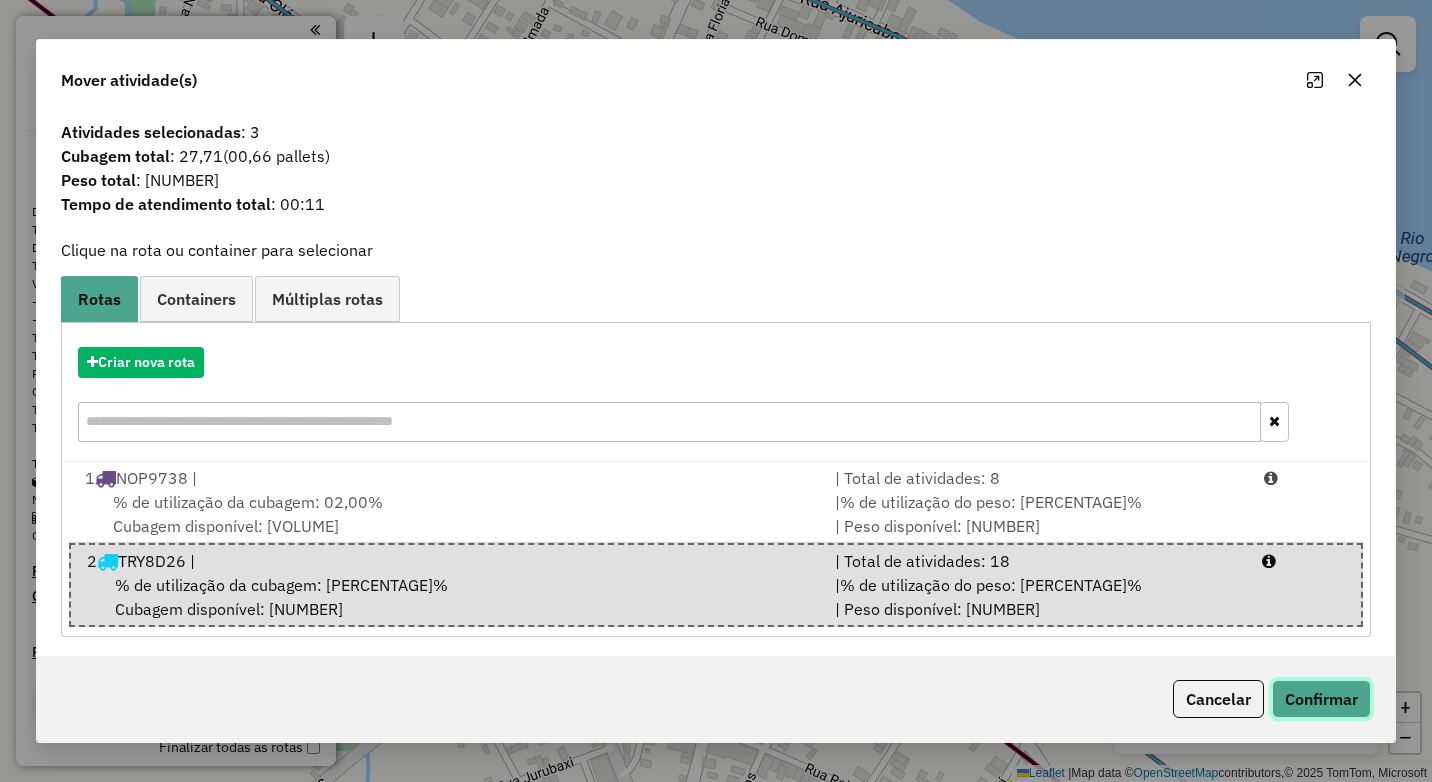 click on "Confirmar" 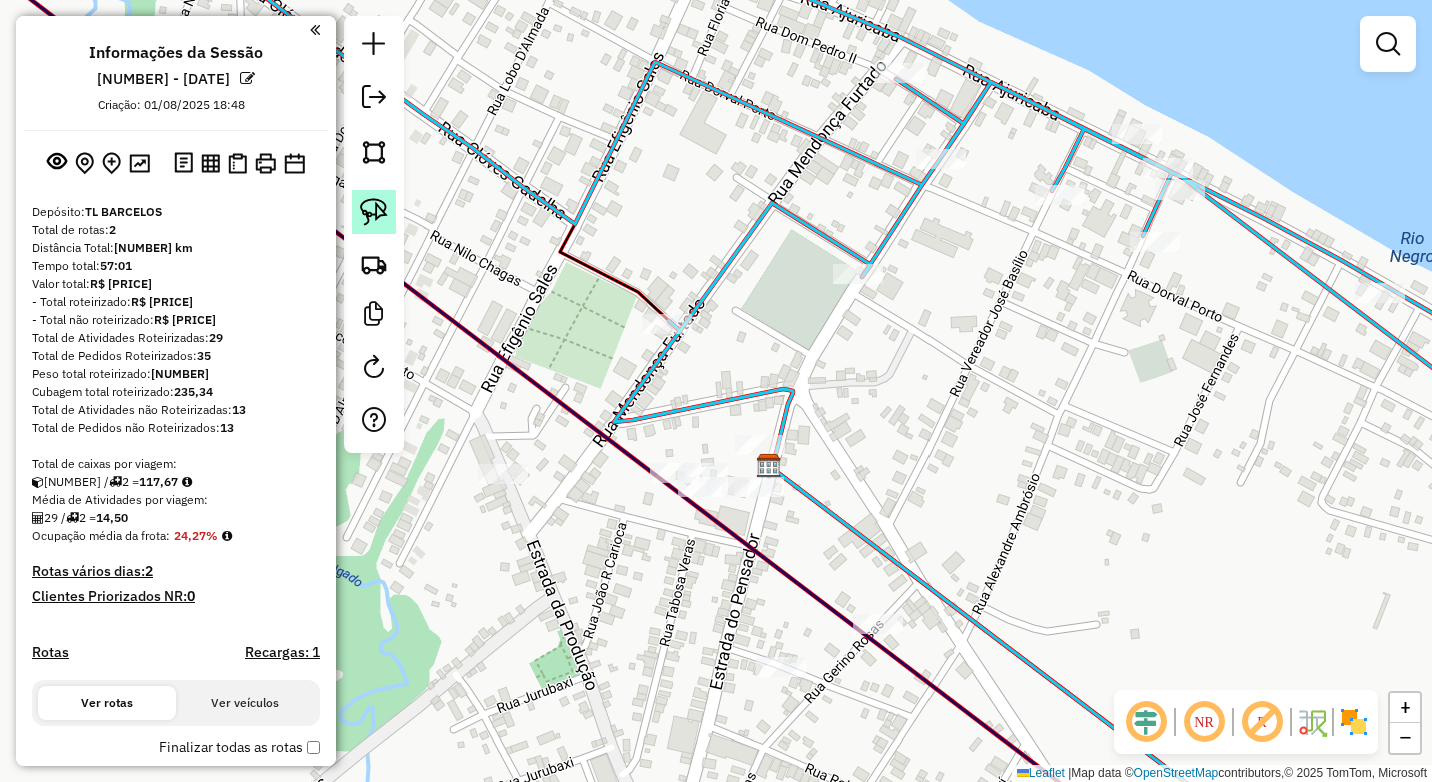 click 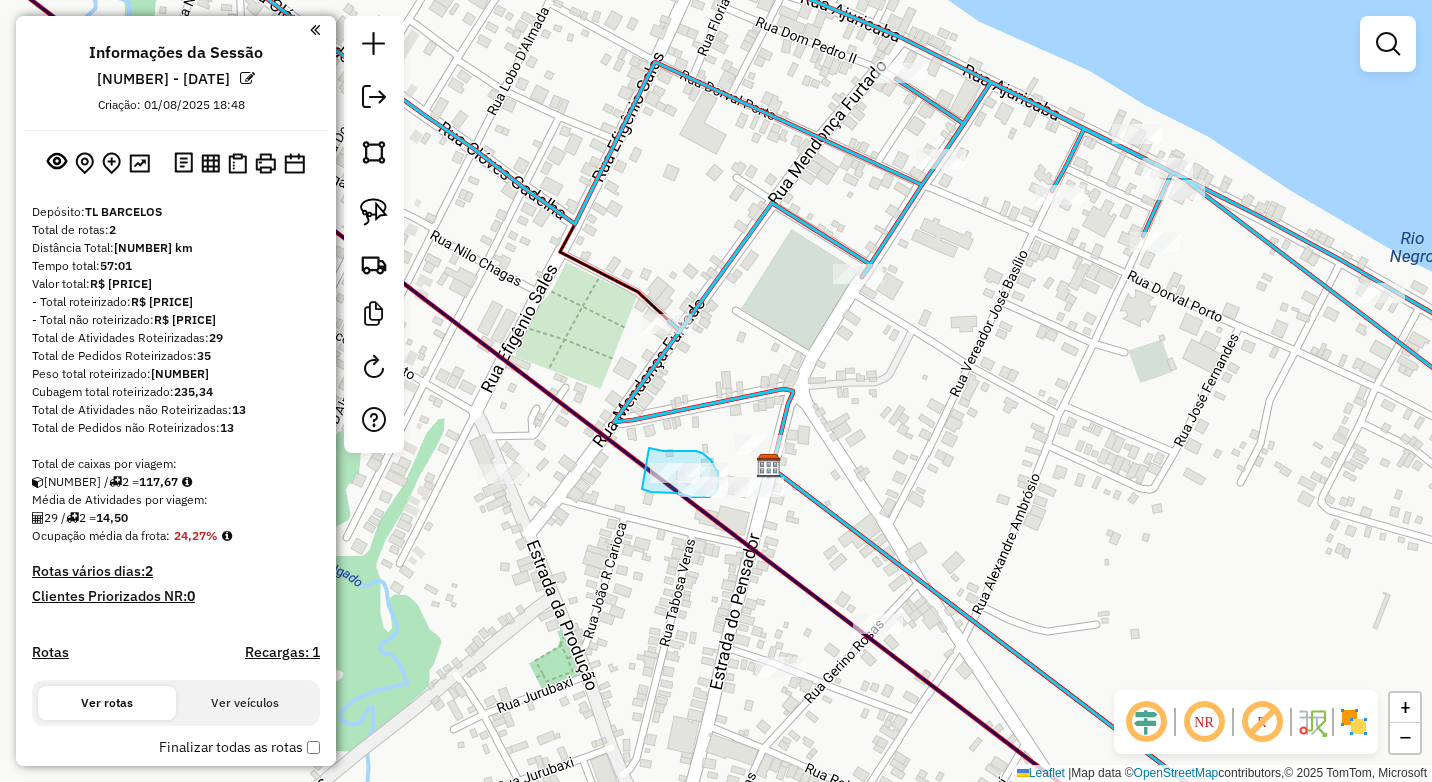 drag, startPoint x: 649, startPoint y: 448, endPoint x: 642, endPoint y: 489, distance: 41.59327 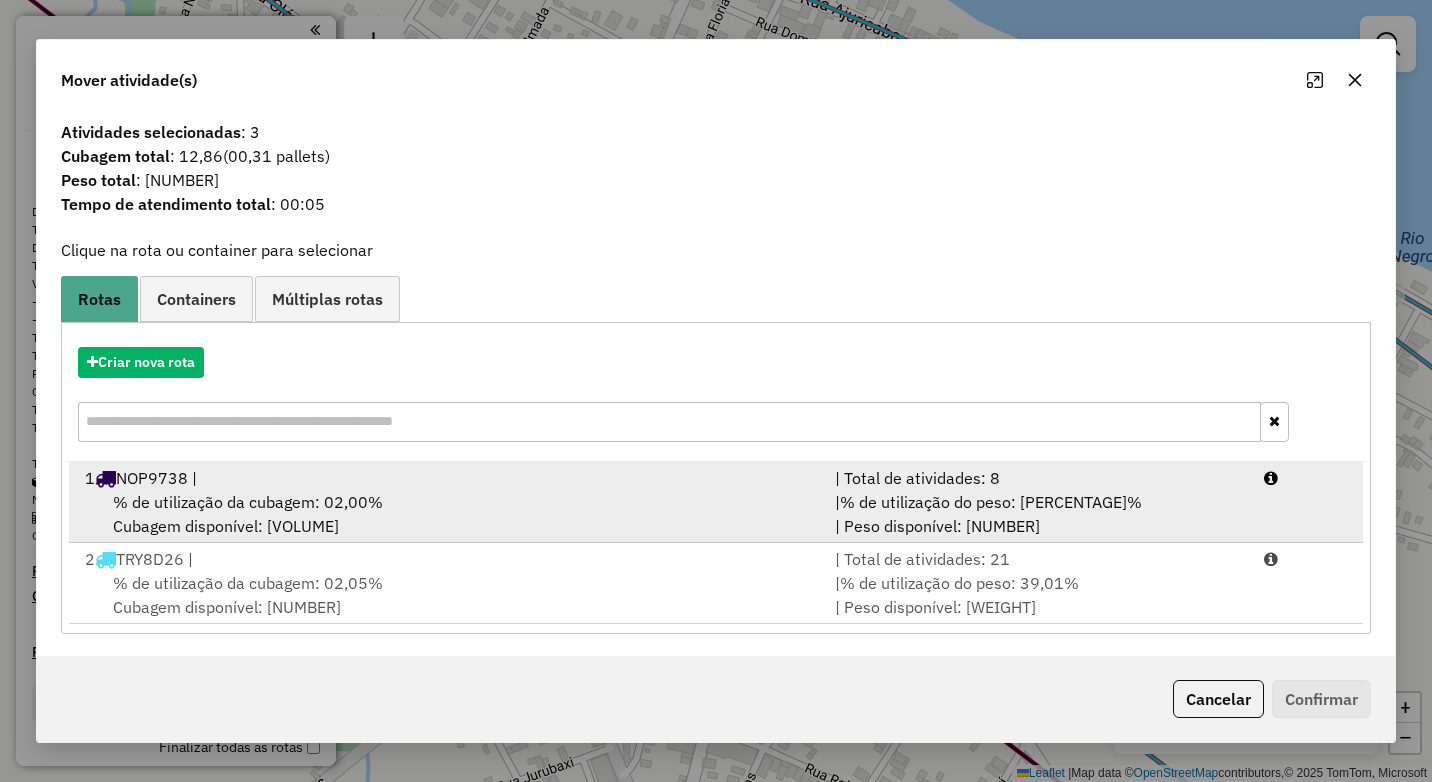 click on "[NUMBER] NOP9738 |" at bounding box center (448, 478) 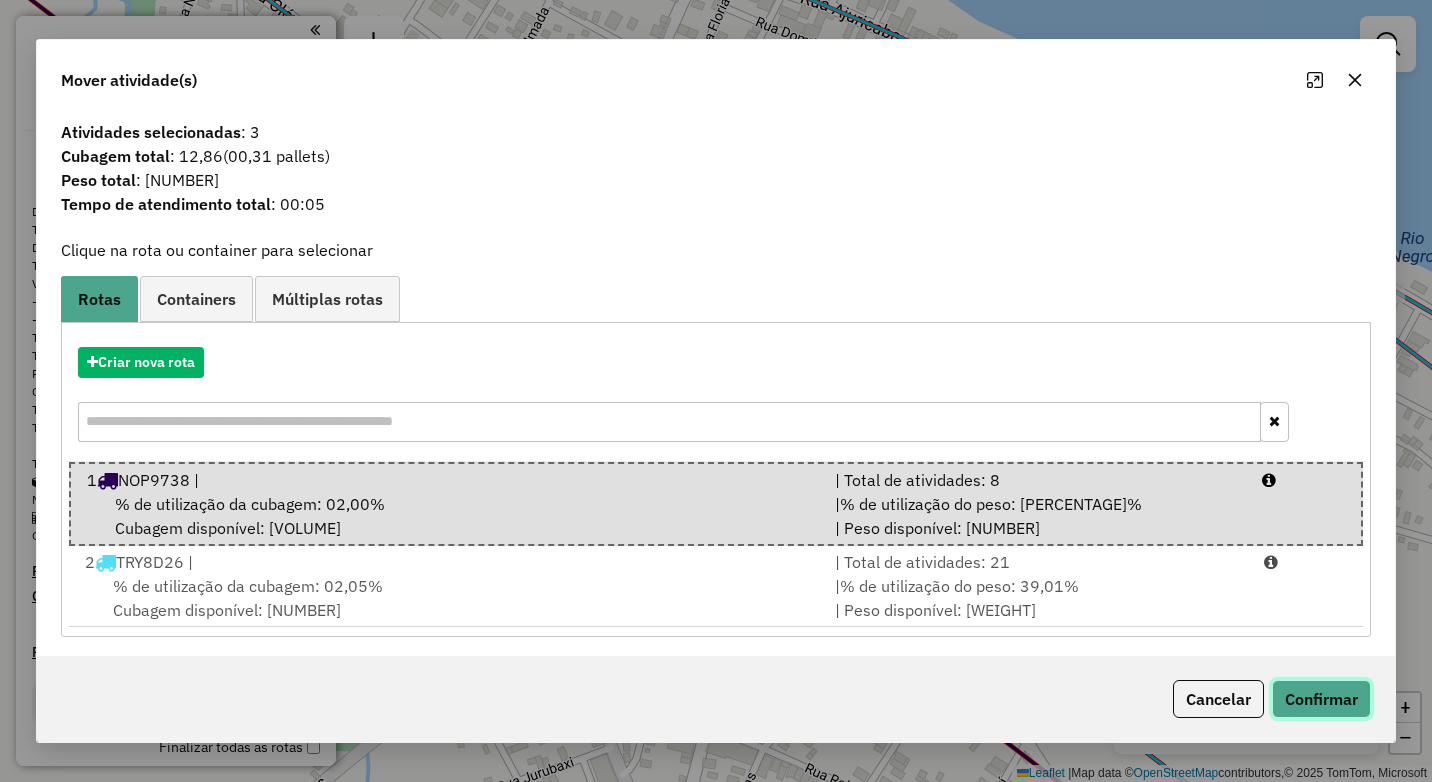 click on "Confirmar" 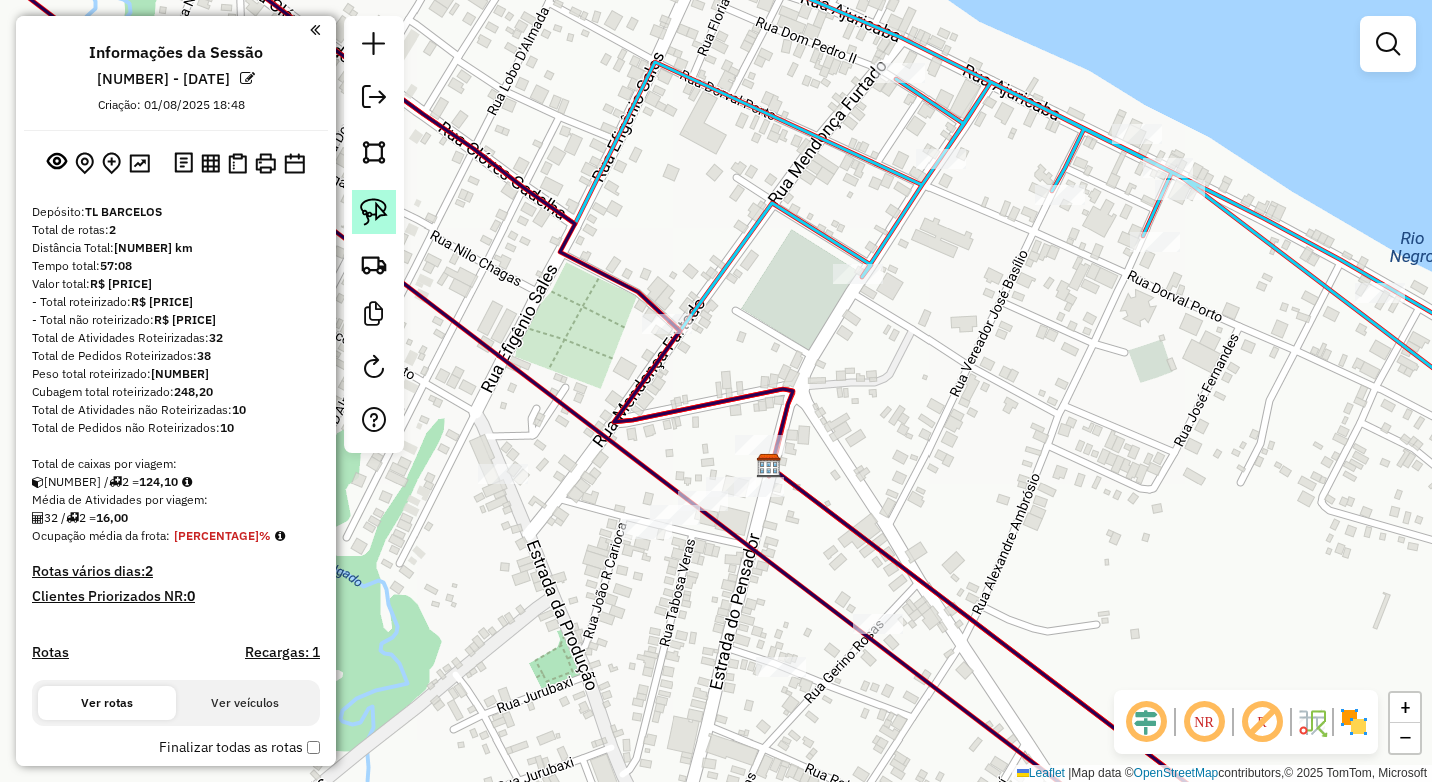 click 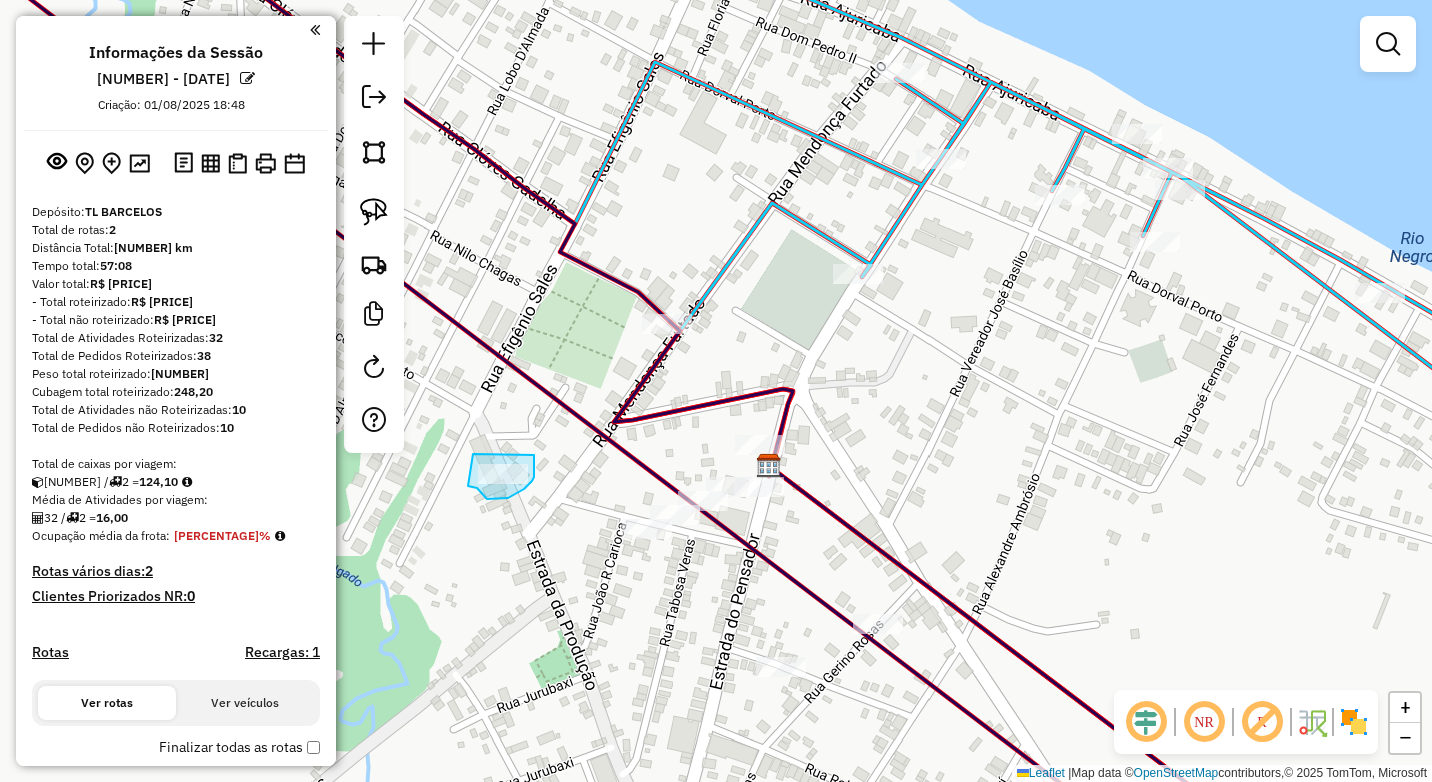 drag, startPoint x: 473, startPoint y: 454, endPoint x: 467, endPoint y: 486, distance: 32.55764 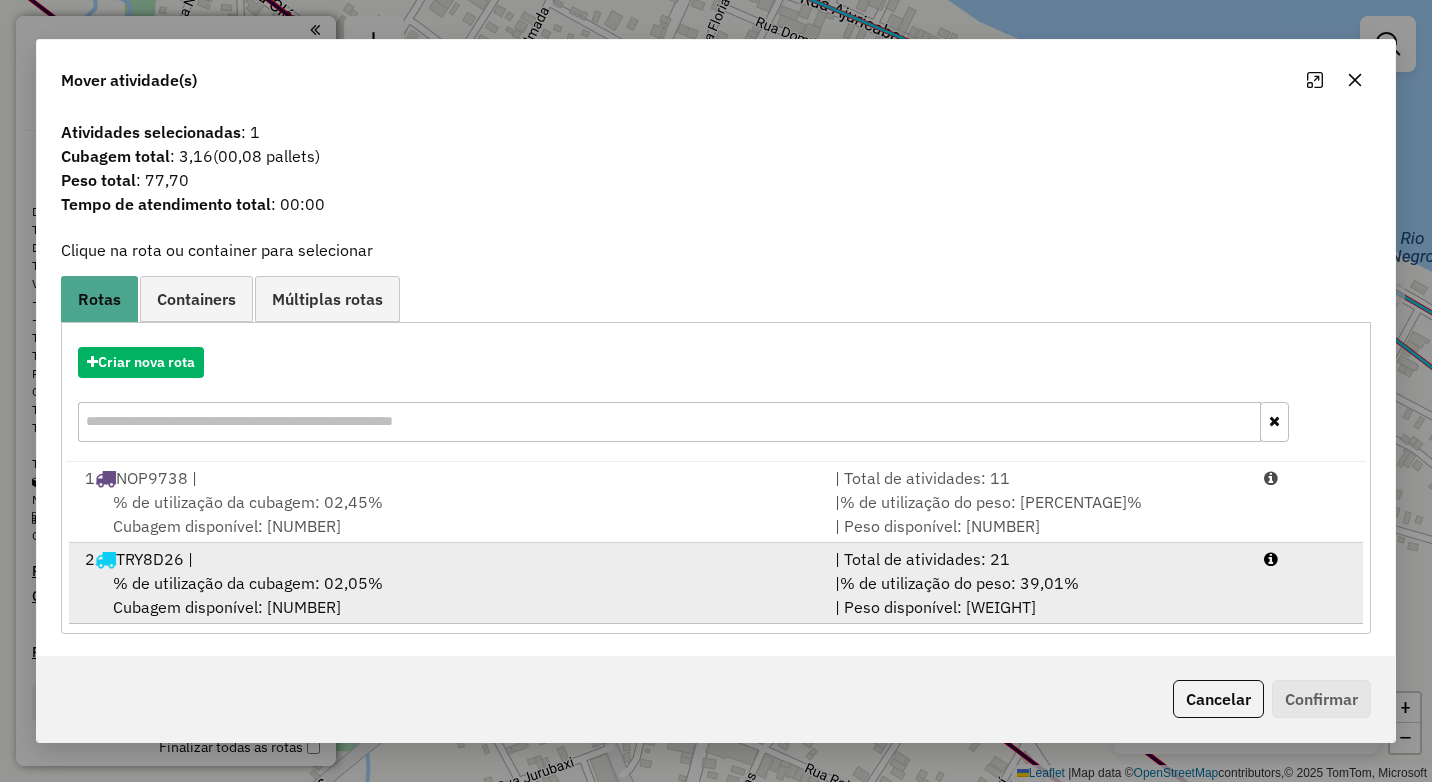 drag, startPoint x: 564, startPoint y: 577, endPoint x: 642, endPoint y: 579, distance: 78.025635 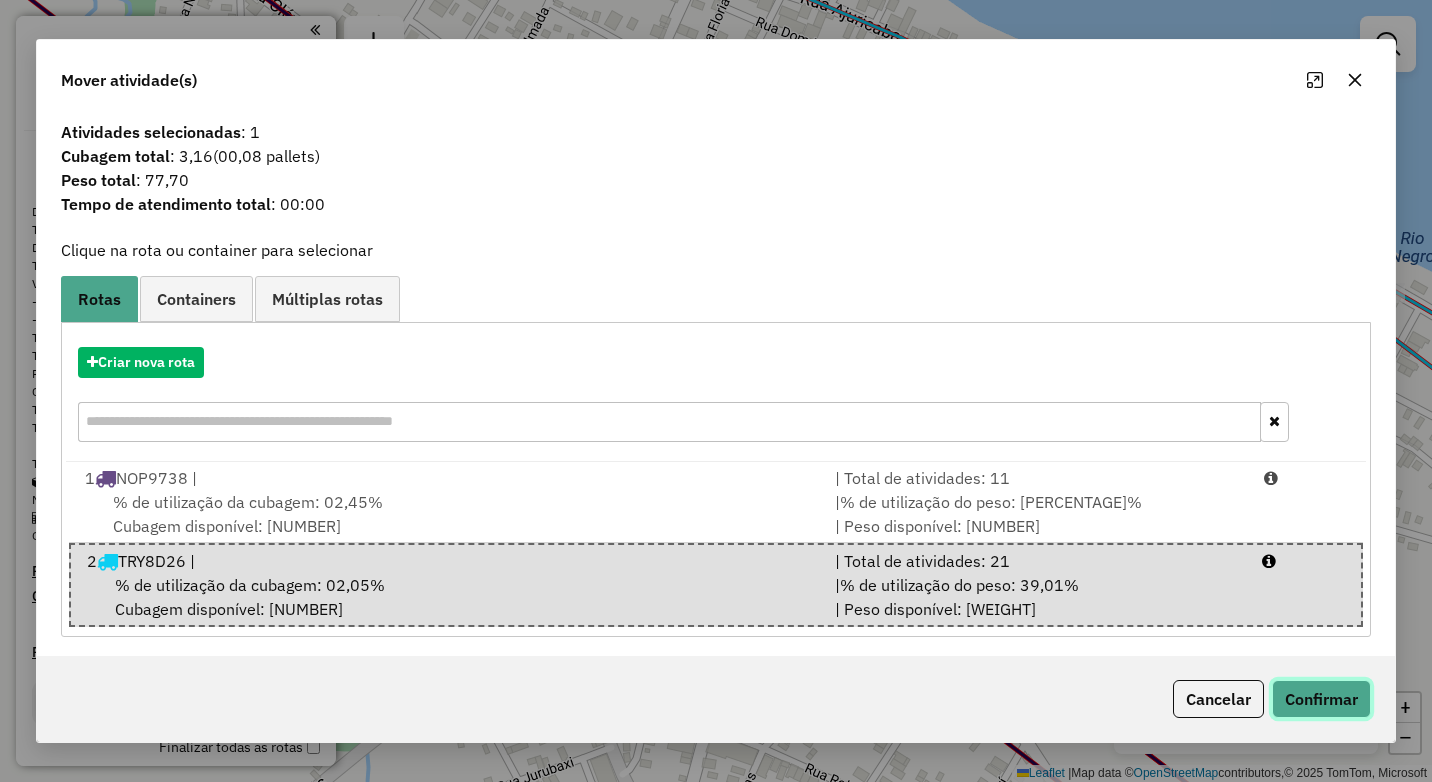 click on "Confirmar" 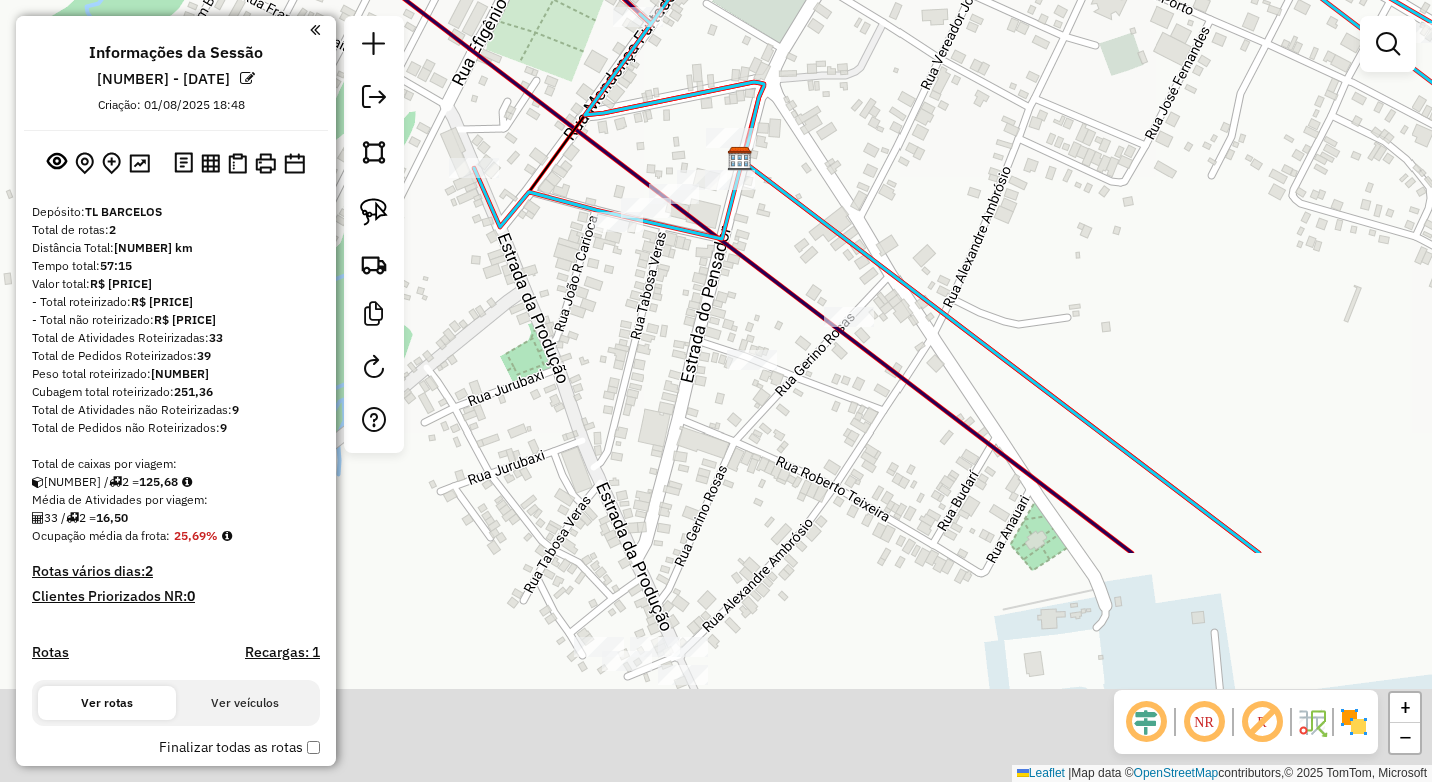 drag, startPoint x: 979, startPoint y: 650, endPoint x: 952, endPoint y: 335, distance: 316.15503 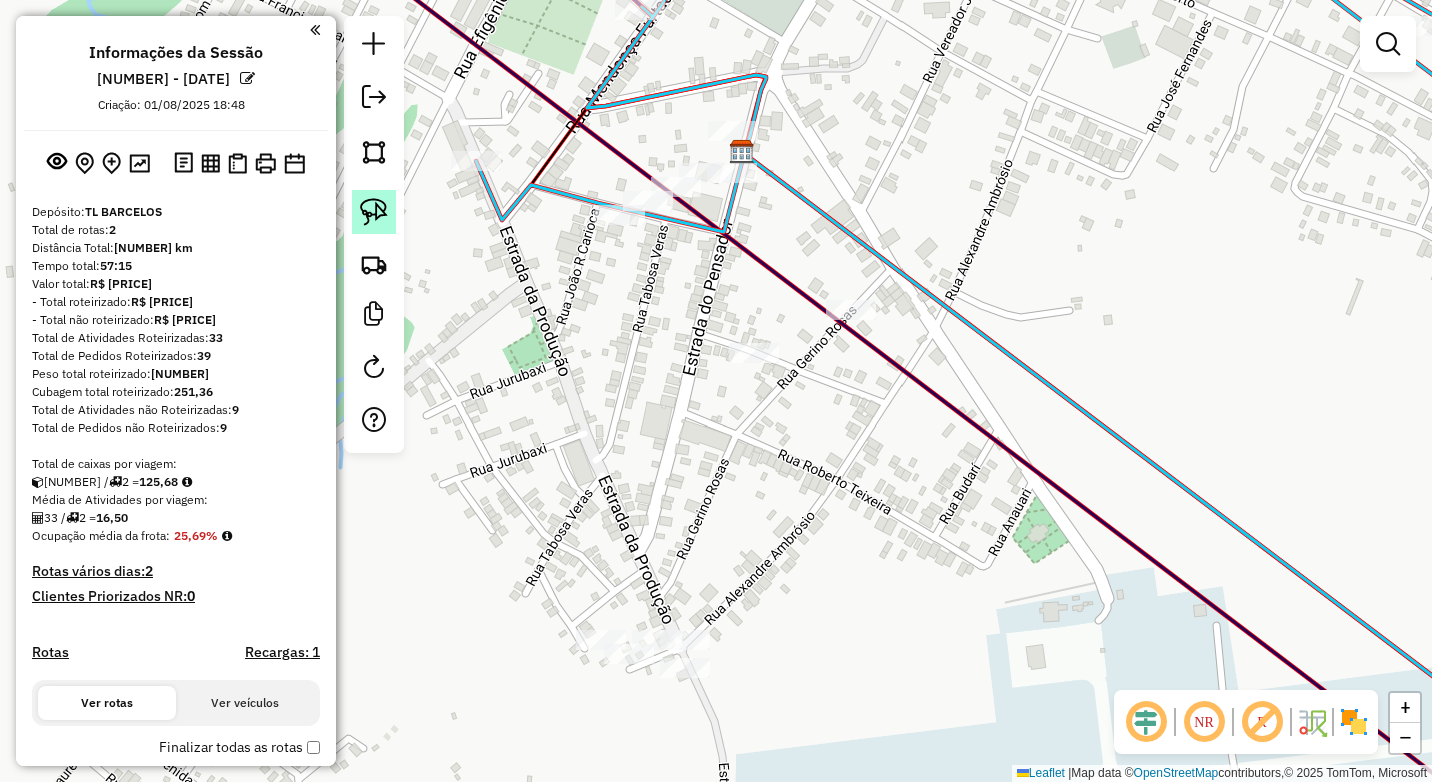 click 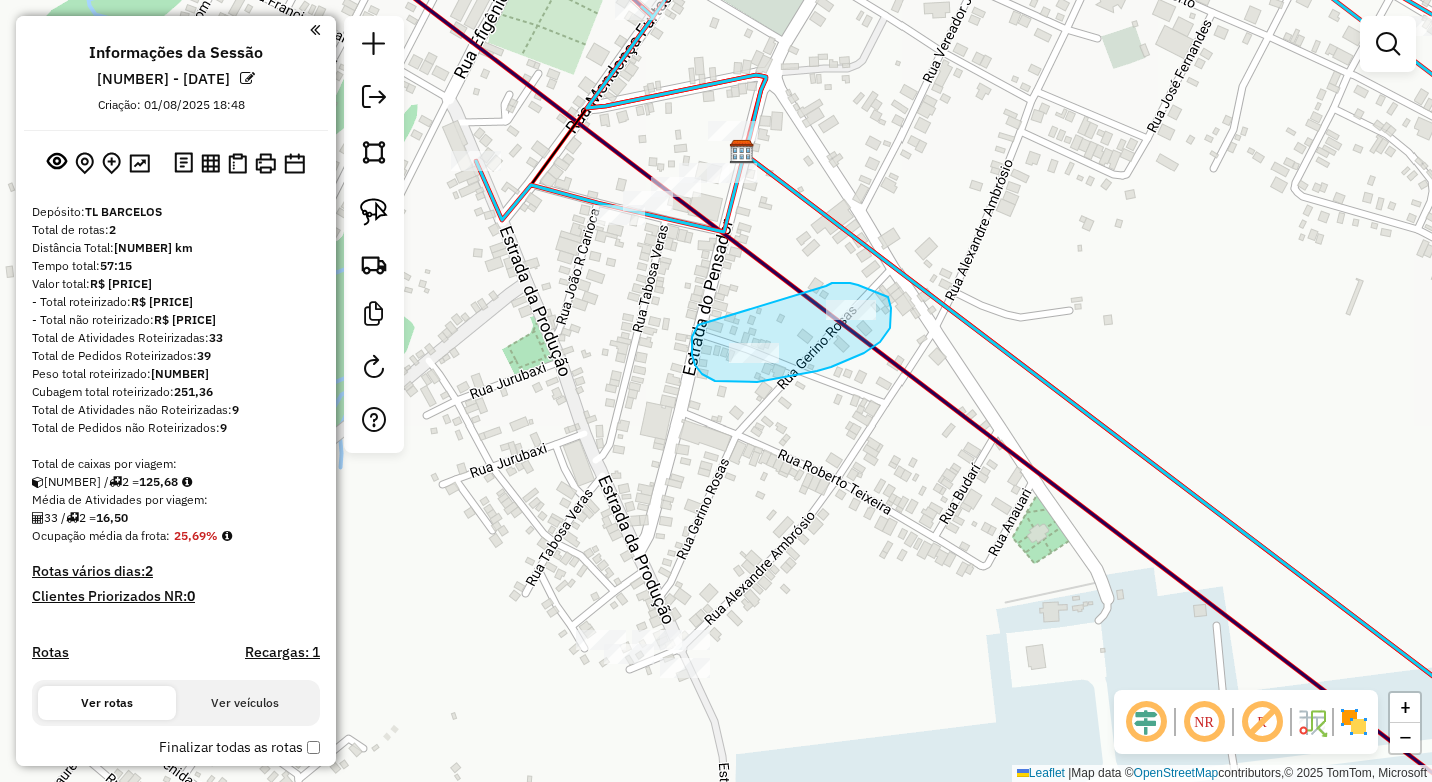 drag, startPoint x: 826, startPoint y: 286, endPoint x: 698, endPoint y: 325, distance: 133.80957 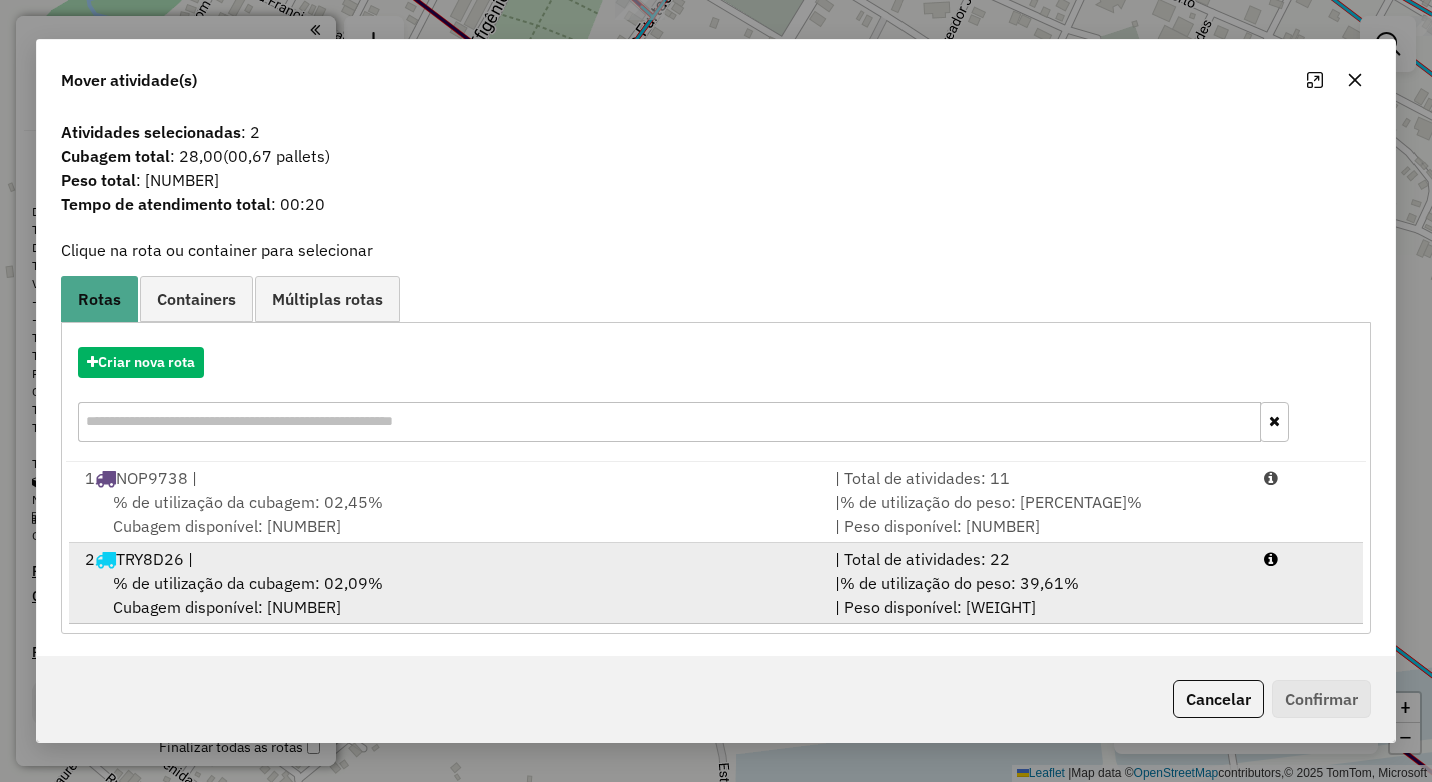 click on "% de utilização da cubagem: [PERCENTAGE]%  Cubagem disponível: [NUMBER]" at bounding box center (448, 595) 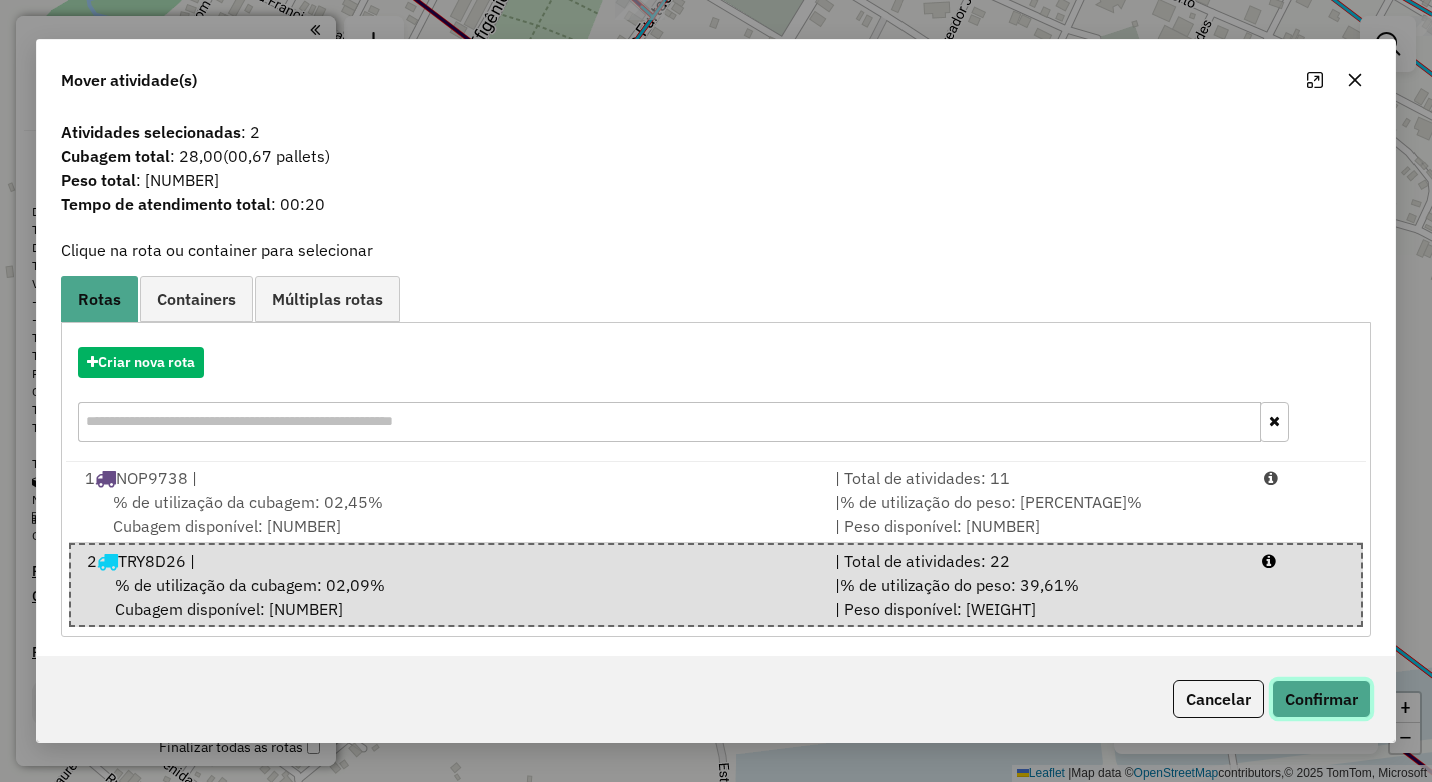 click on "Confirmar" 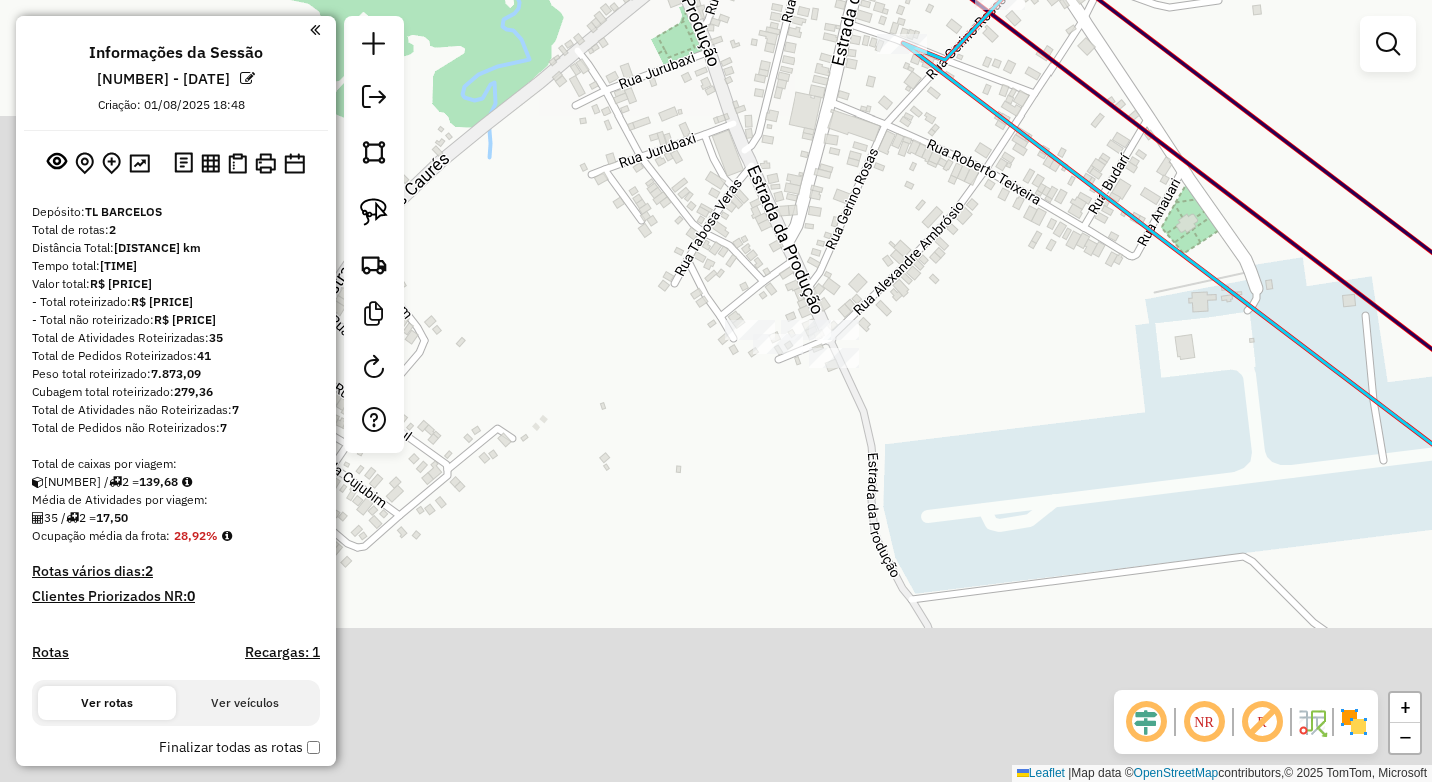 drag, startPoint x: 898, startPoint y: 626, endPoint x: 1047, endPoint y: 312, distance: 347.55862 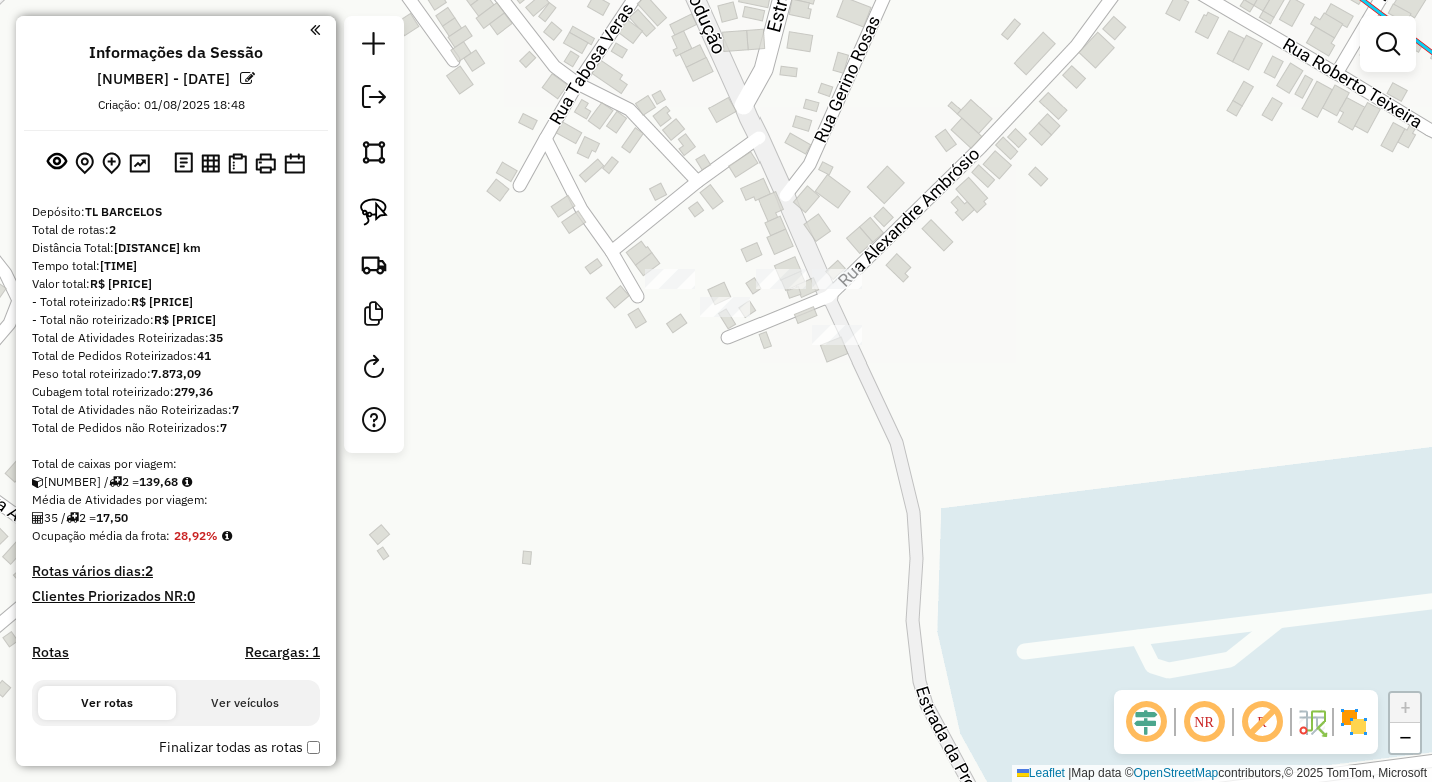 drag, startPoint x: 736, startPoint y: 336, endPoint x: 782, endPoint y: 321, distance: 48.38388 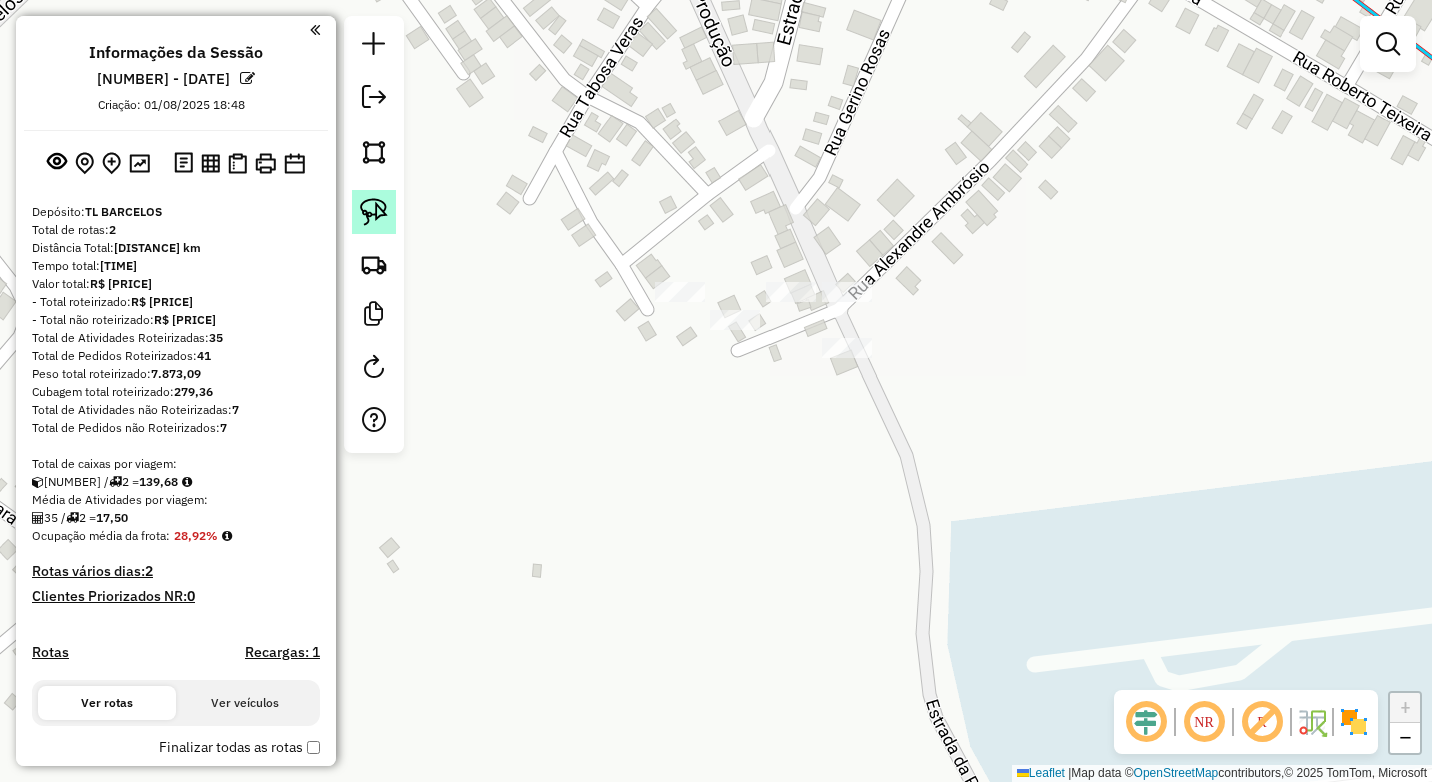 click 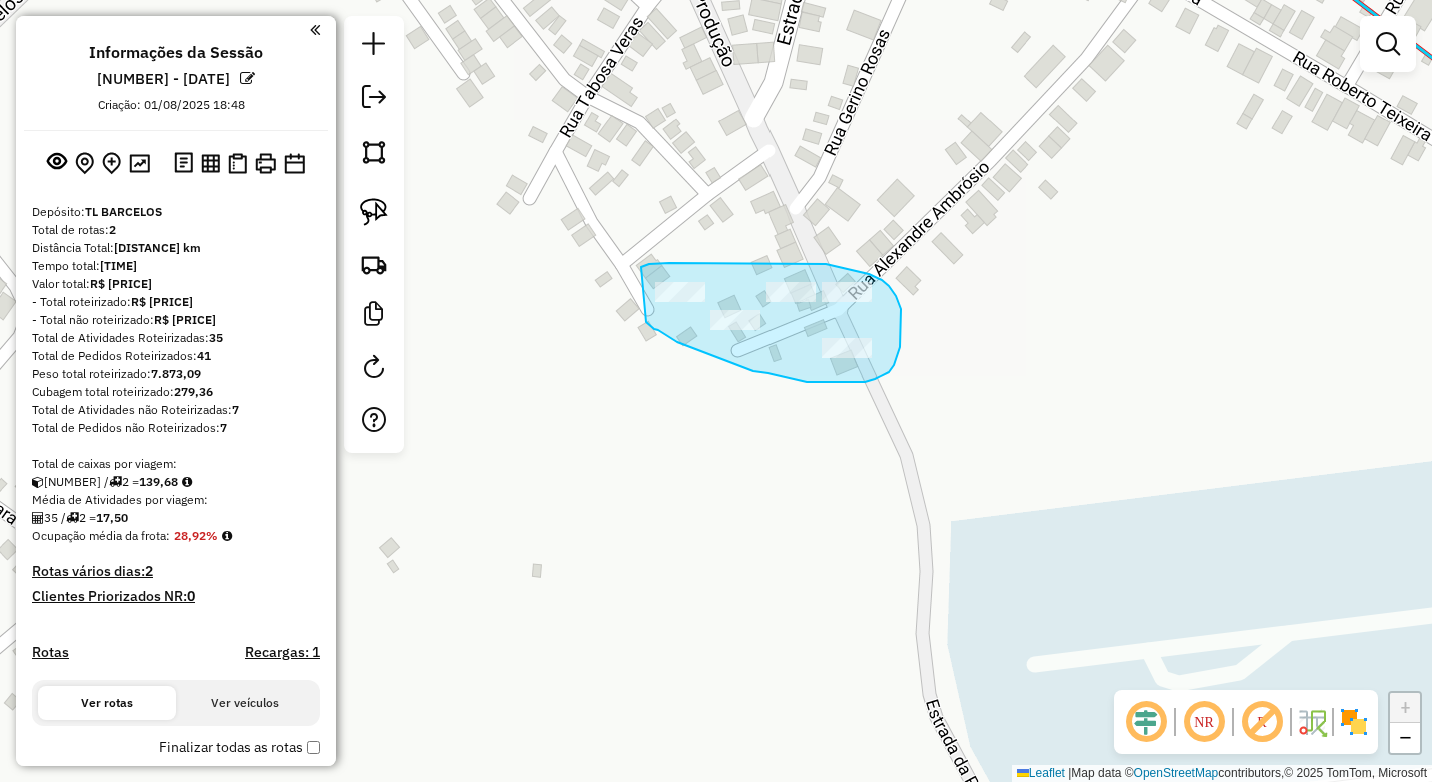 drag, startPoint x: 717, startPoint y: 263, endPoint x: 646, endPoint y: 320, distance: 91.04944 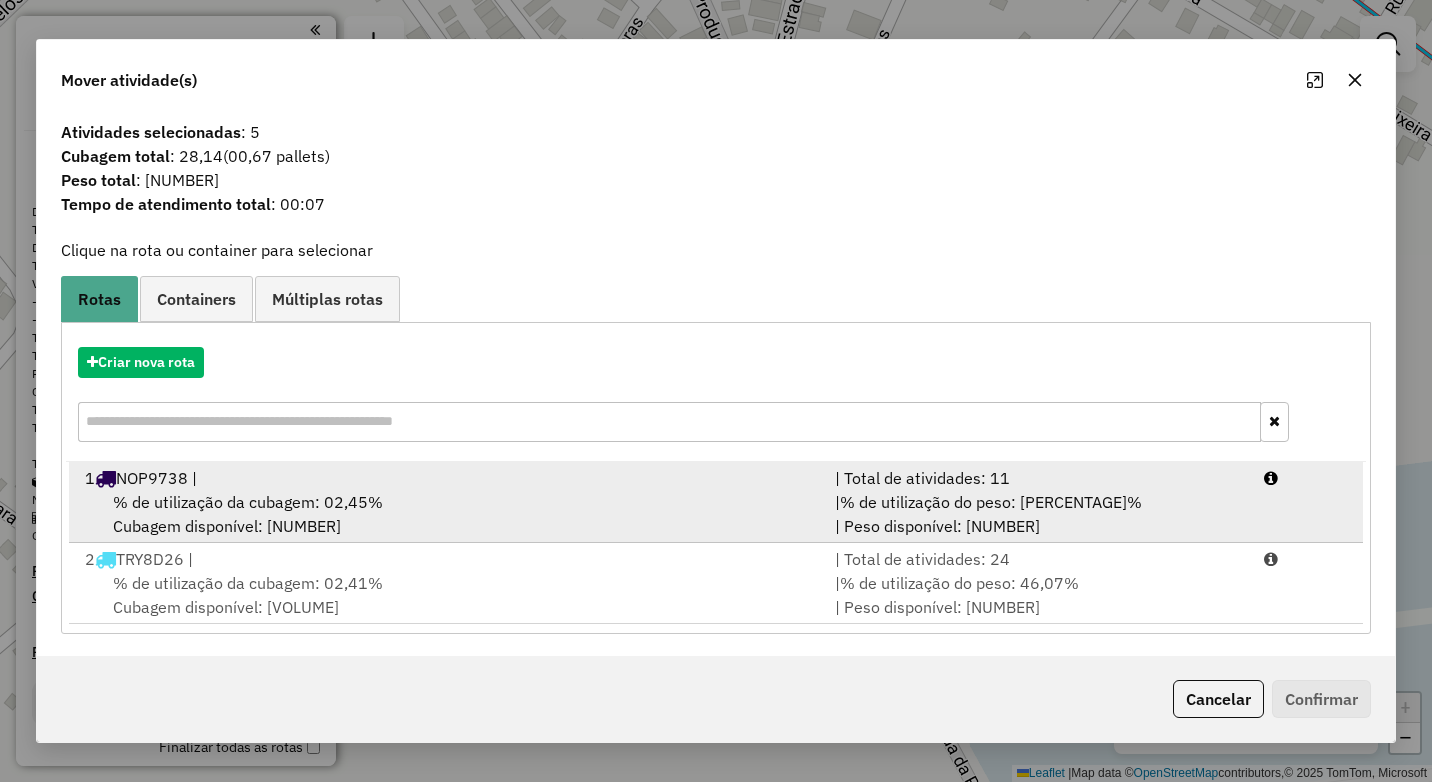 click on "% de utilização da cubagem: [PERCENTAGE]%  Cubagem disponível: [NUMBER]" at bounding box center (448, 514) 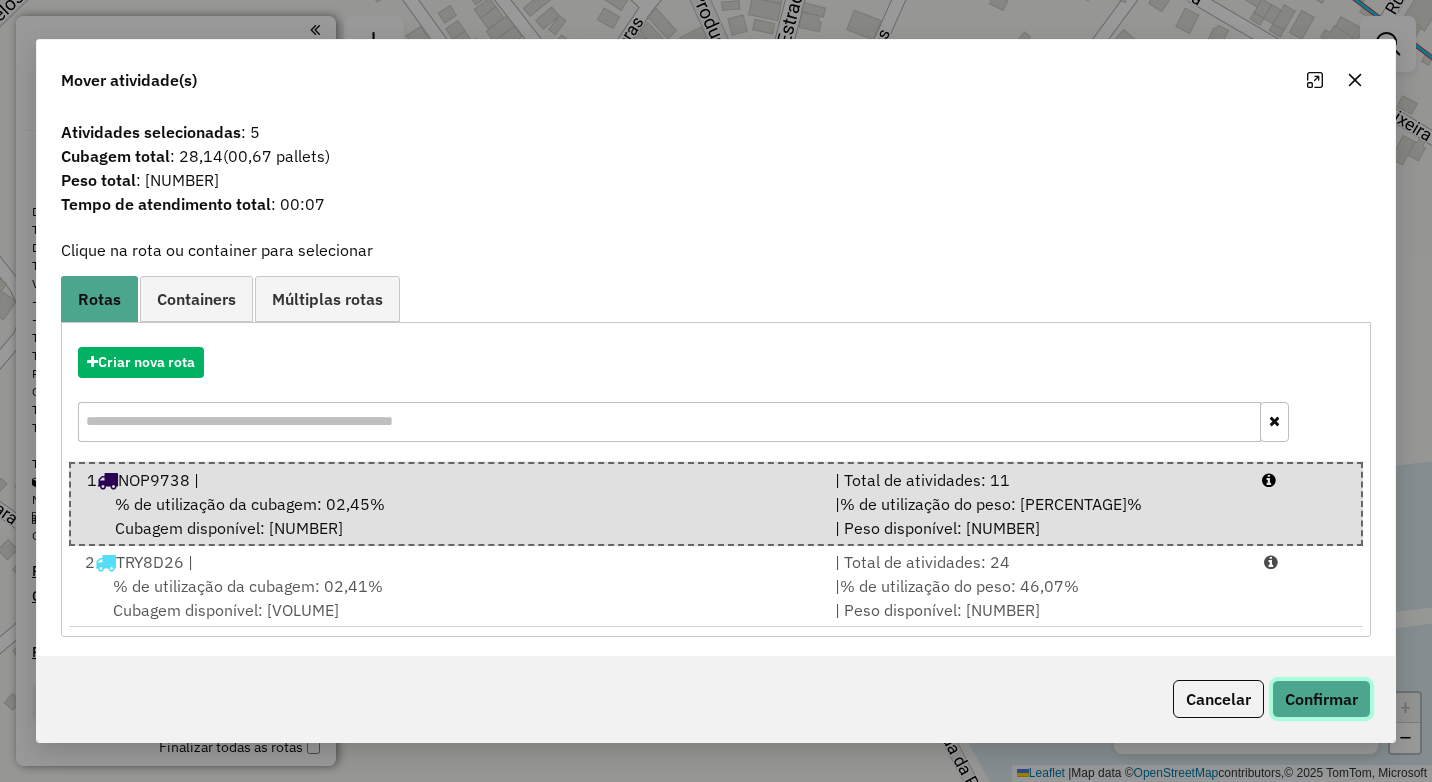 click on "Confirmar" 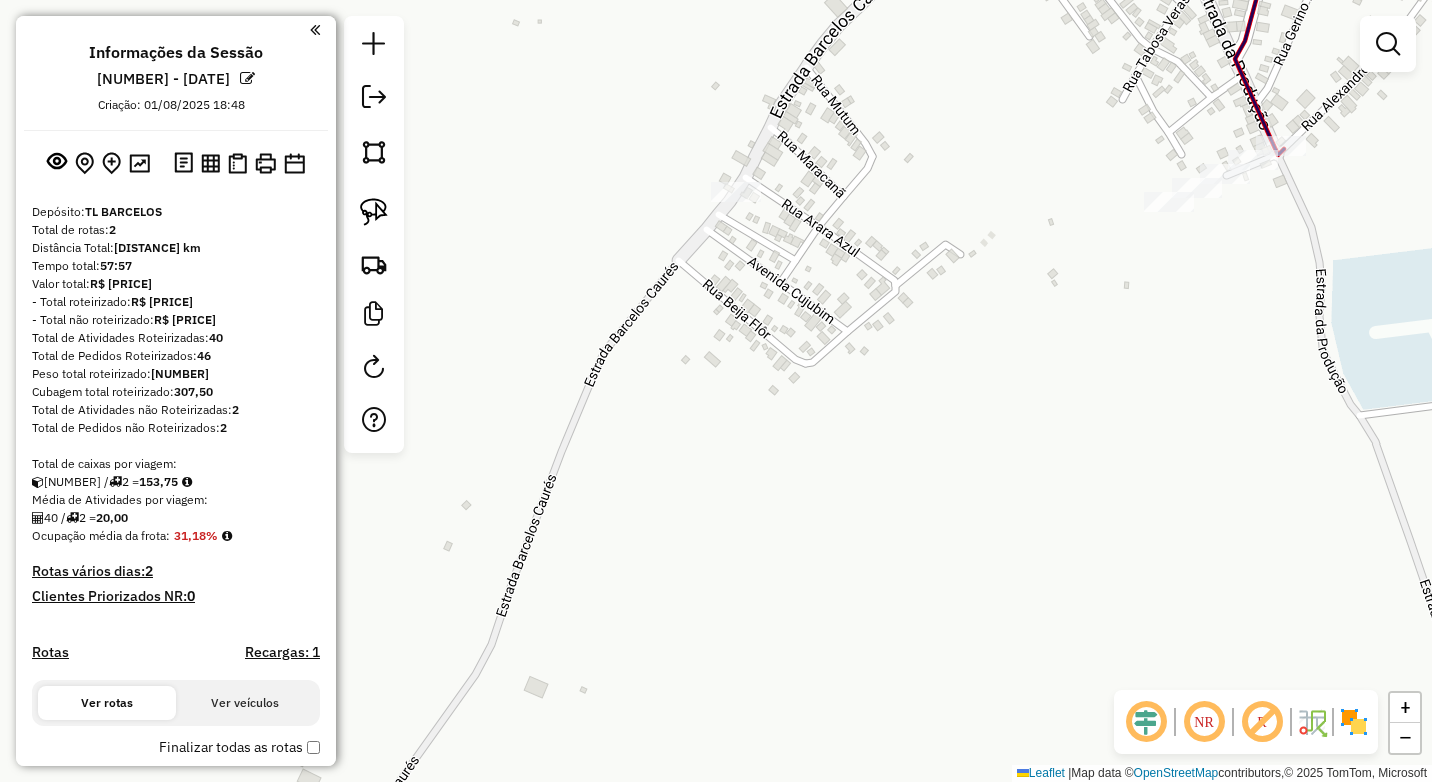 drag, startPoint x: 810, startPoint y: 295, endPoint x: 842, endPoint y: 360, distance: 72.44998 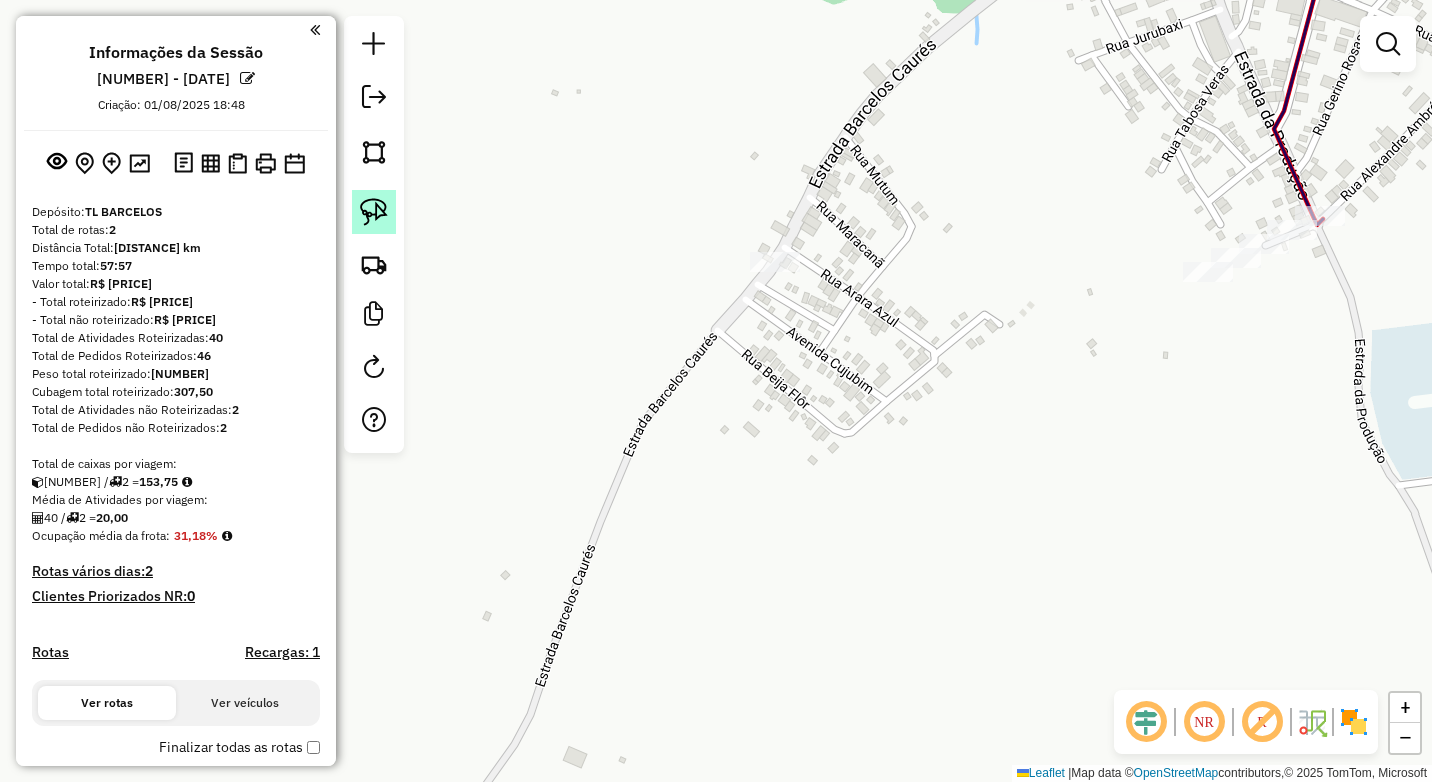 click 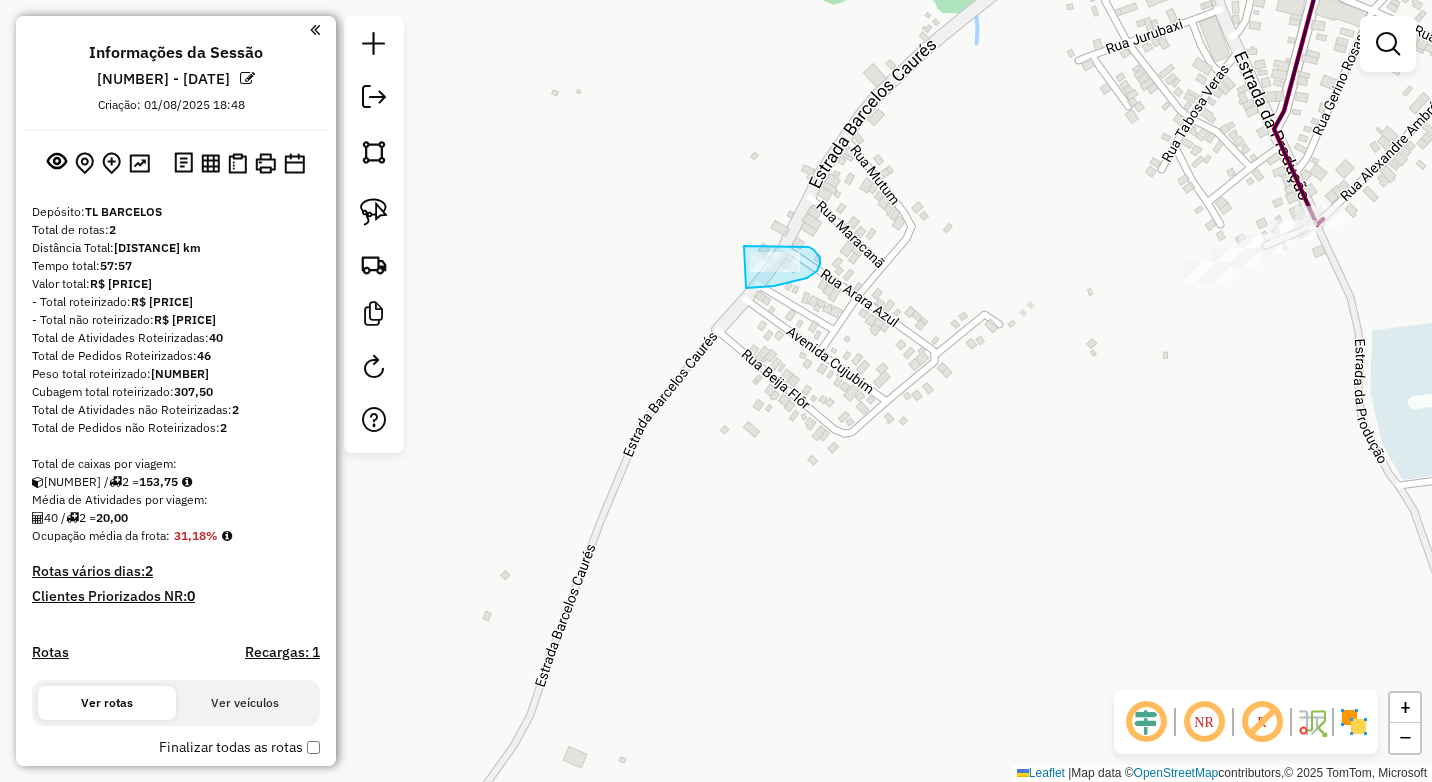 drag, startPoint x: 744, startPoint y: 246, endPoint x: 737, endPoint y: 286, distance: 40.60788 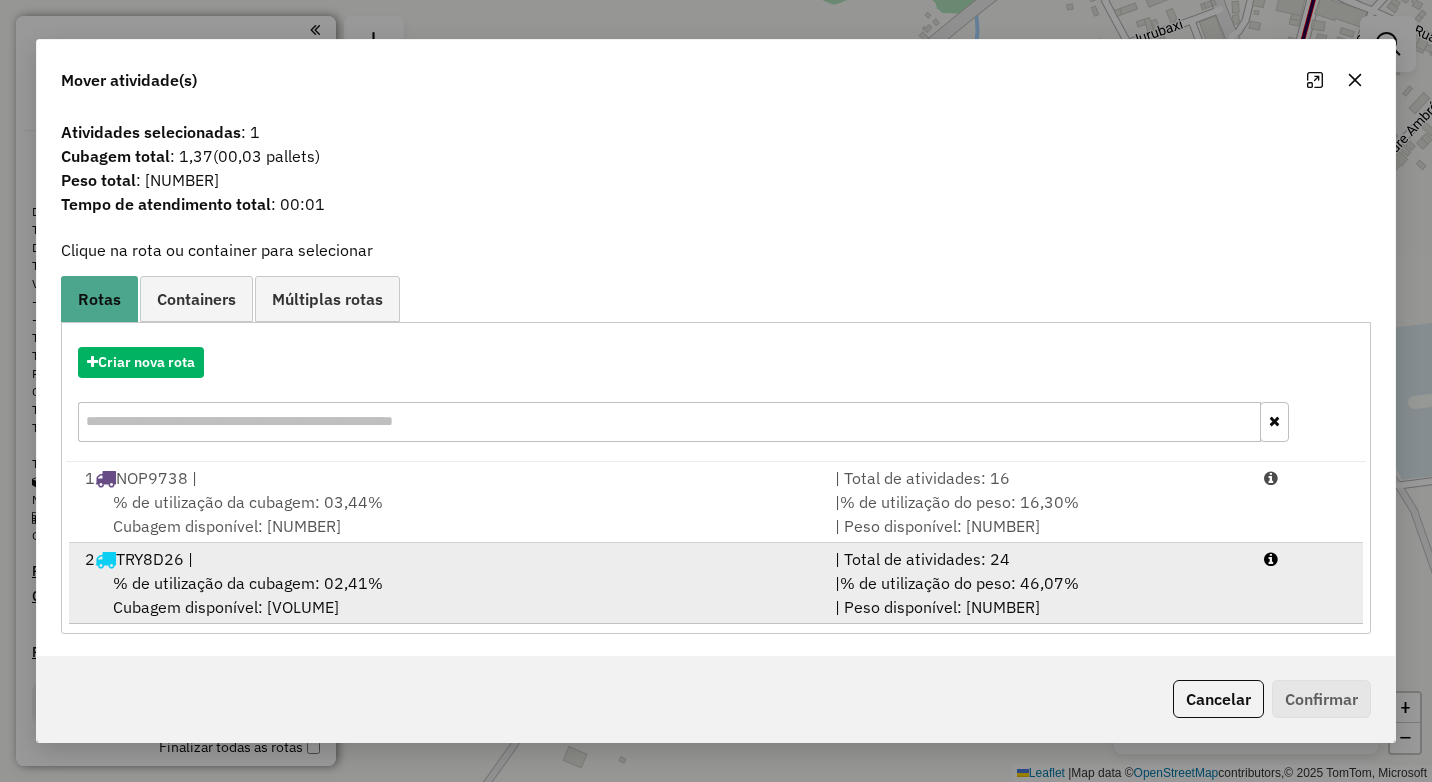 click on "% de utilização da cubagem: [PERCENTAGE]%  Cubagem disponível: [NUMBER]" at bounding box center (448, 595) 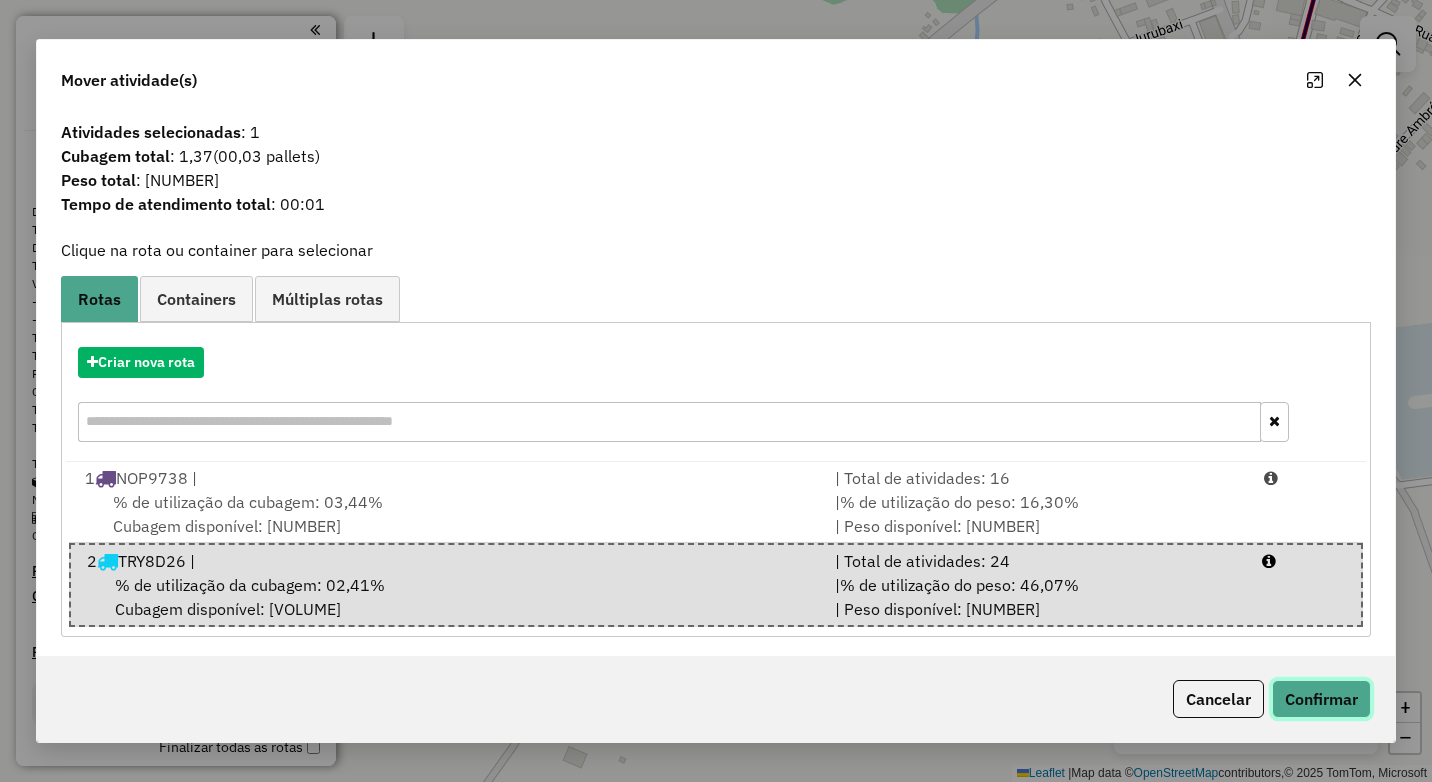 click on "Confirmar" 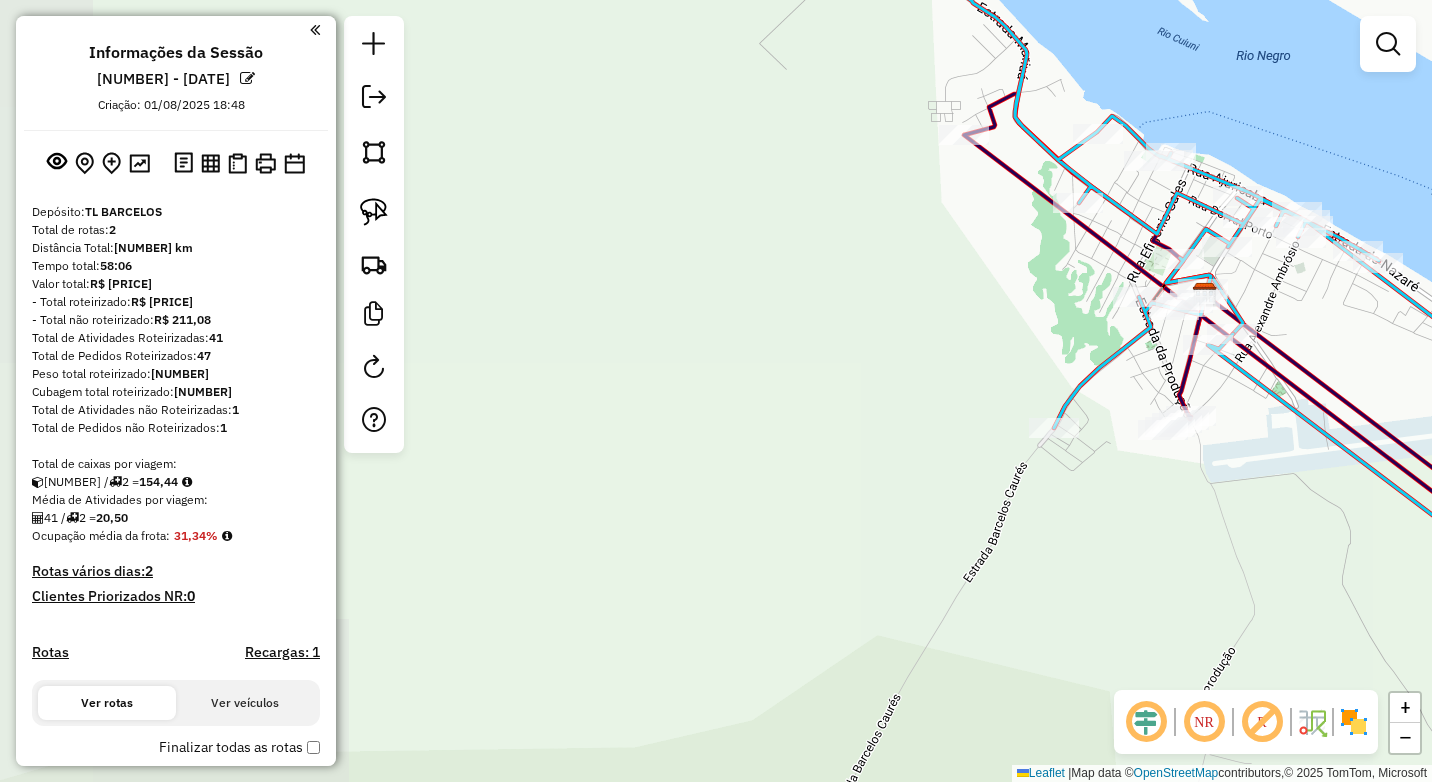 drag, startPoint x: 1253, startPoint y: 460, endPoint x: 990, endPoint y: 388, distance: 272.67746 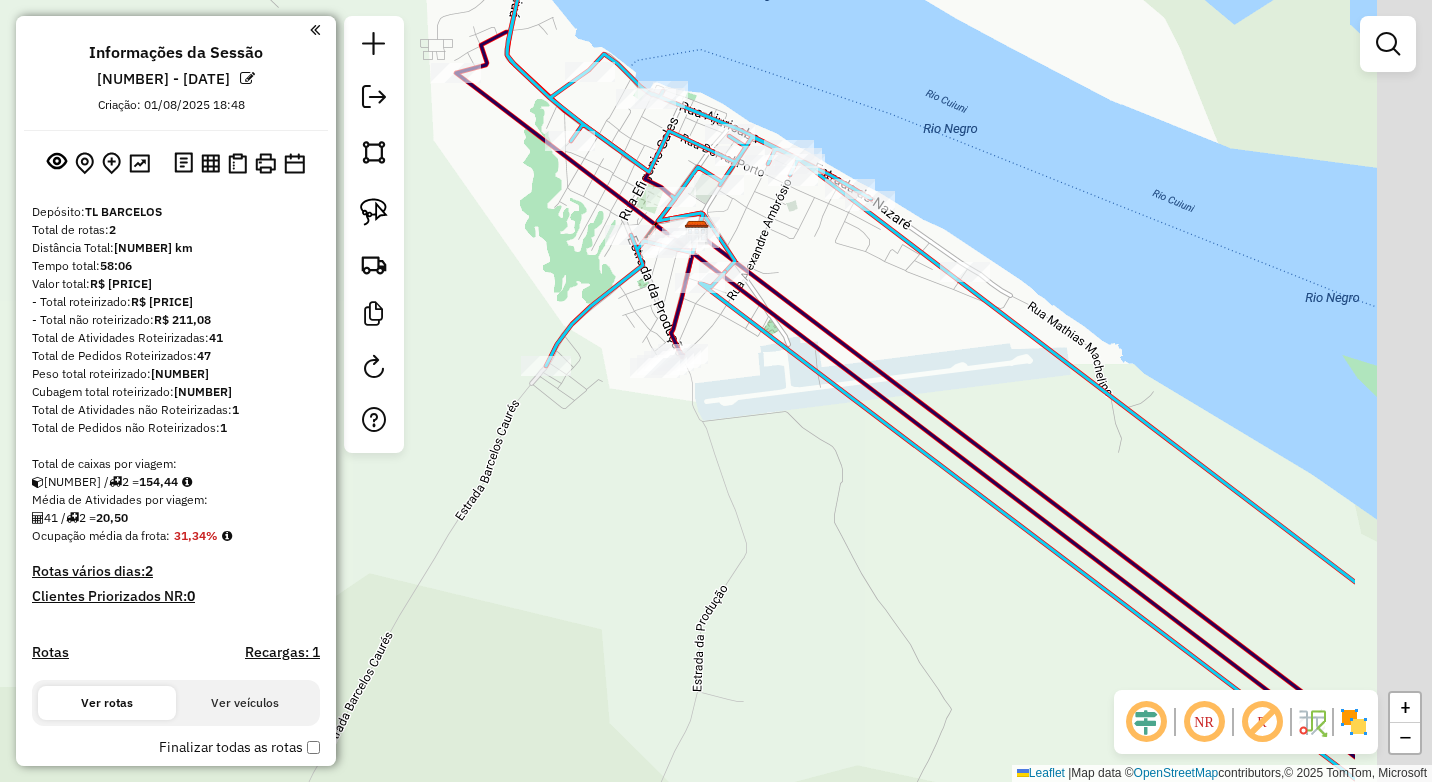 drag, startPoint x: 1103, startPoint y: 395, endPoint x: 1012, endPoint y: 384, distance: 91.66242 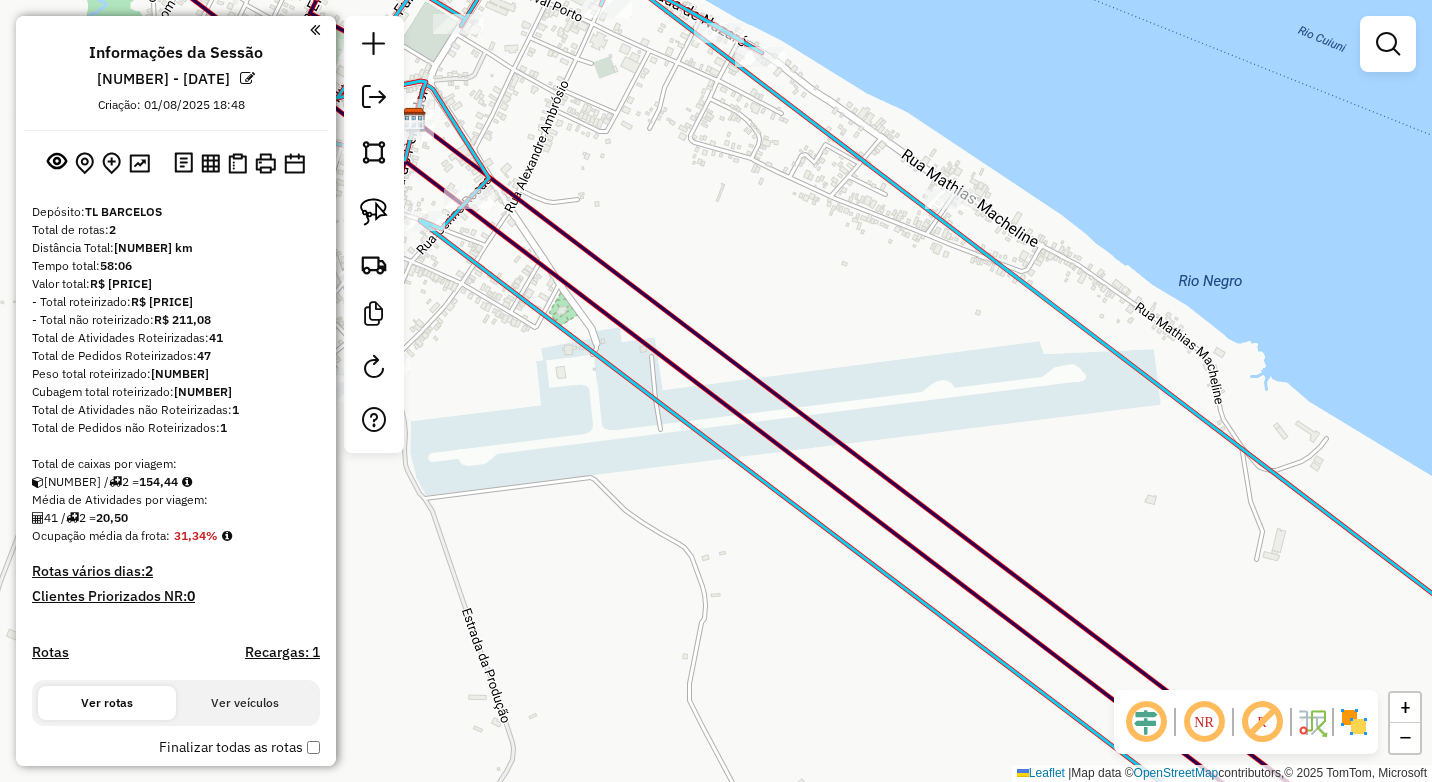 drag, startPoint x: 937, startPoint y: 291, endPoint x: 944, endPoint y: 372, distance: 81.3019 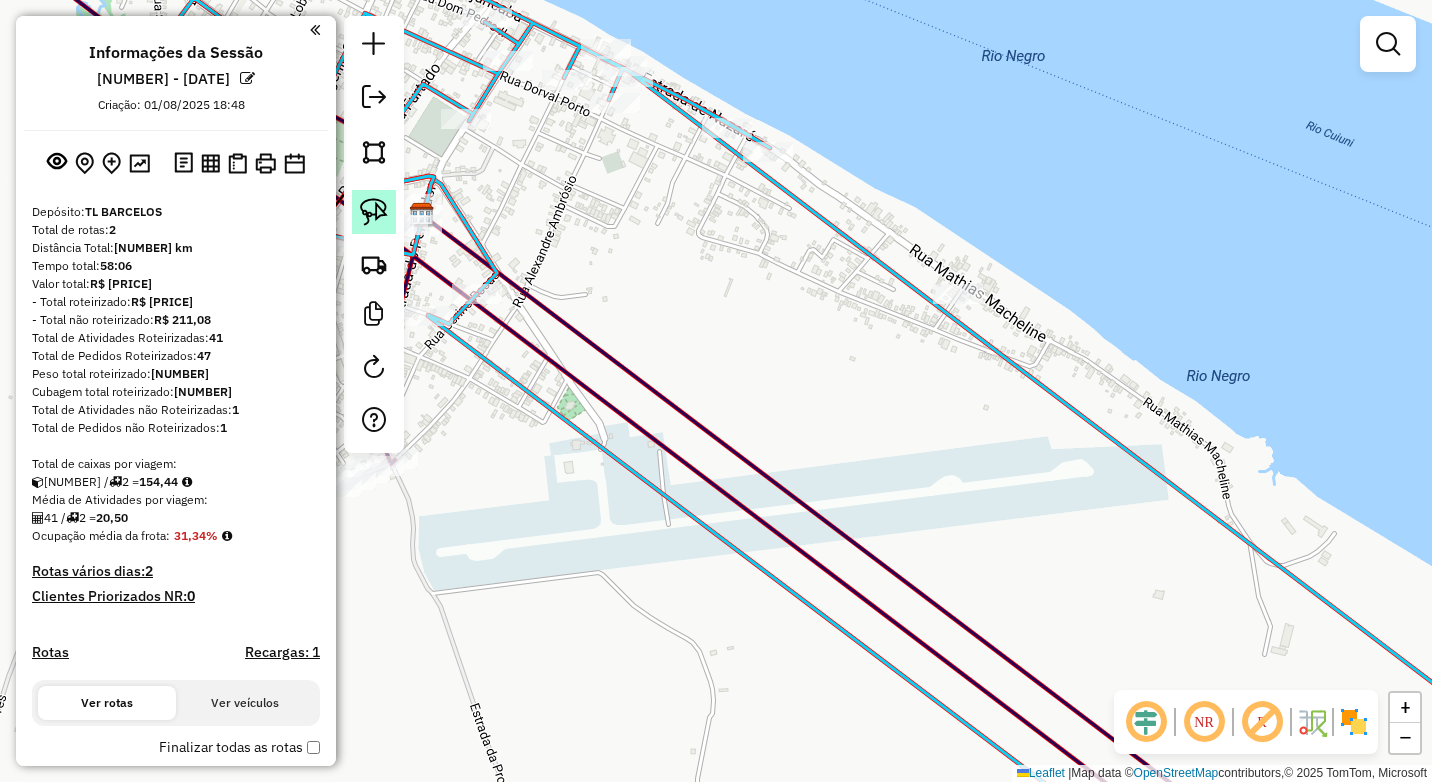 click 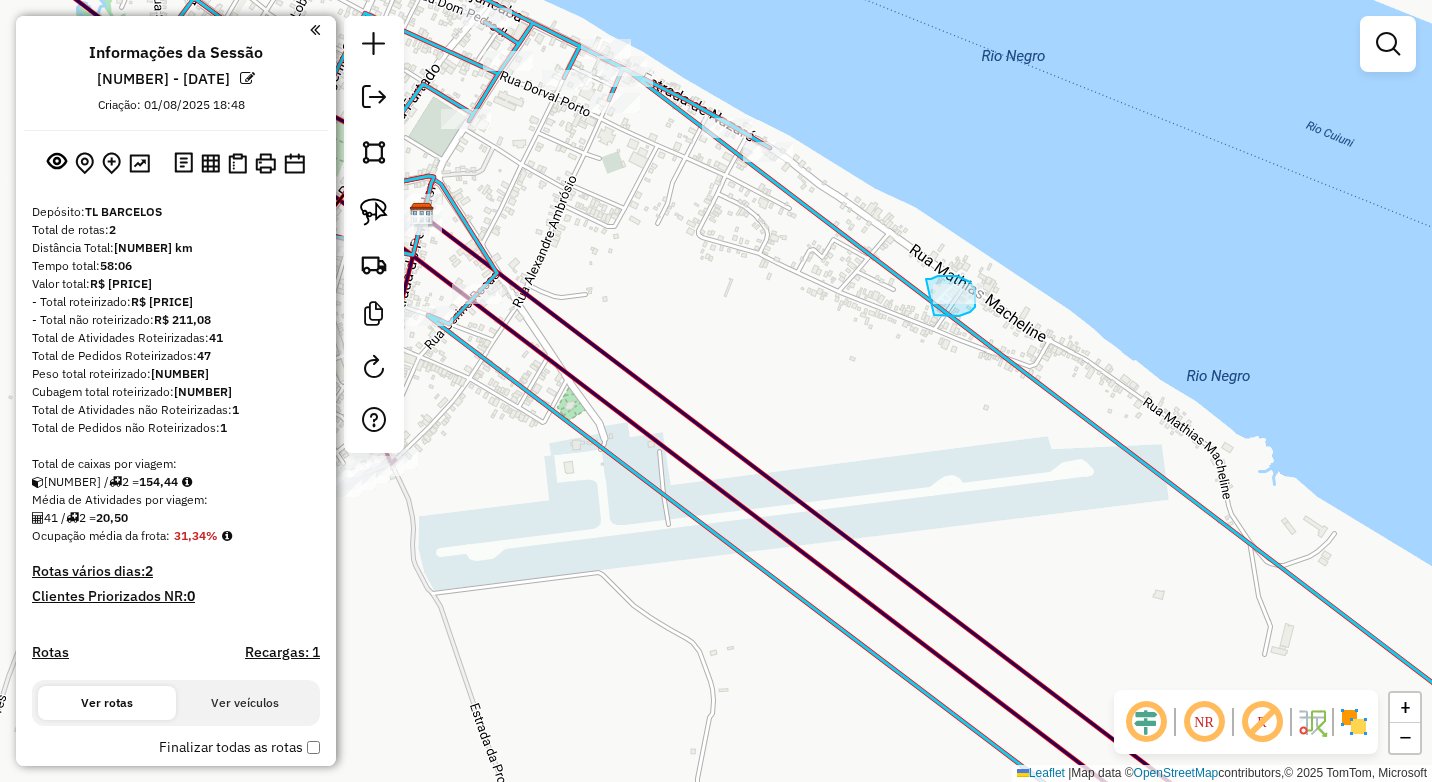 drag, startPoint x: 926, startPoint y: 279, endPoint x: 933, endPoint y: 315, distance: 36.67424 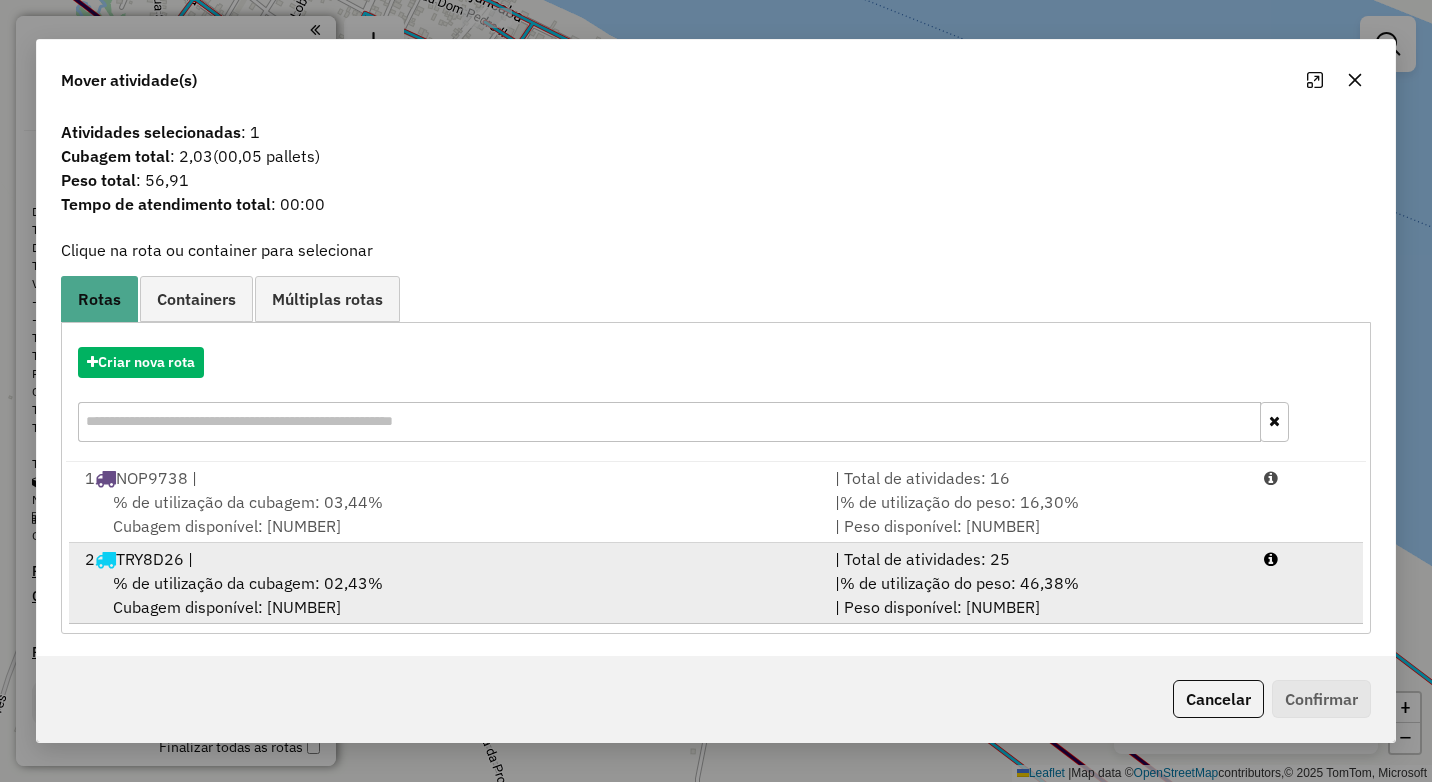 click on "% de utilização da cubagem: [PERCENTAGE]%  Cubagem disponível: [NUMBER]" at bounding box center [448, 595] 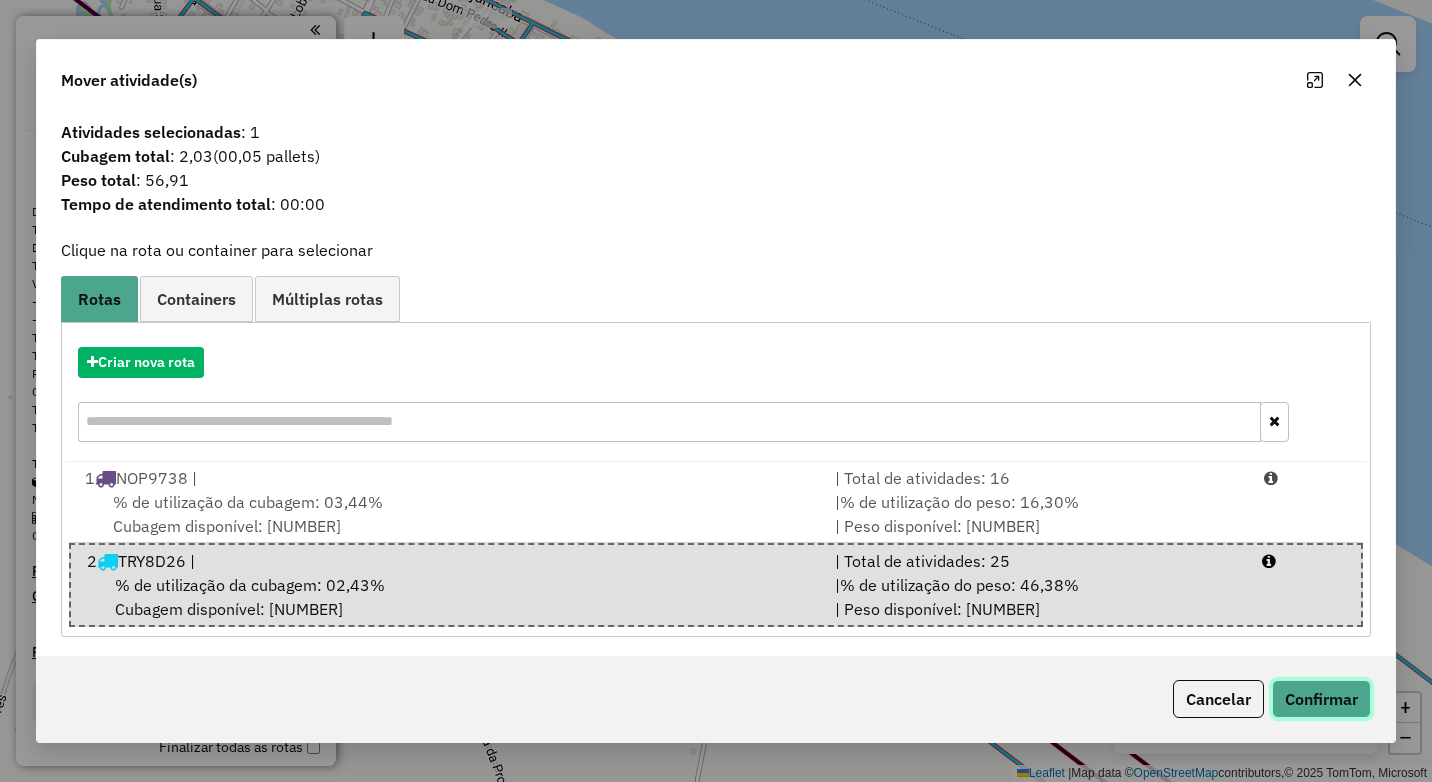 click on "Confirmar" 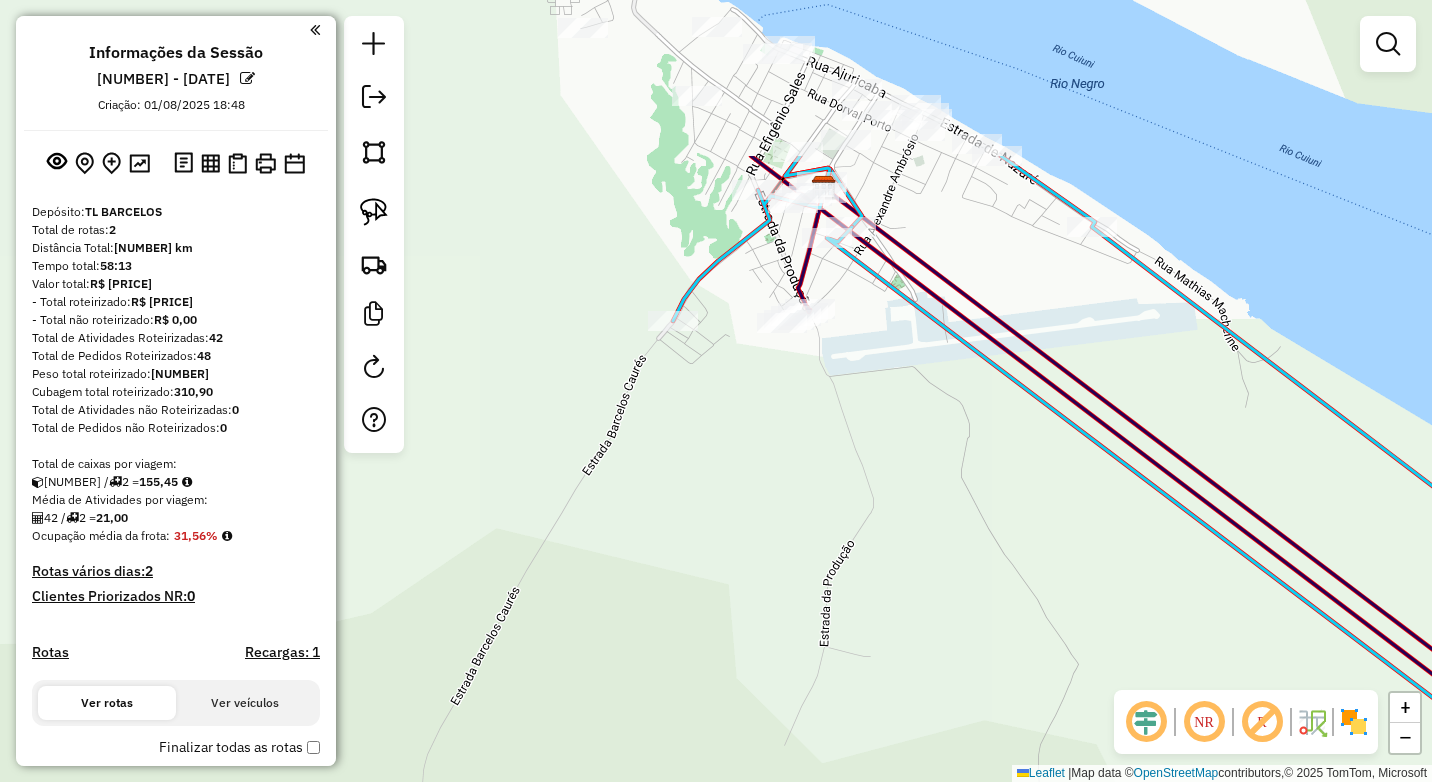 drag, startPoint x: 835, startPoint y: 443, endPoint x: 829, endPoint y: 499, distance: 56.32051 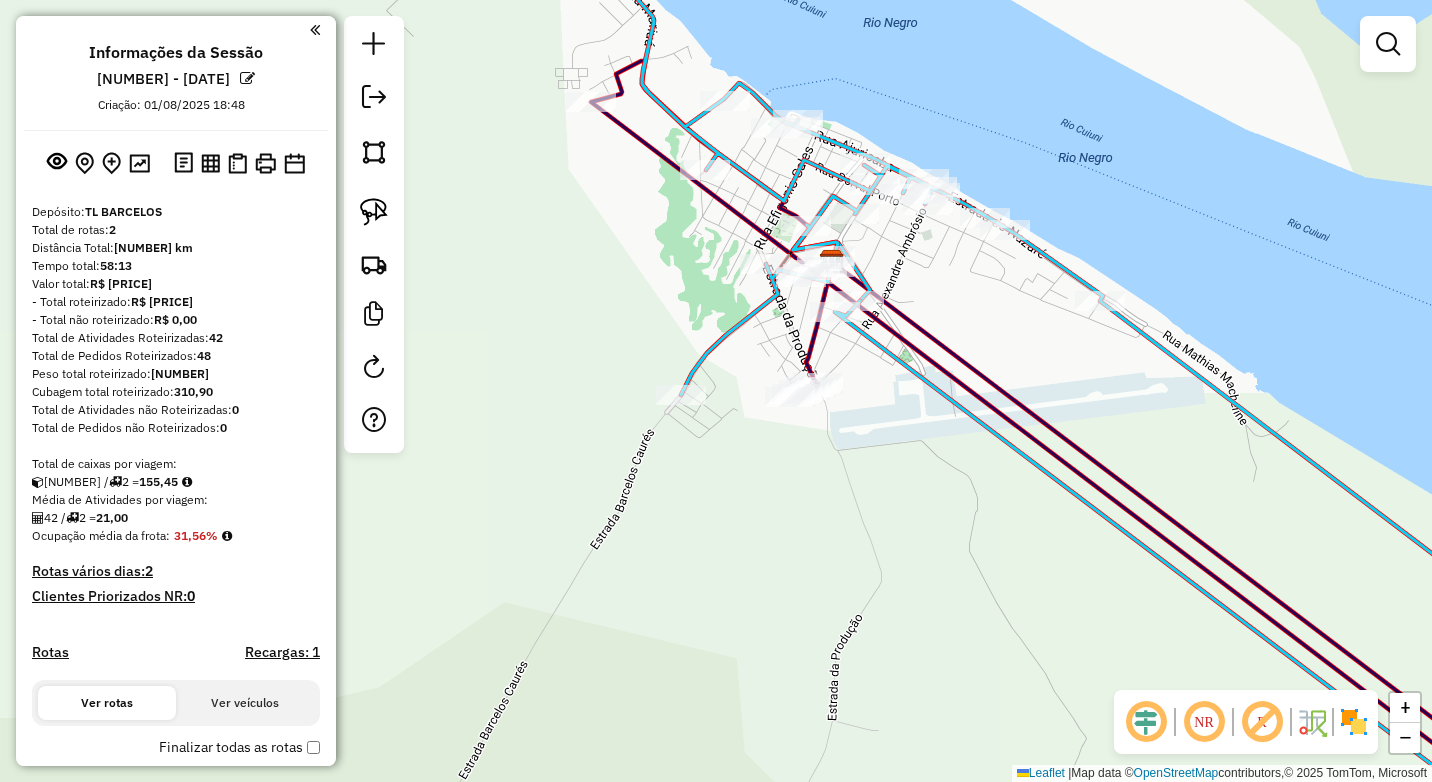 click on "Janela de atendimento Grade de atendimento Capacidade Transportadoras Veículos Cliente Pedidos  Rotas Selecione os dias de semana para filtrar as janelas de atendimento  Seg   Ter   Qua   Qui   Sex   Sáb   Dom  Informe o período da janela de atendimento: De: Até:  Filtrar exatamente a janela do cliente  Considerar janela de atendimento padrão  Selecione os dias de semana para filtrar as grades de atendimento  Seg   Ter   Qua   Qui   Sex   Sáb   Dom   Considerar clientes sem dia de atendimento cadastrado  Clientes fora do dia de atendimento selecionado Filtrar as atividades entre os valores definidos abaixo:  Peso mínimo:   Peso máximo:   Cubagem mínima:   Cubagem máxima:   De:   Até:  Filtrar as atividades entre o tempo de atendimento definido abaixo:  De:   Até:   Considerar capacidade total dos clientes não roteirizados Transportadora: Selecione um ou mais itens Tipo de veículo: Selecione um ou mais itens Veículo: Selecione um ou mais itens Motorista: Selecione um ou mais itens Nome: Rótulo:" 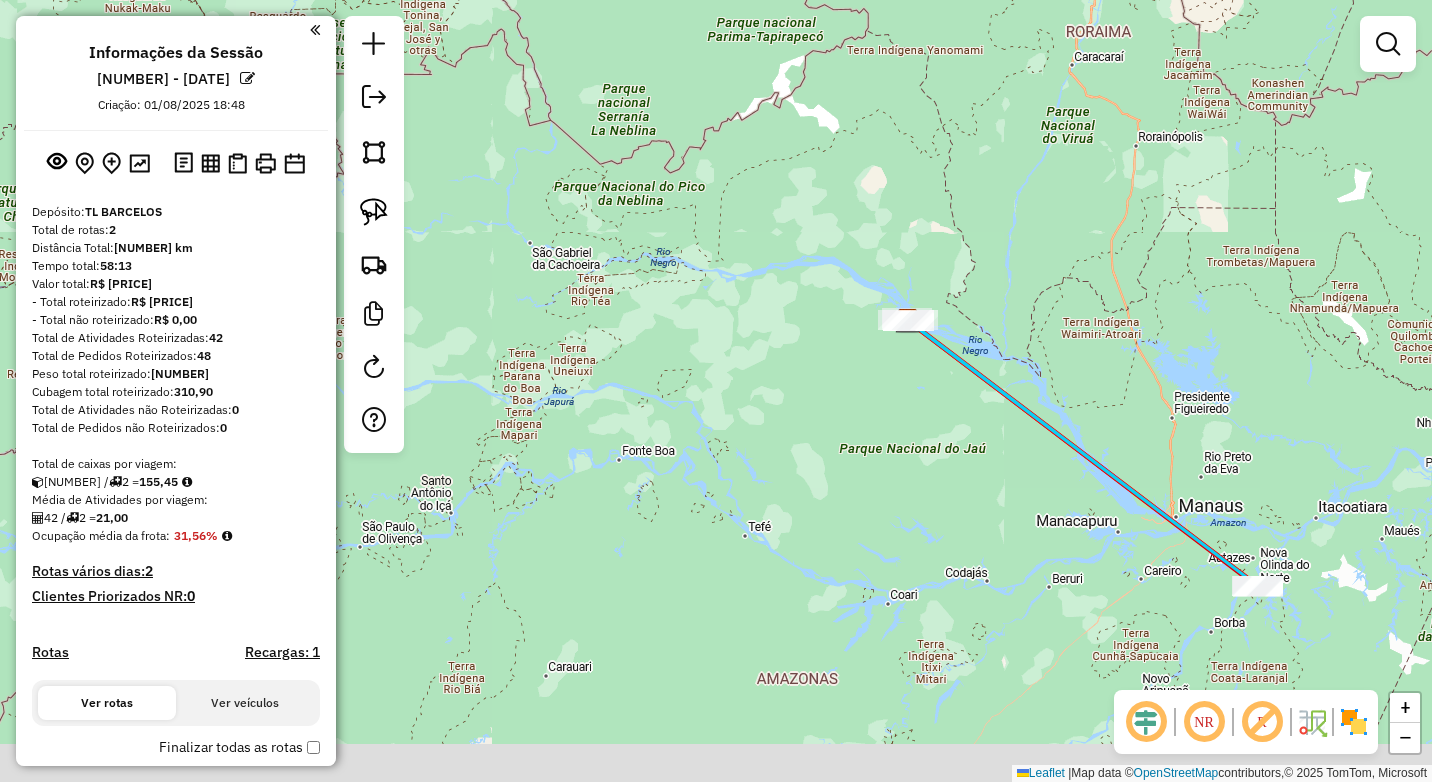 drag, startPoint x: 1128, startPoint y: 519, endPoint x: 911, endPoint y: 244, distance: 350.30557 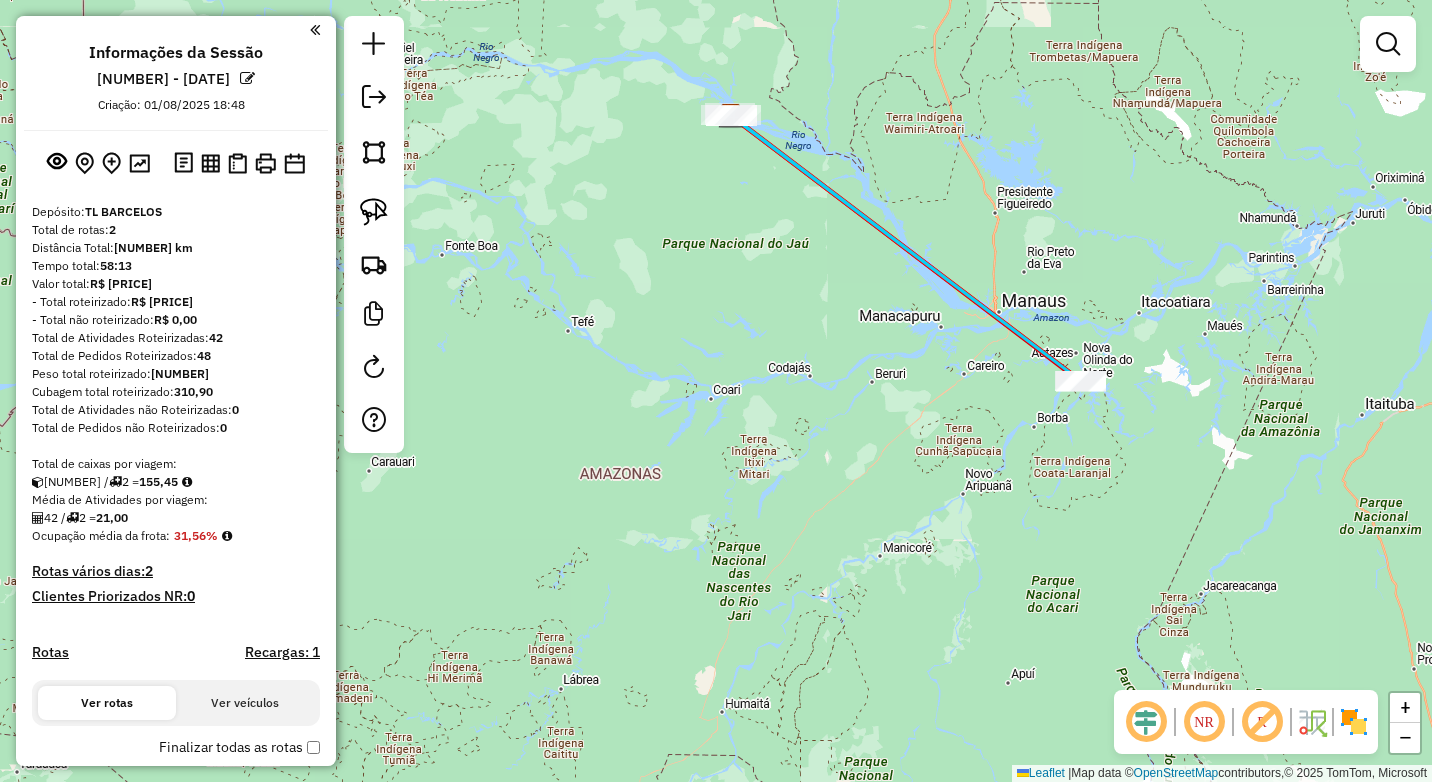 drag, startPoint x: 1046, startPoint y: 343, endPoint x: 948, endPoint y: 229, distance: 150.33296 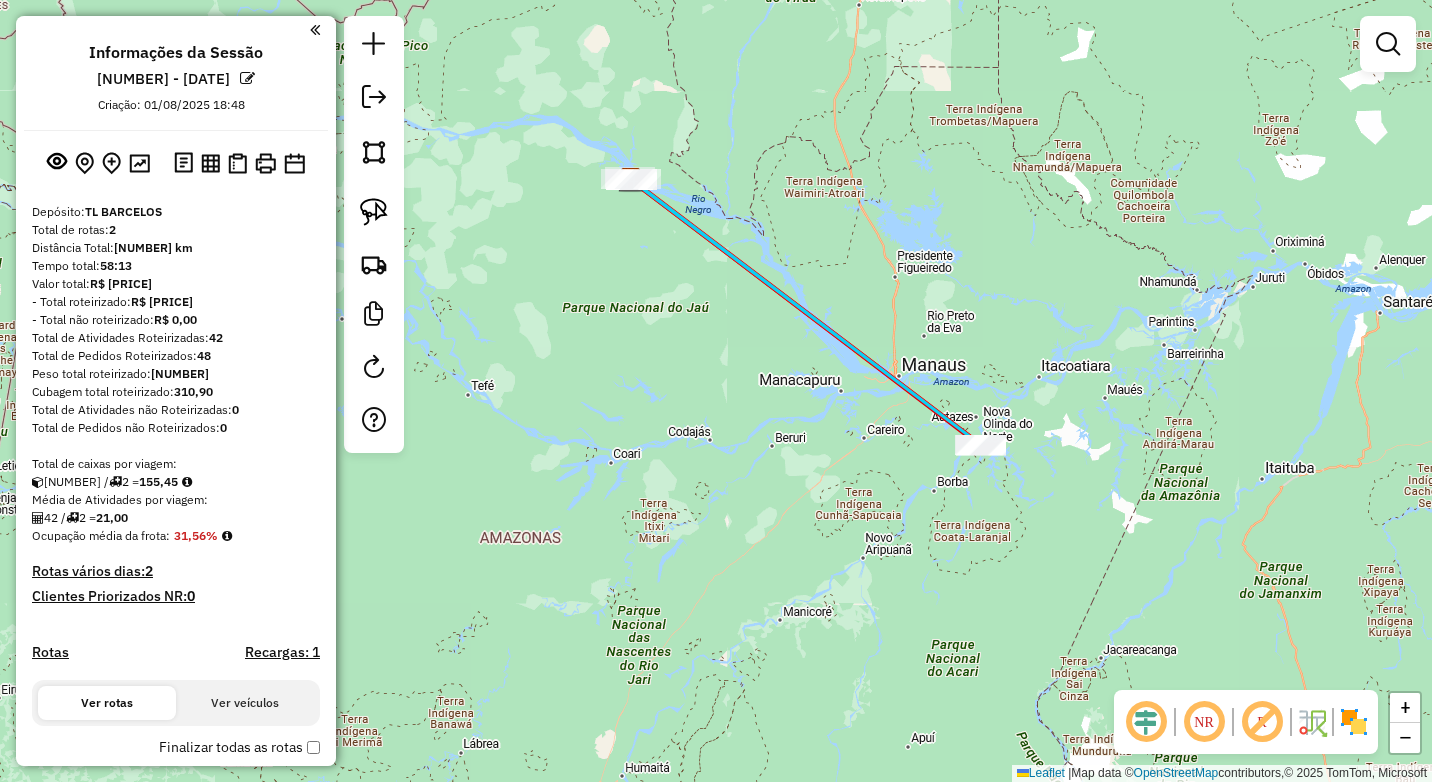 drag, startPoint x: 923, startPoint y: 404, endPoint x: 921, endPoint y: 422, distance: 18.110771 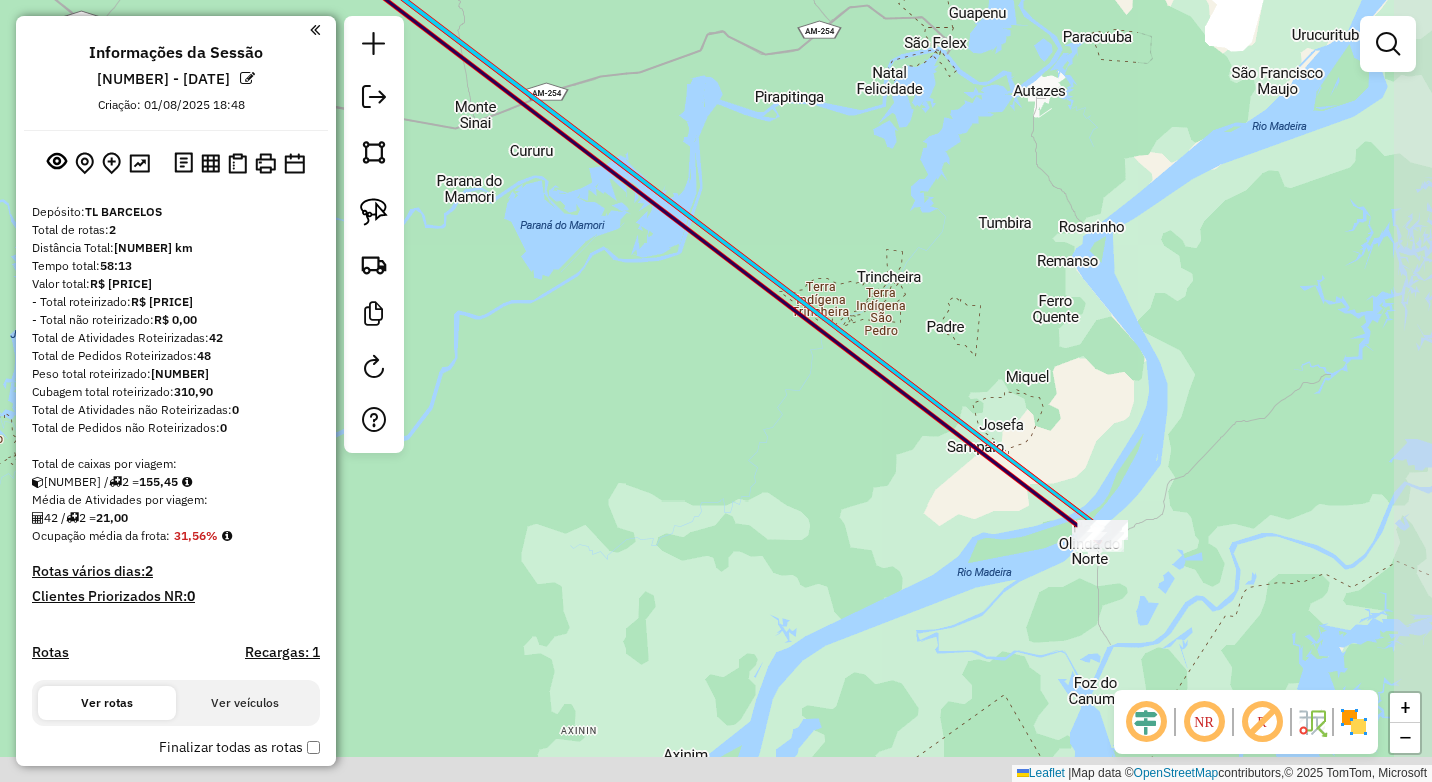 drag, startPoint x: 994, startPoint y: 489, endPoint x: 890, endPoint y: 257, distance: 254.24397 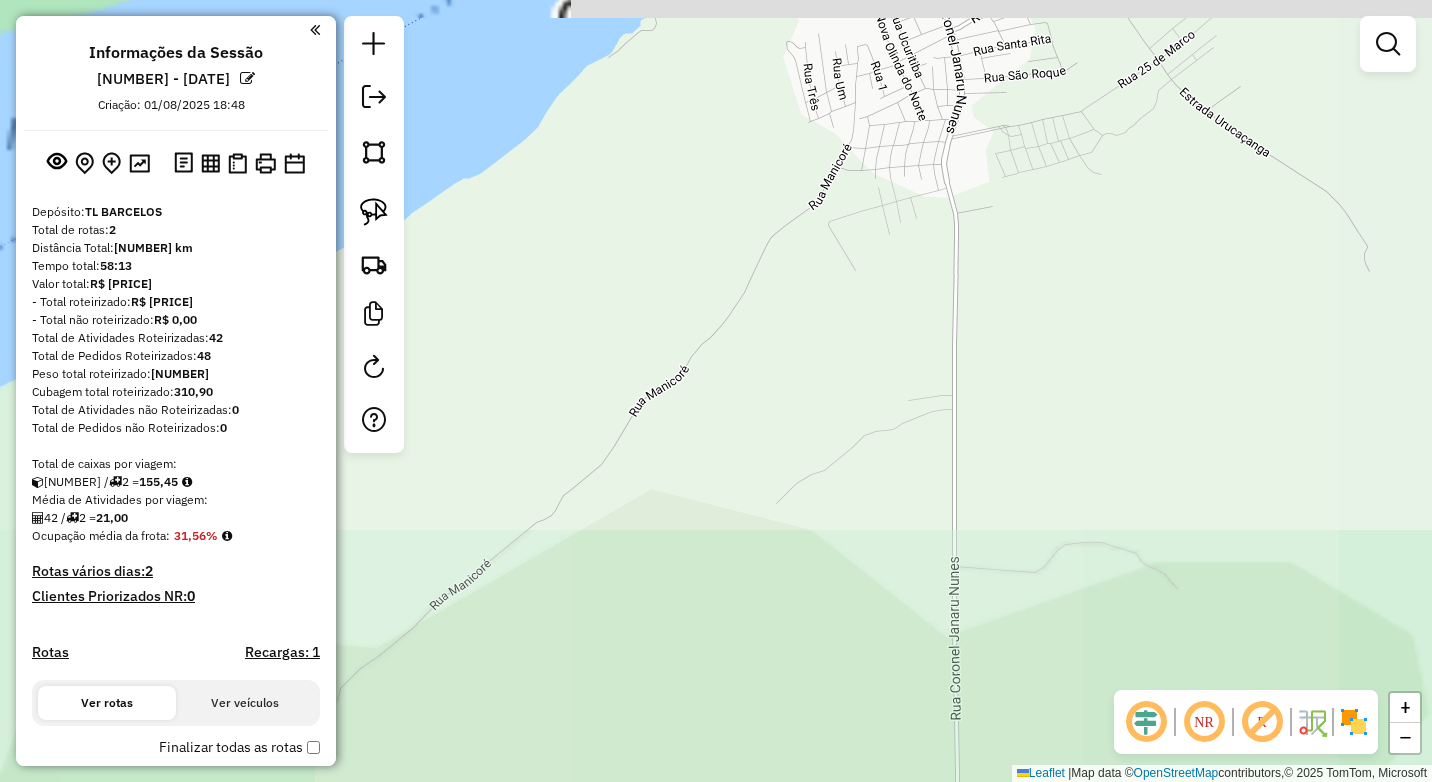drag, startPoint x: 907, startPoint y: 235, endPoint x: 935, endPoint y: 506, distance: 272.44266 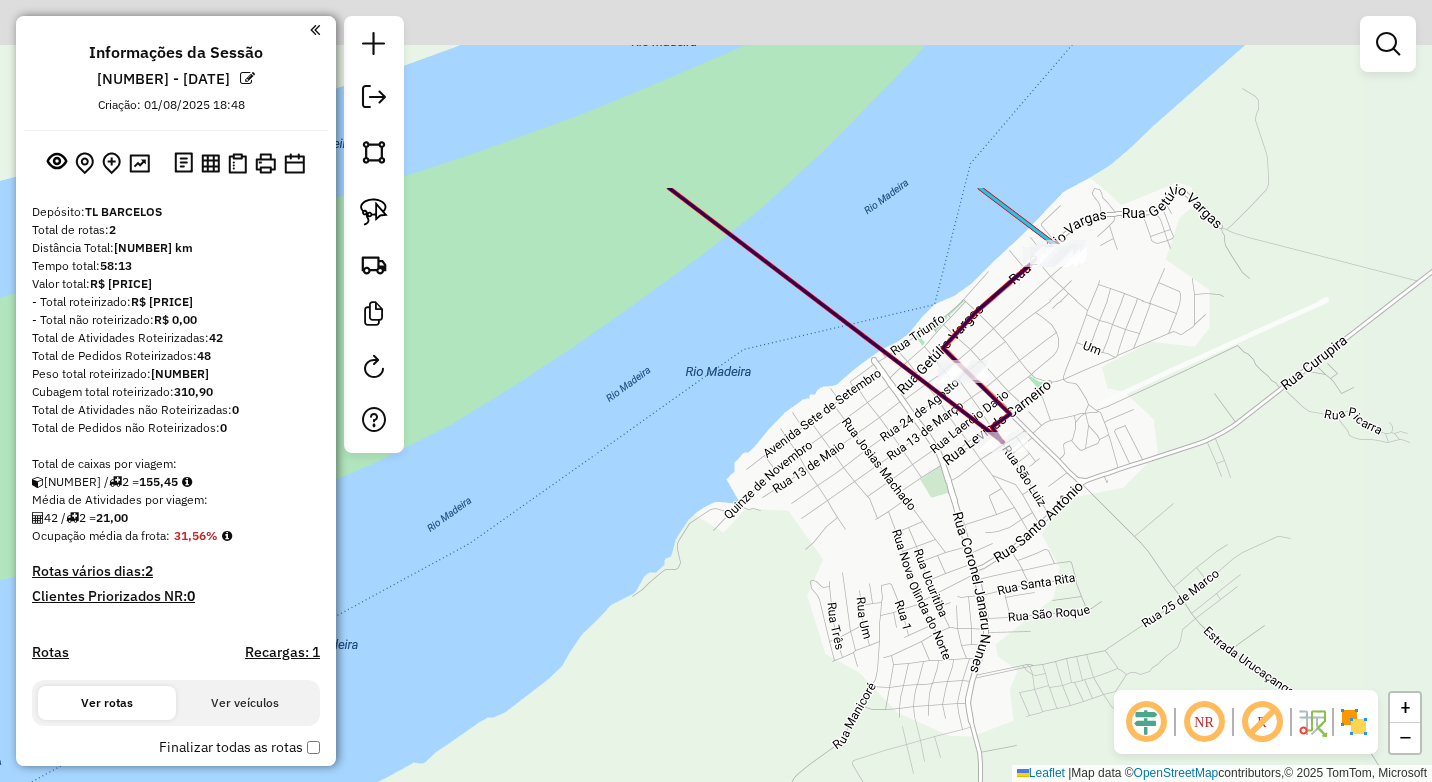 drag, startPoint x: 966, startPoint y: 338, endPoint x: 958, endPoint y: 585, distance: 247.12952 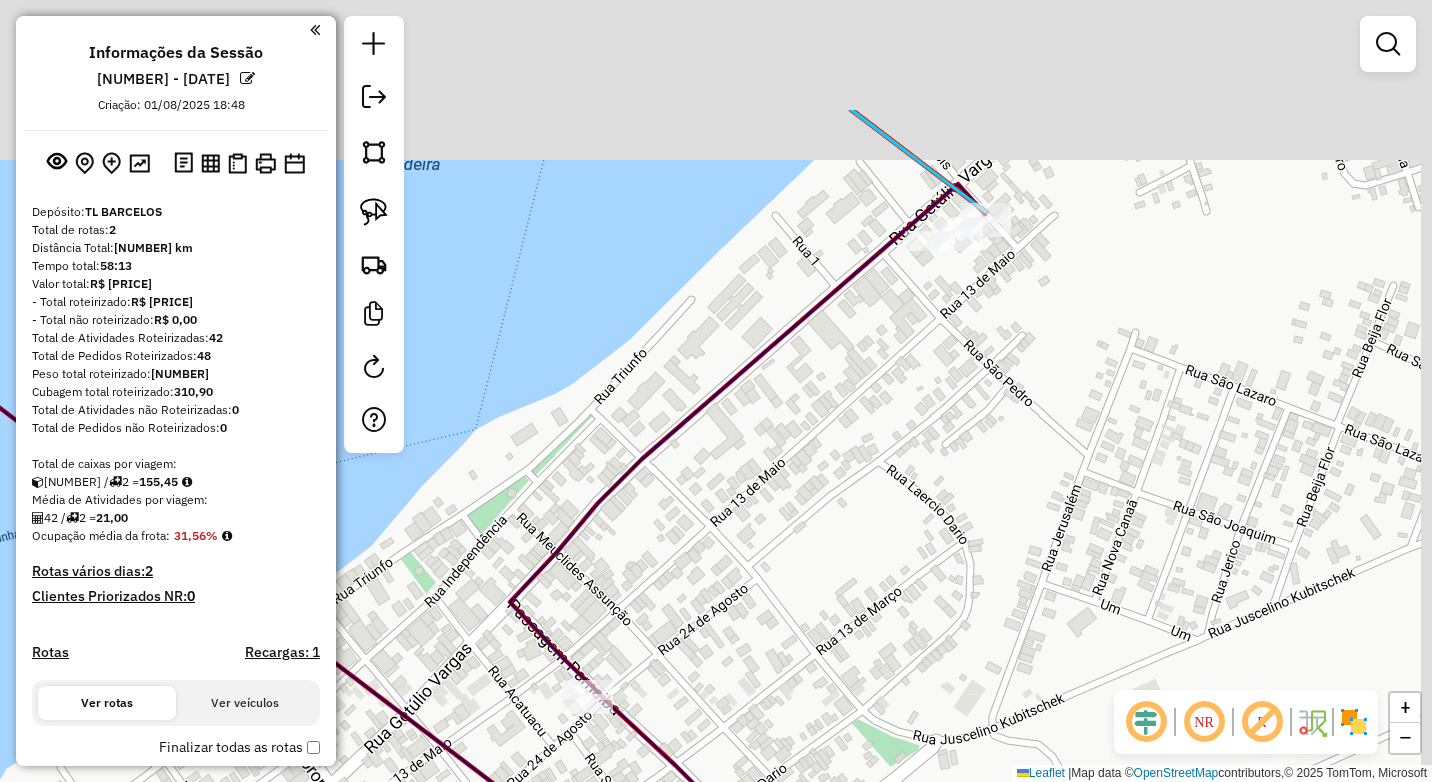 drag, startPoint x: 961, startPoint y: 308, endPoint x: 958, endPoint y: 328, distance: 20.22375 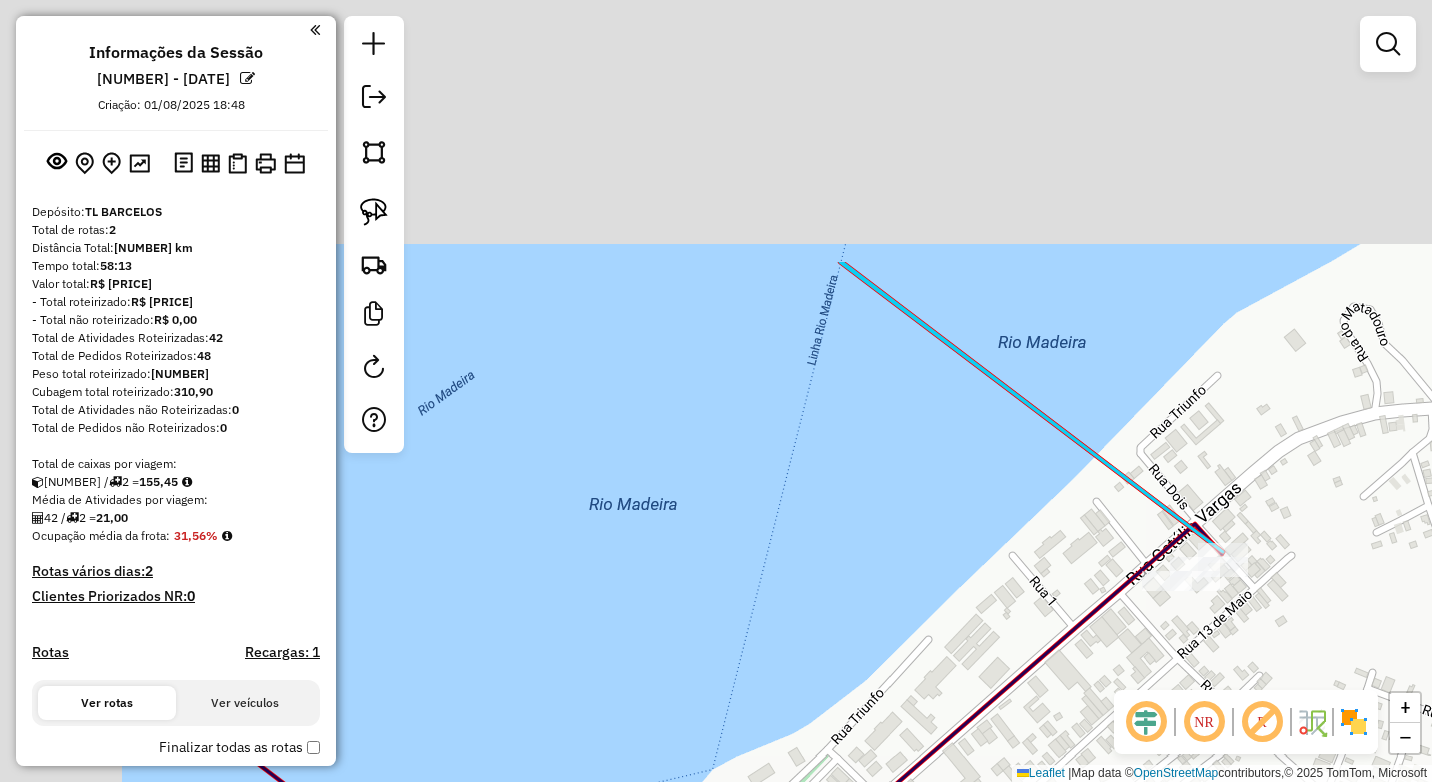 drag, startPoint x: 968, startPoint y: 639, endPoint x: 862, endPoint y: 460, distance: 208.03125 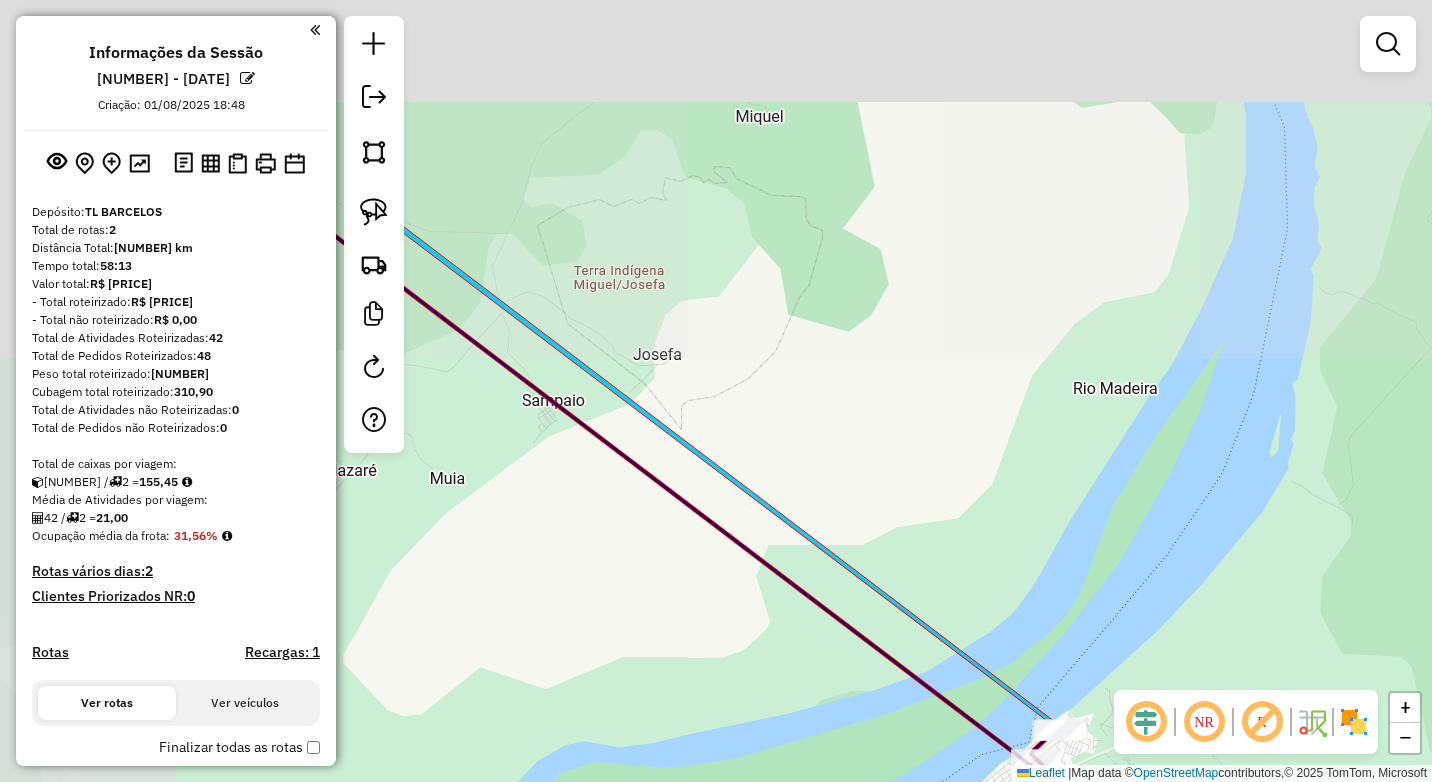 drag, startPoint x: 735, startPoint y: 343, endPoint x: 621, endPoint y: 276, distance: 132.23087 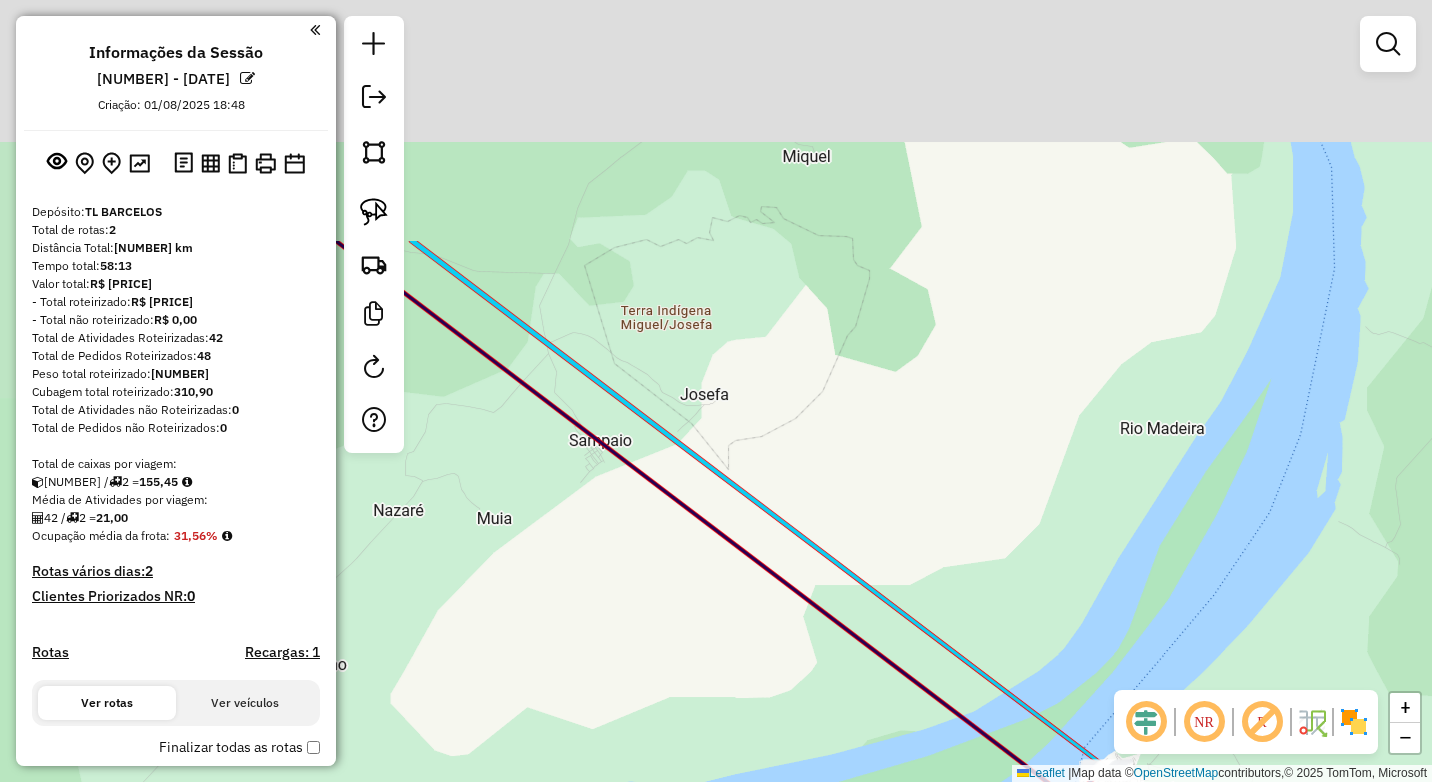 drag, startPoint x: 766, startPoint y: 507, endPoint x: 820, endPoint y: 573, distance: 85.276024 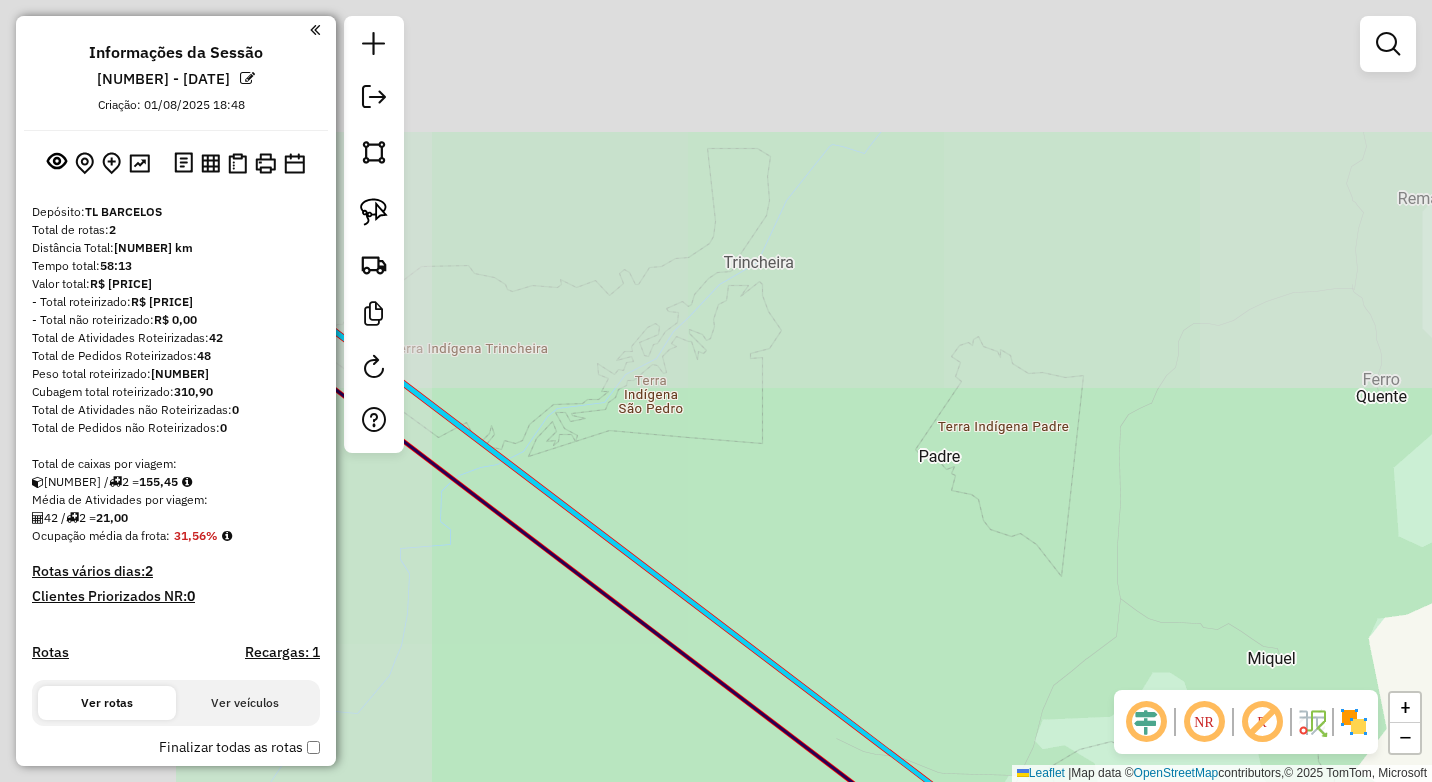 drag, startPoint x: 679, startPoint y: 448, endPoint x: 608, endPoint y: 333, distance: 135.15176 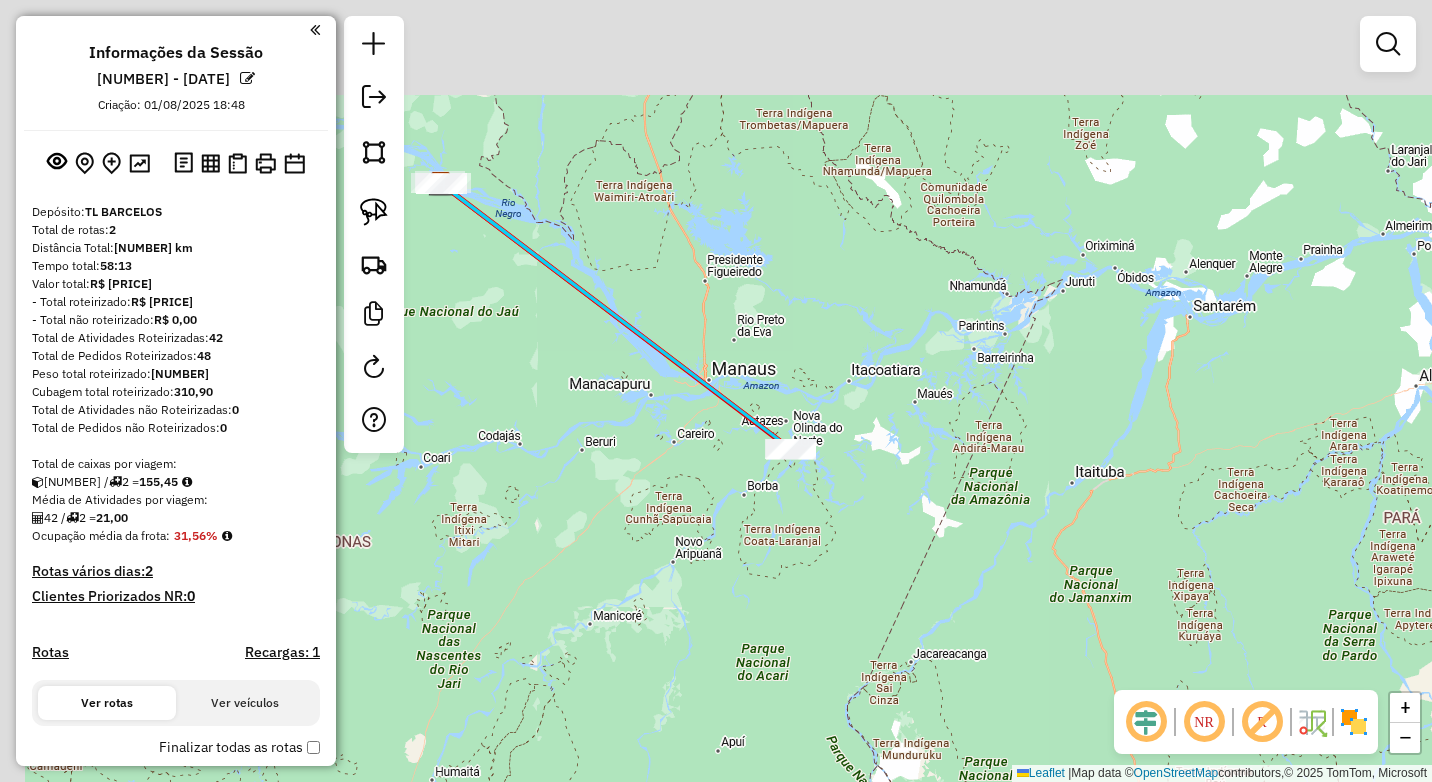 drag, startPoint x: 759, startPoint y: 420, endPoint x: 750, endPoint y: 400, distance: 21.931713 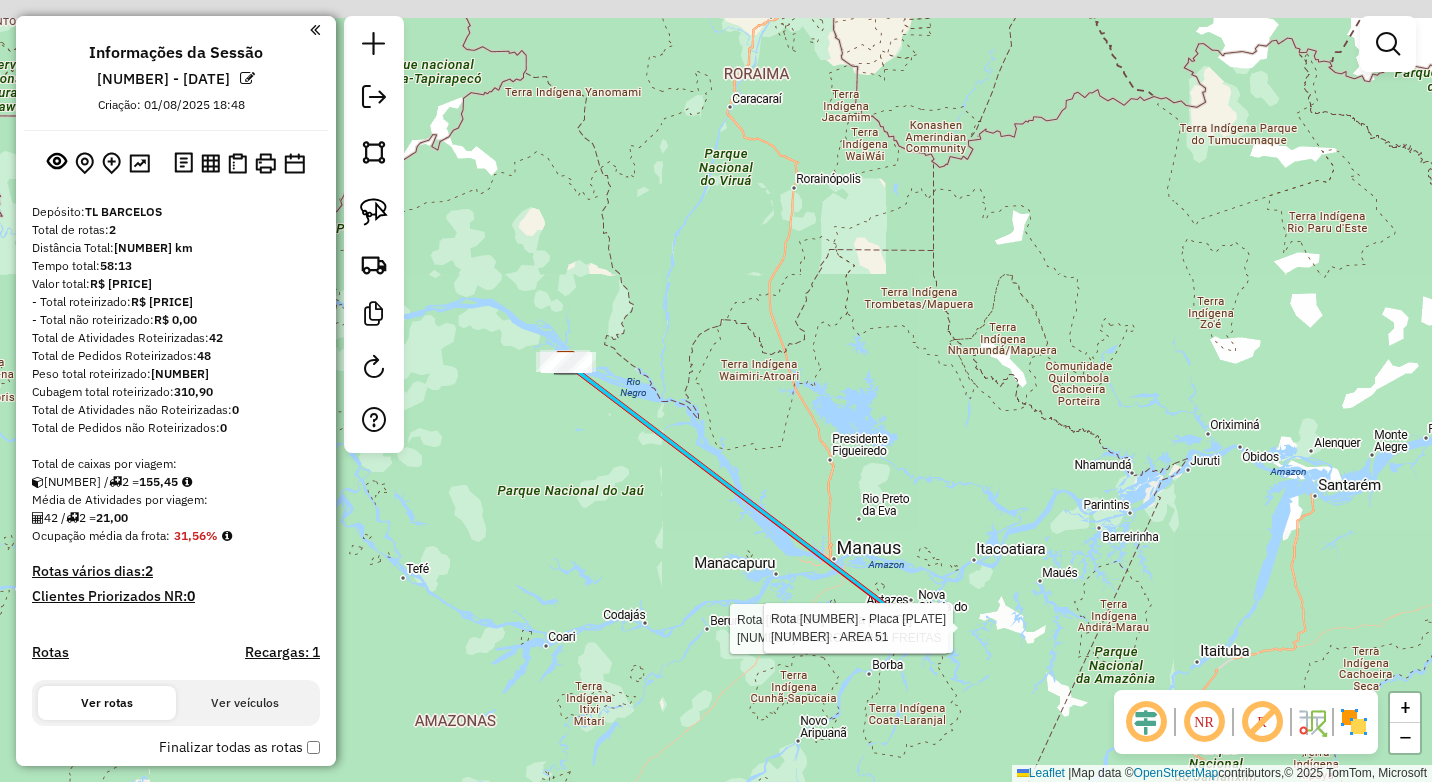 drag, startPoint x: 556, startPoint y: 335, endPoint x: 654, endPoint y: 530, distance: 218.24069 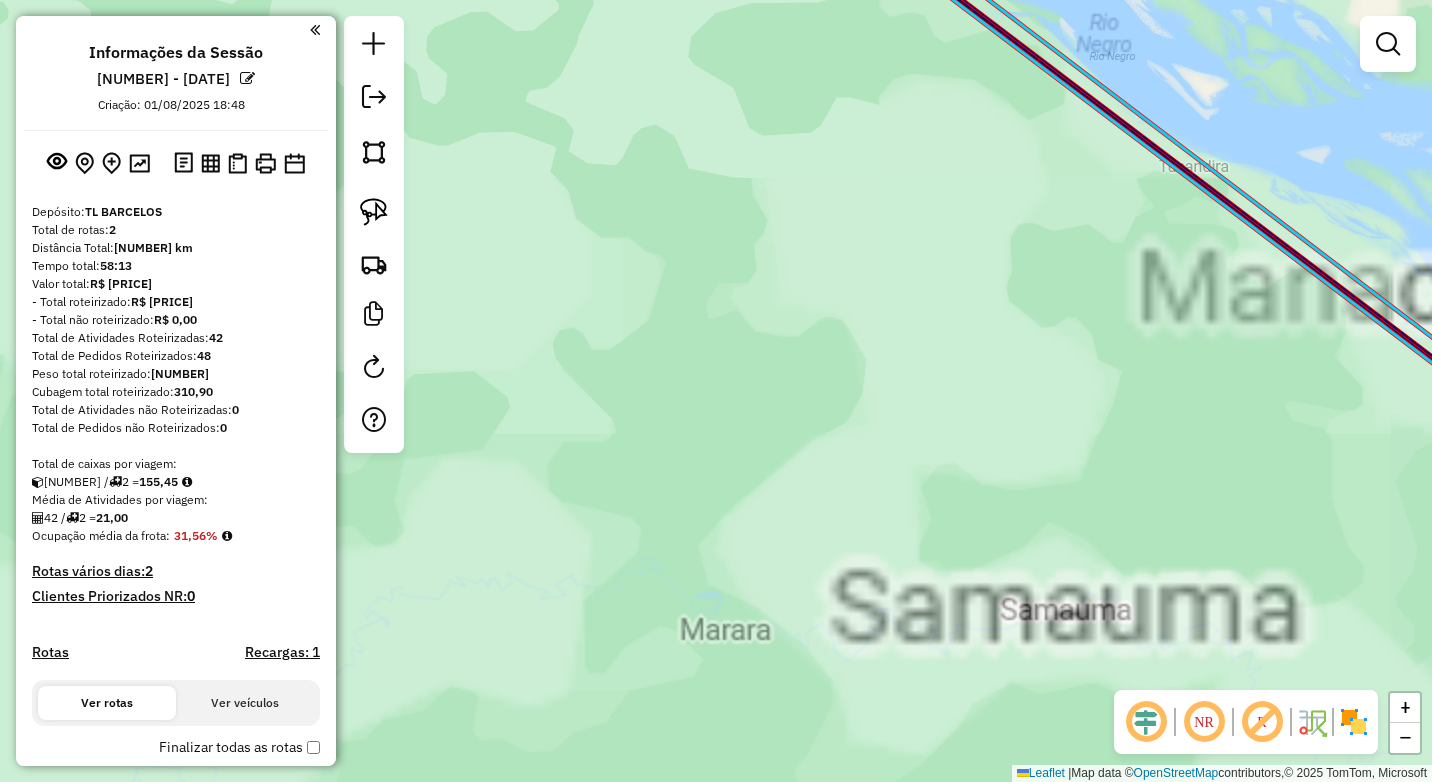 drag, startPoint x: 701, startPoint y: 556, endPoint x: 677, endPoint y: 587, distance: 39.20459 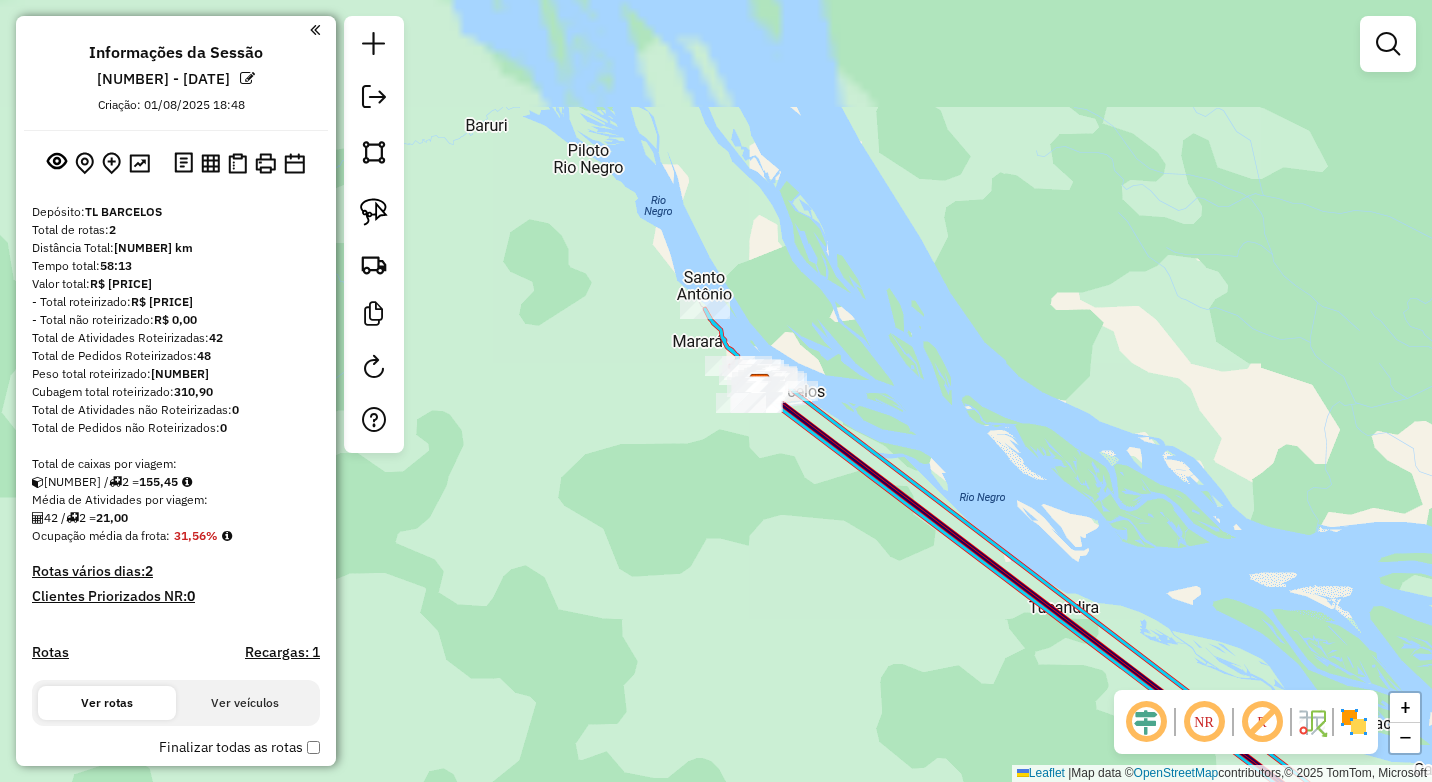 drag, startPoint x: 745, startPoint y: 563, endPoint x: 736, endPoint y: 598, distance: 36.138622 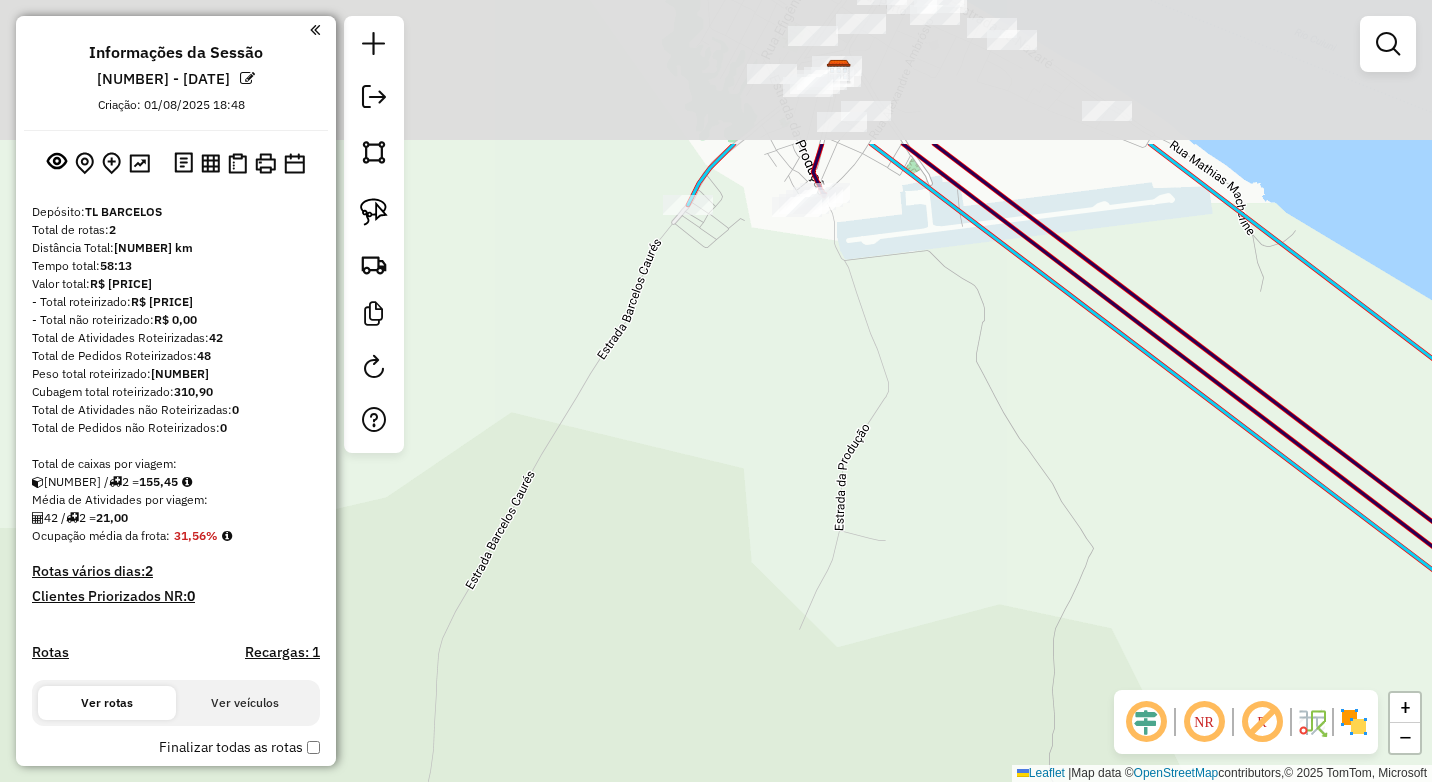 drag, startPoint x: 934, startPoint y: 439, endPoint x: 893, endPoint y: 487, distance: 63.126858 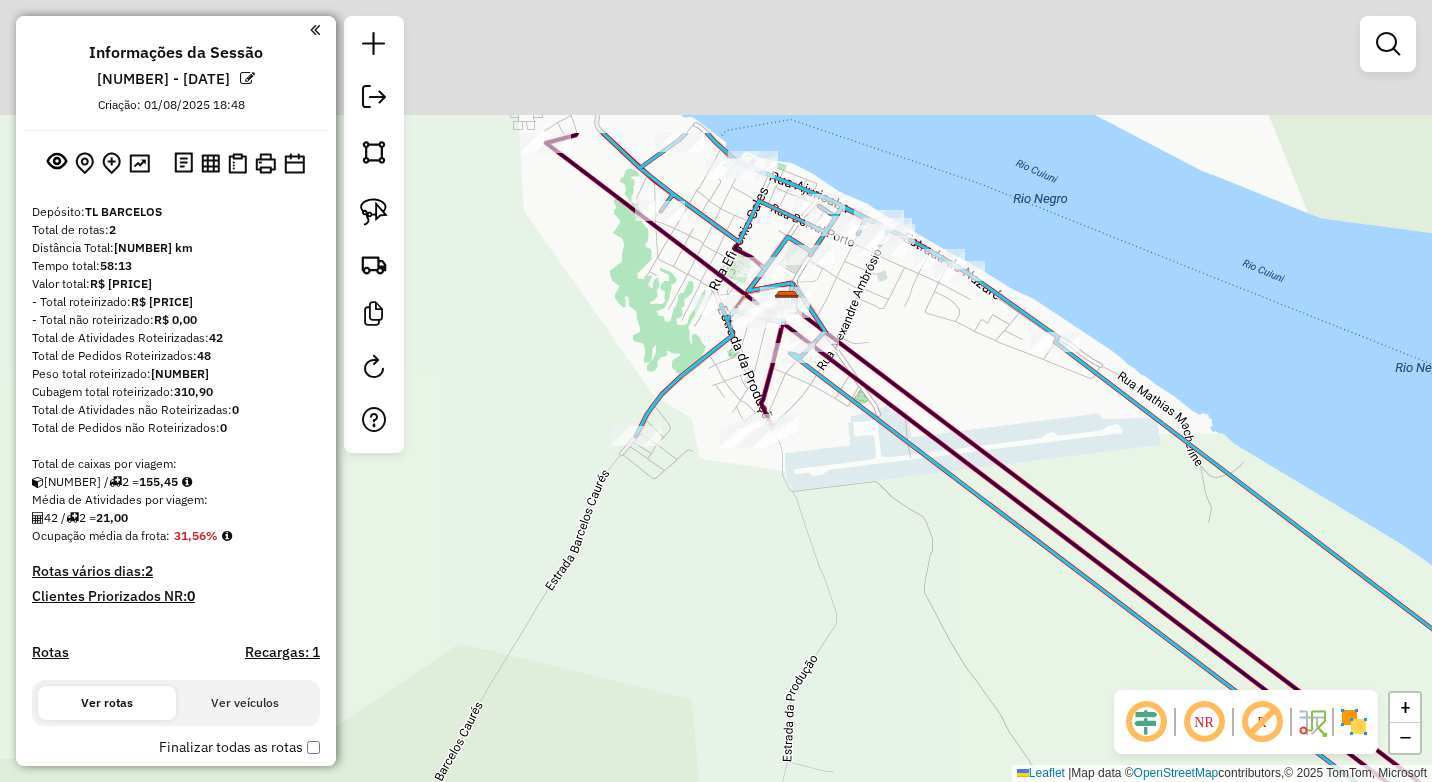drag, startPoint x: 888, startPoint y: 628, endPoint x: 851, endPoint y: 643, distance: 39.92493 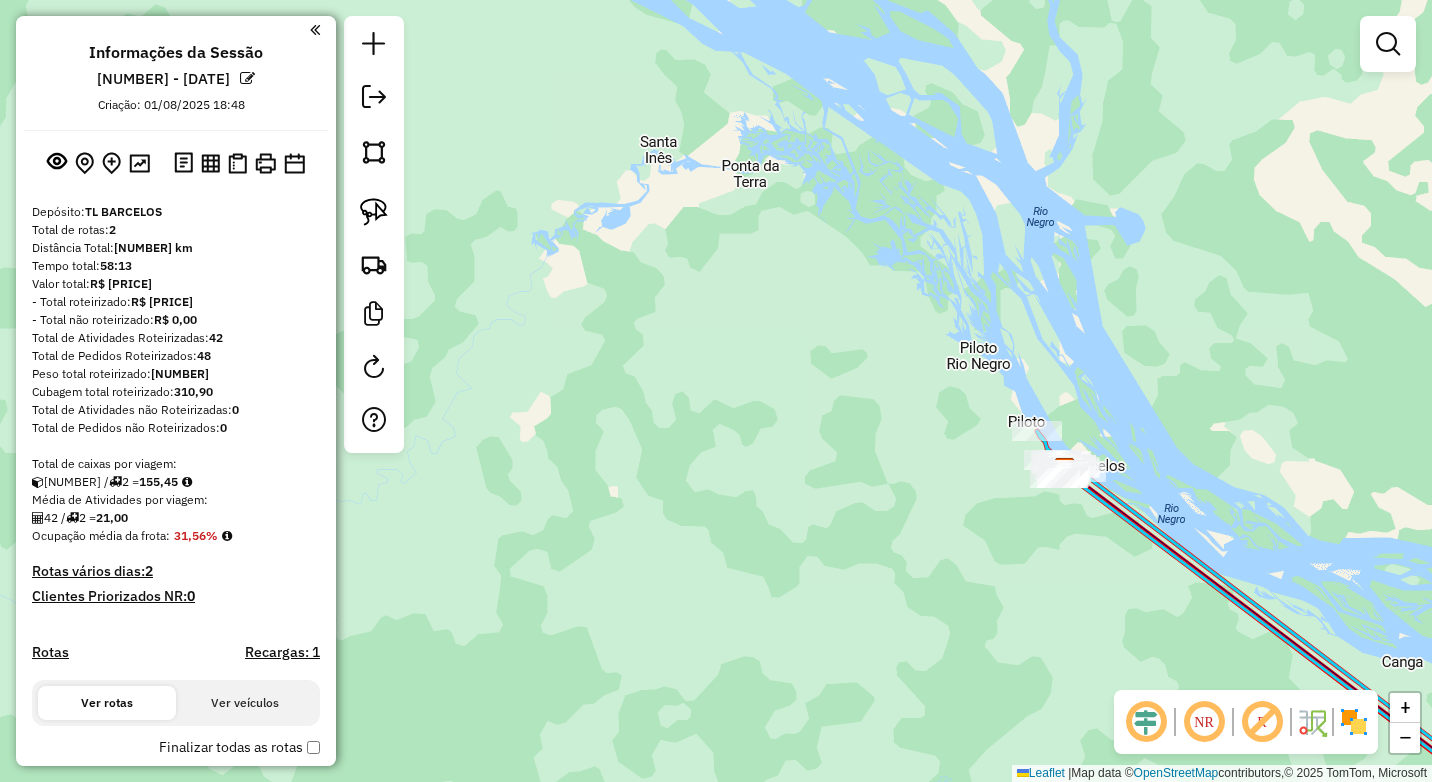 drag, startPoint x: 1087, startPoint y: 341, endPoint x: 907, endPoint y: 220, distance: 216.88937 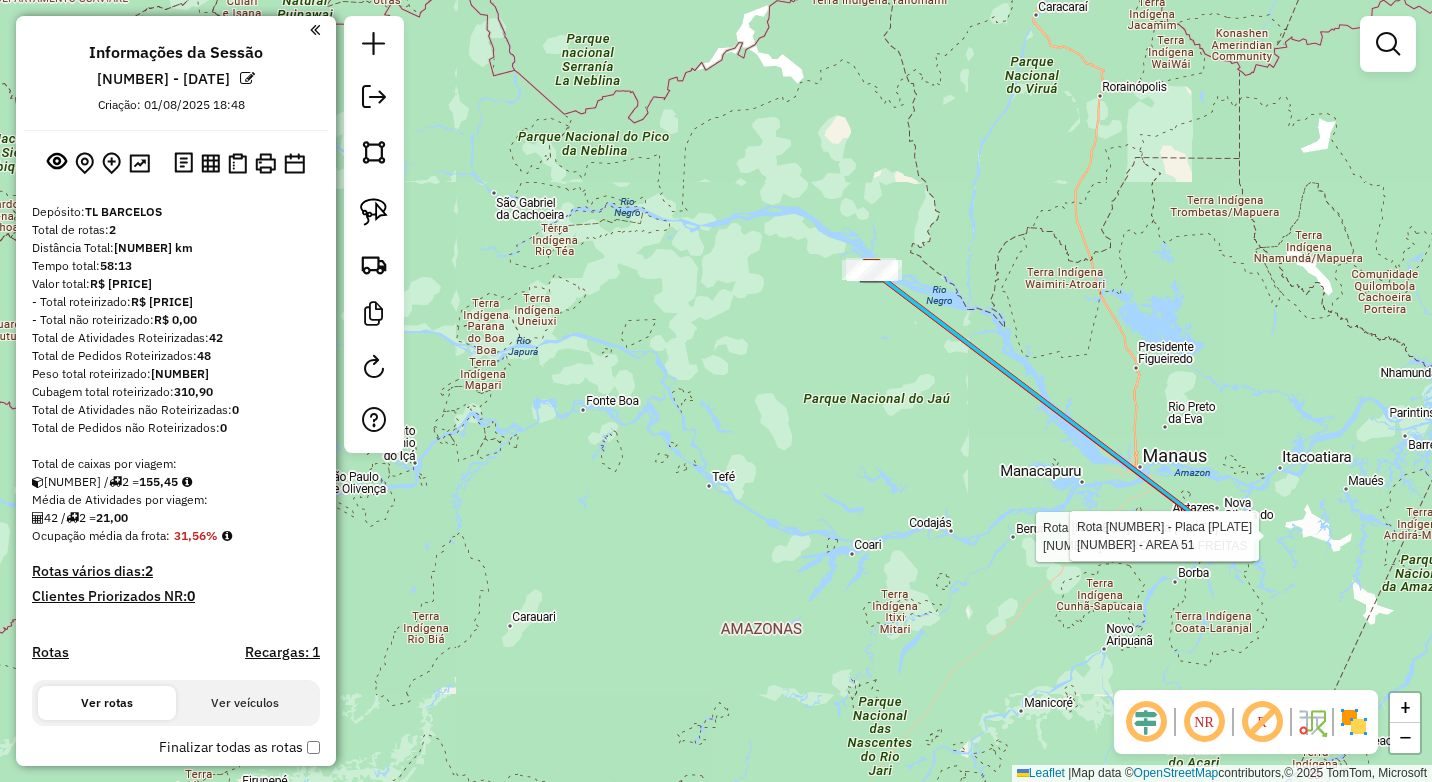 drag, startPoint x: 1098, startPoint y: 331, endPoint x: 960, endPoint y: 227, distance: 172.80046 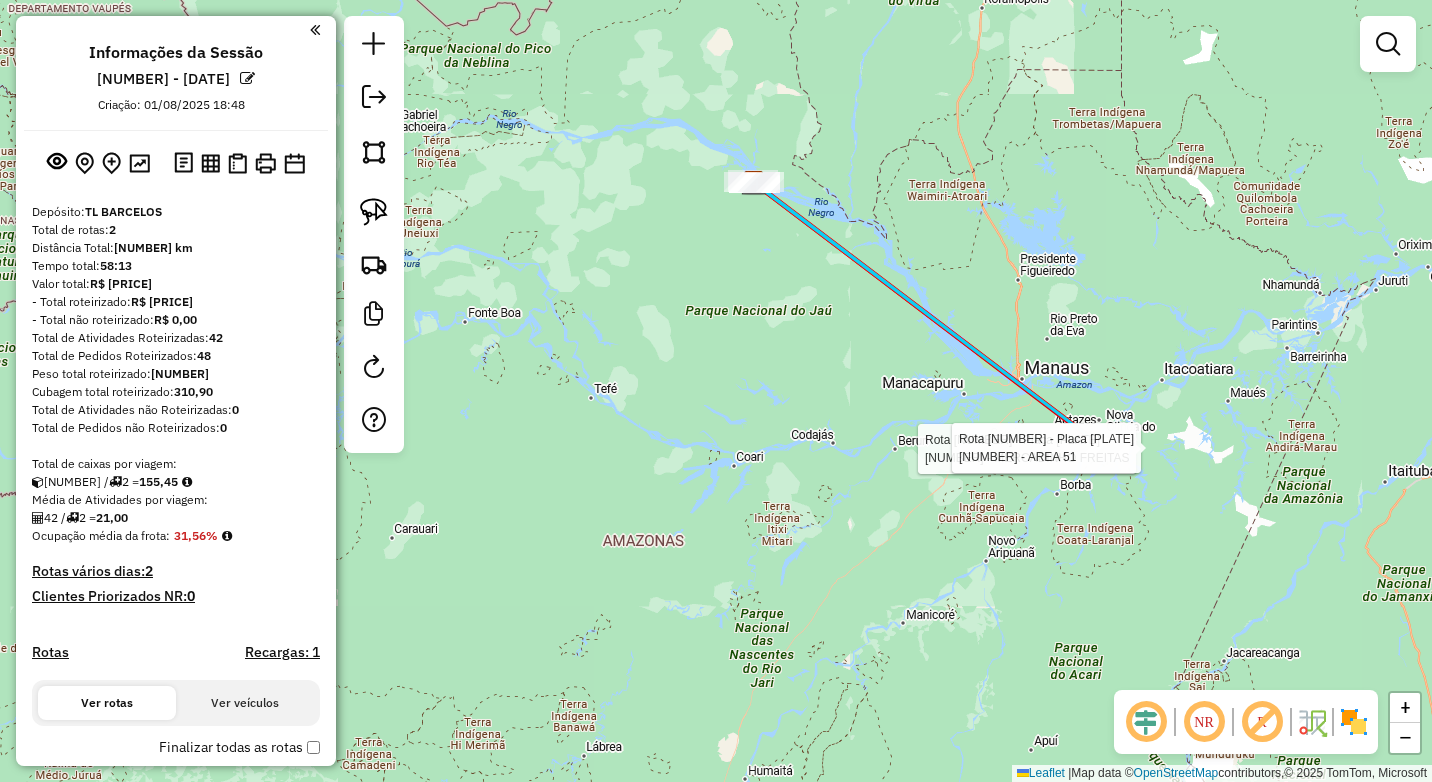 click on "Rota [NUMBER] - Placa [PLATE]  [NUMBER] - [NAME] Rota [NUMBER] - Placa [PLATE]  [NUMBER] - [NAME] Janela de atendimento Grade de atendimento Capacidade Transportadoras Veículos Cliente Pedidos  Rotas Selecione os dias de semana para filtrar as janelas de atendimento  Seg   Ter   Qua   Qui   Sex   Sáb   Dom  Informe o período da janela de atendimento: De: Até:  Filtrar exatamente a janela do cliente  Considerar janela de atendimento padrão  Selecione os dias de semana para filtrar as grades de atendimento  Seg   Ter   Qua   Qui   Sex   Sáb   Dom   Considerar clientes sem dia de atendimento cadastrado  Clientes fora do dia de atendimento selecionado Filtrar as atividades entre os valores definidos abaixo:  Peso mínimo:   Peso máximo:   Cubagem mínima:   Cubagem máxima:   De:   Até:  Filtrar as atividades entre o tempo de atendimento definido abaixo:  De:   Até:   Considerar capacidade total dos clientes não roteirizados Transportadora: Selecione um ou mais itens Tipo de veículo: Selecione um ou mais itens +" 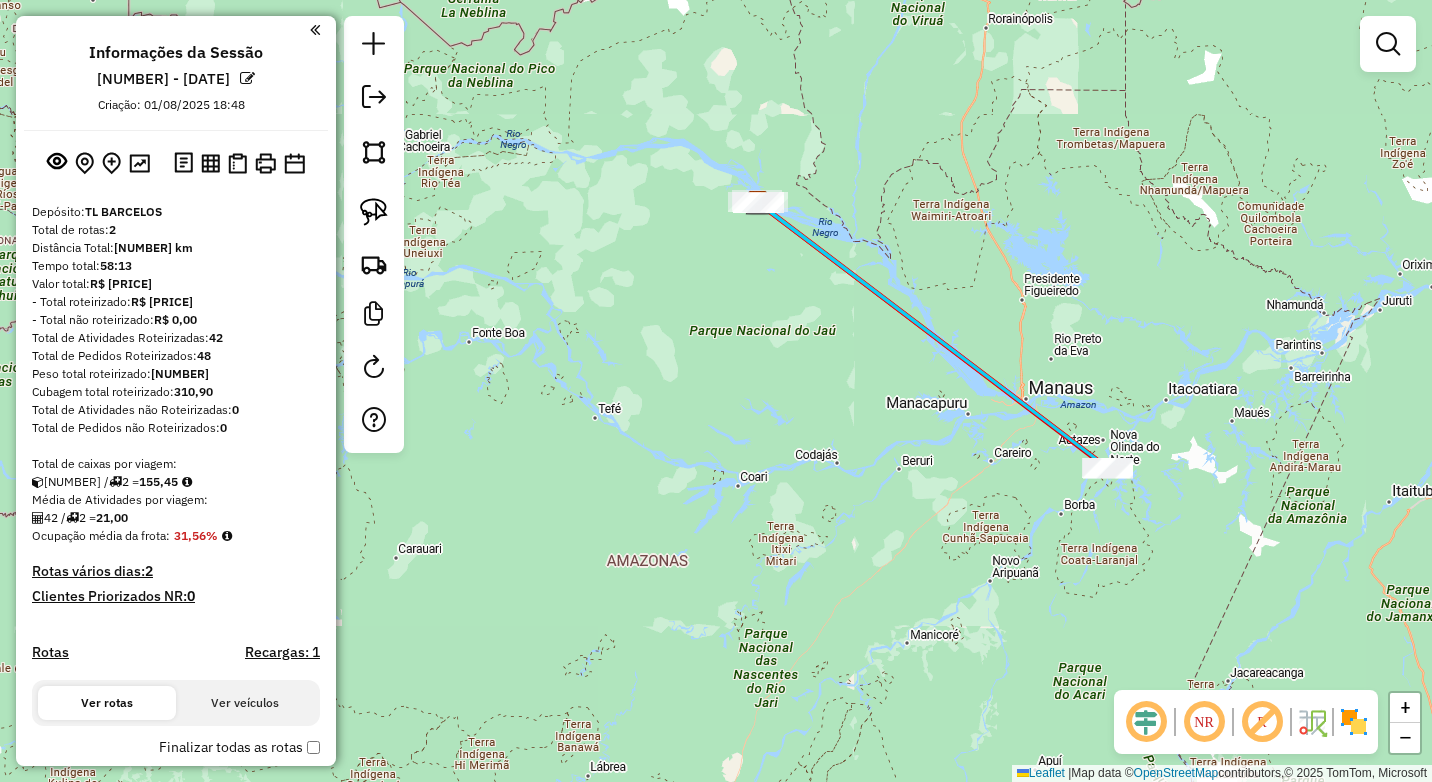 click on "Janela de atendimento Grade de atendimento Capacidade Transportadoras Veículos Cliente Pedidos  Rotas Selecione os dias de semana para filtrar as janelas de atendimento  Seg   Ter   Qua   Qui   Sex   Sáb   Dom  Informe o período da janela de atendimento: De: Até:  Filtrar exatamente a janela do cliente  Considerar janela de atendimento padrão  Selecione os dias de semana para filtrar as grades de atendimento  Seg   Ter   Qua   Qui   Sex   Sáb   Dom   Considerar clientes sem dia de atendimento cadastrado  Clientes fora do dia de atendimento selecionado Filtrar as atividades entre os valores definidos abaixo:  Peso mínimo:   Peso máximo:   Cubagem mínima:   Cubagem máxima:   De:   Até:  Filtrar as atividades entre o tempo de atendimento definido abaixo:  De:   Até:   Considerar capacidade total dos clientes não roteirizados Transportadora: Selecione um ou mais itens Tipo de veículo: Selecione um ou mais itens Veículo: Selecione um ou mais itens Motorista: Selecione um ou mais itens Nome: Rótulo:" 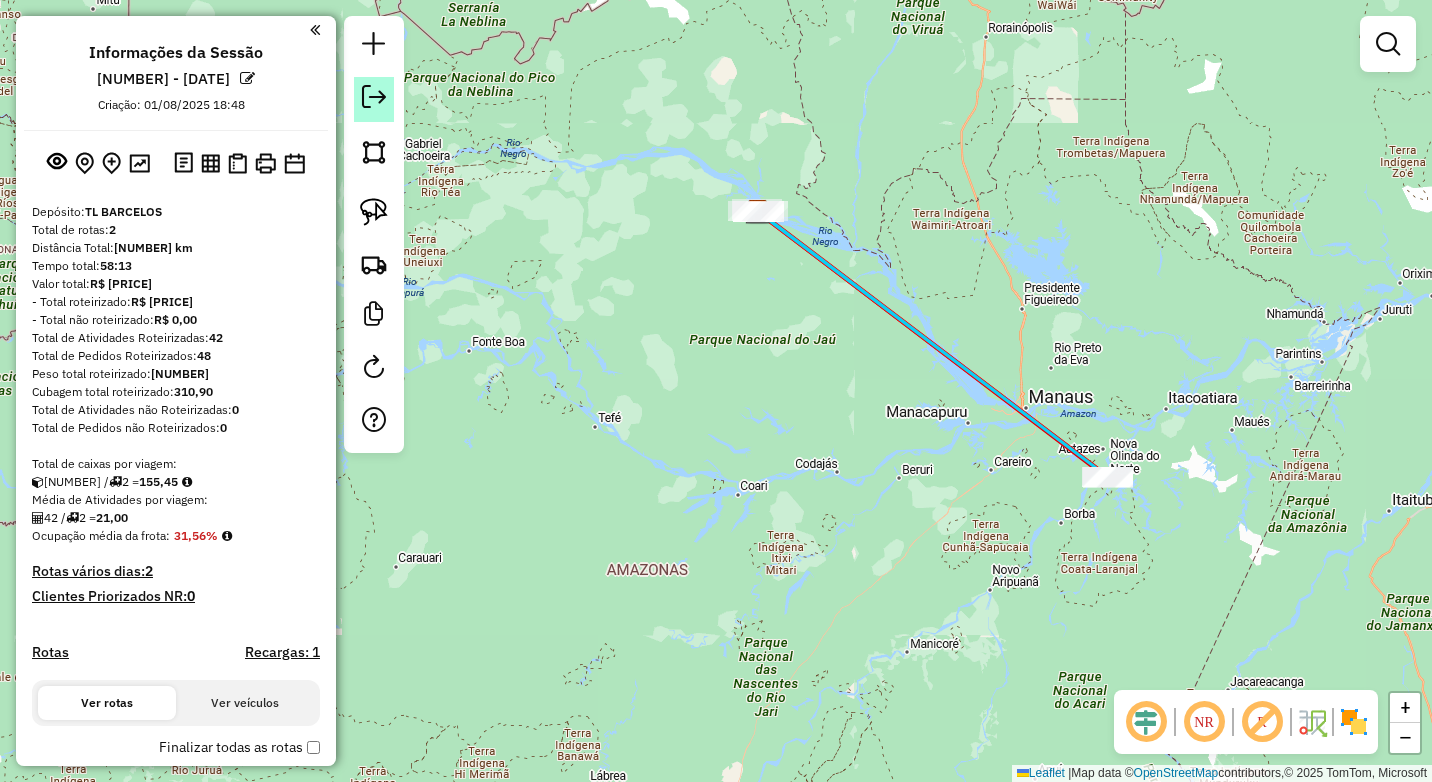 click 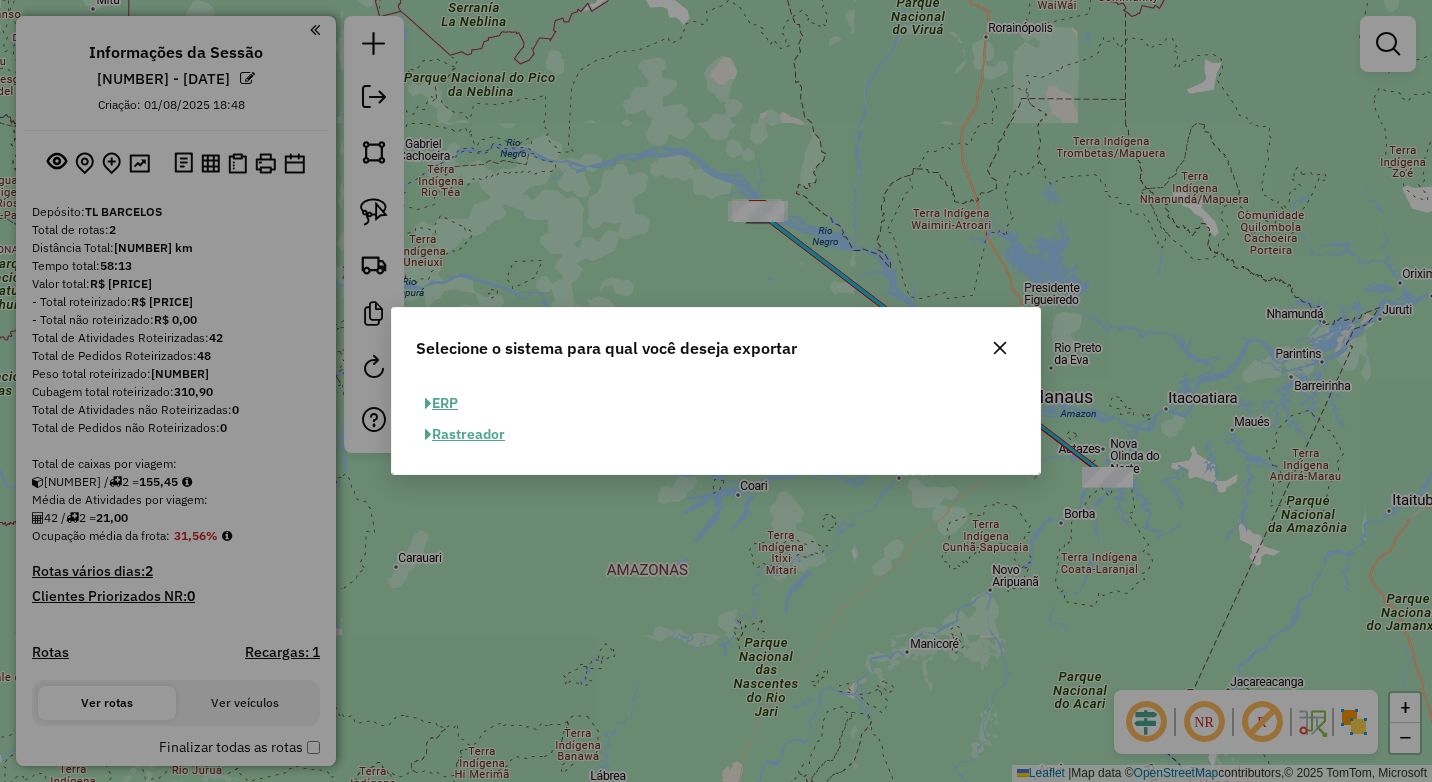 click on "ERP" 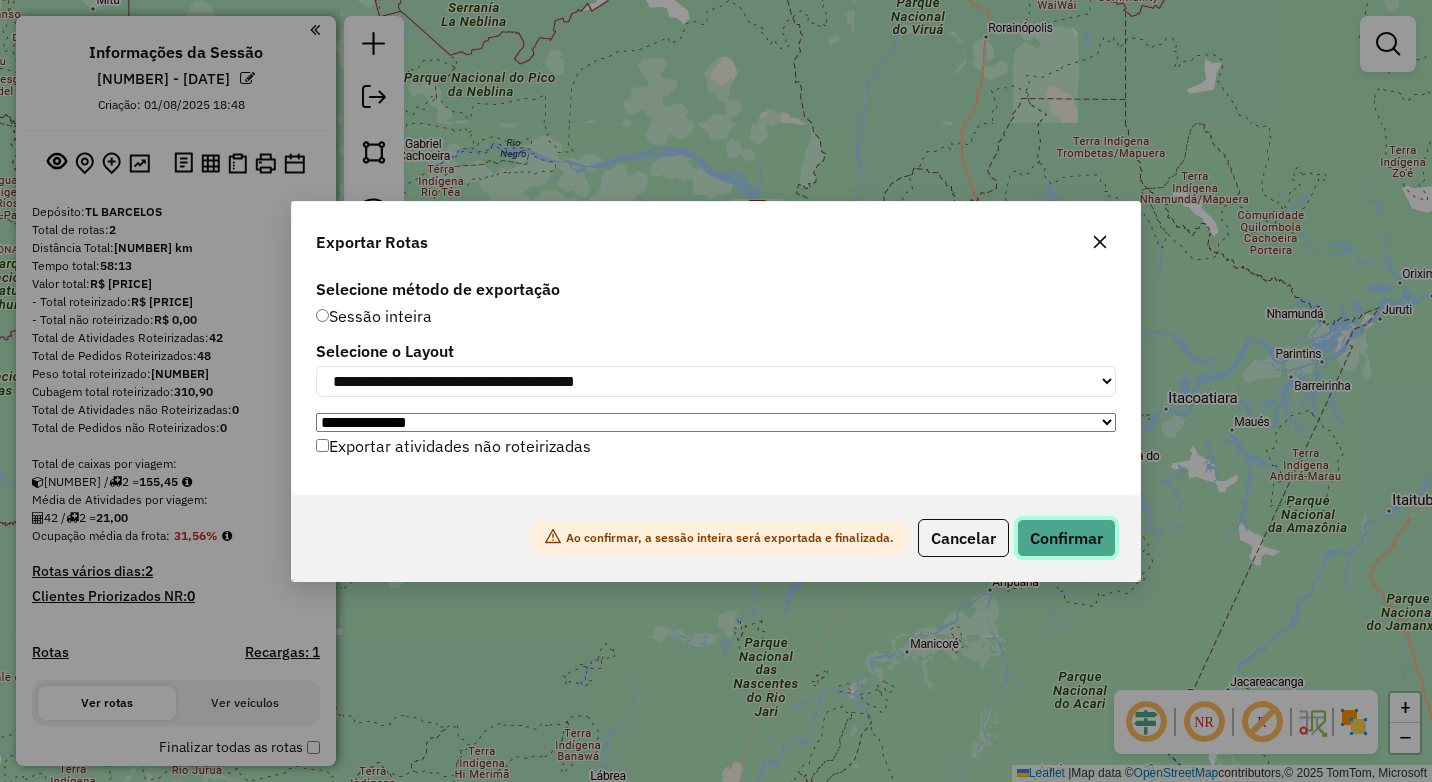 click on "Confirmar" 